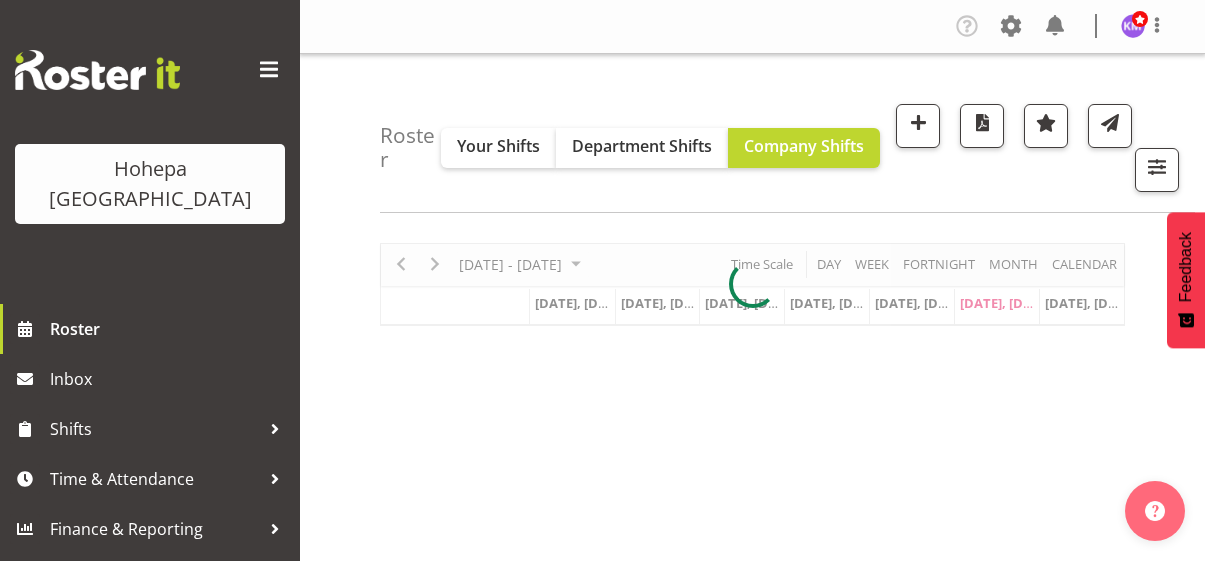 scroll, scrollTop: 0, scrollLeft: 0, axis: both 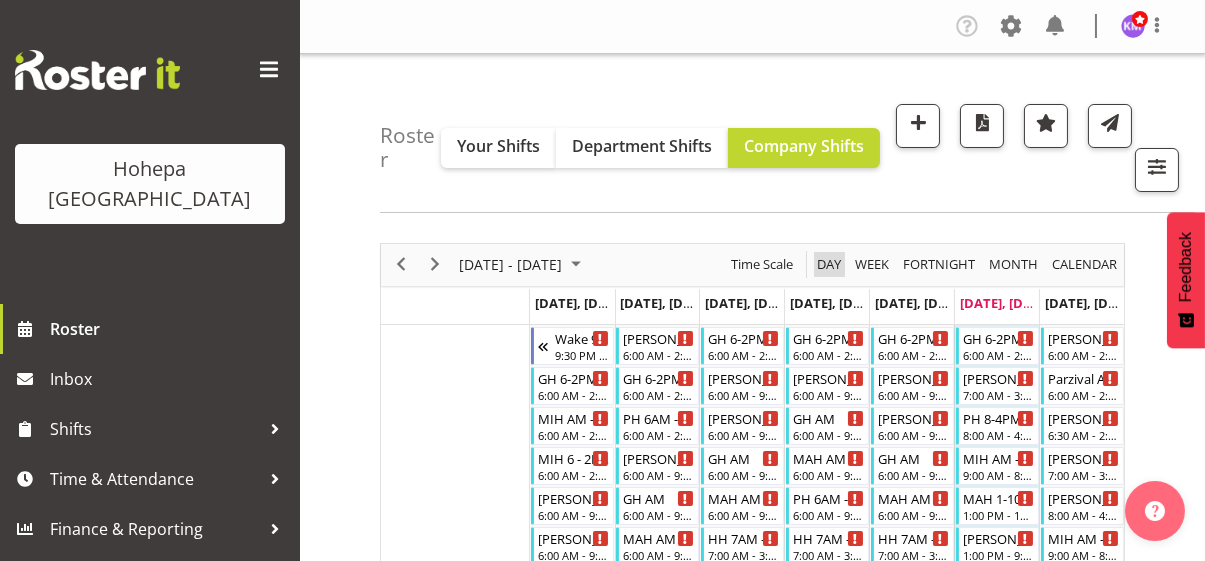 click on "Day" at bounding box center (829, 264) 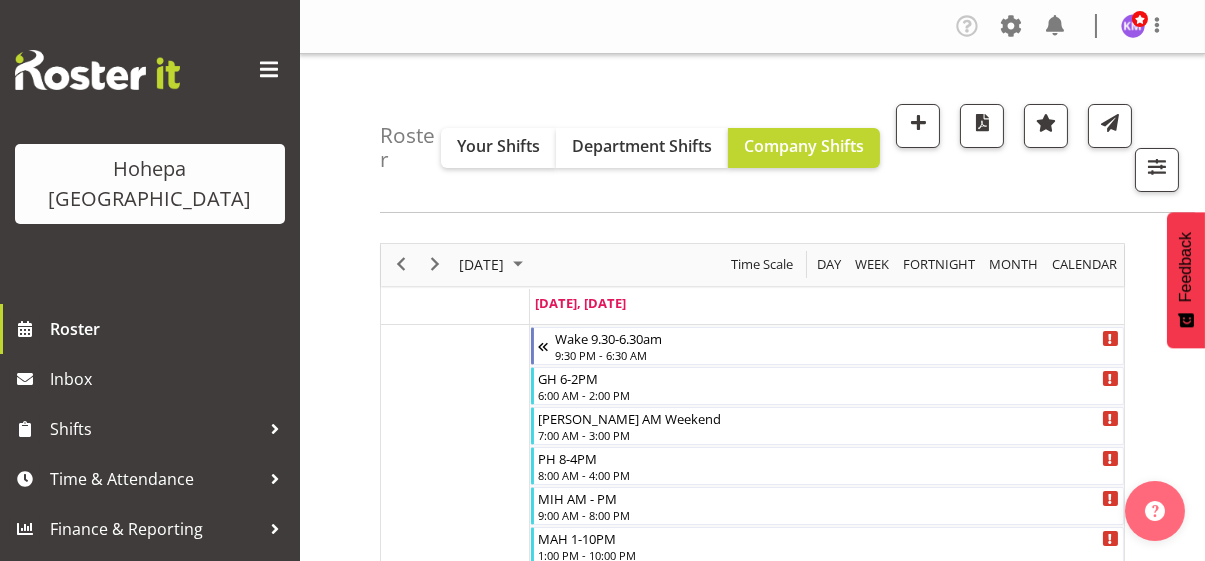 click at bounding box center [269, 70] 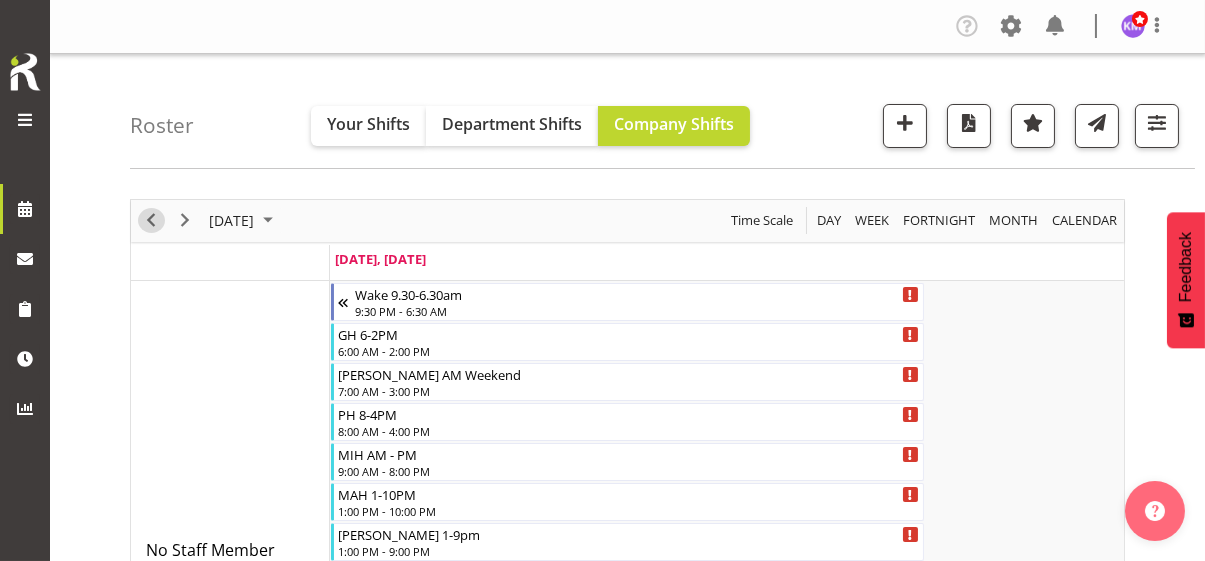 click at bounding box center [151, 220] 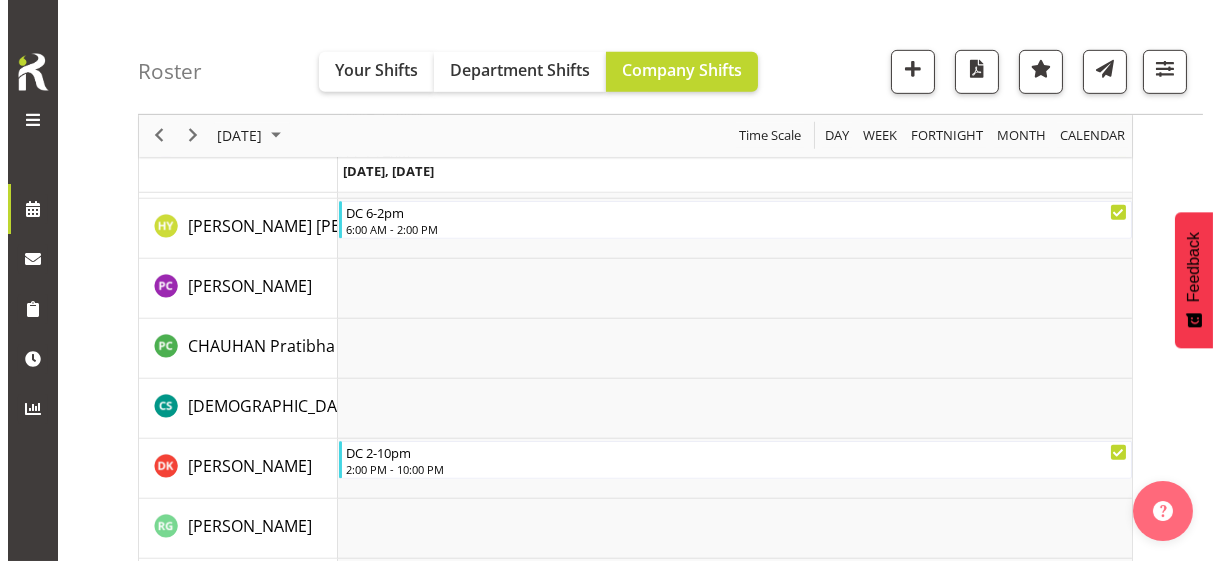 scroll, scrollTop: 2000, scrollLeft: 0, axis: vertical 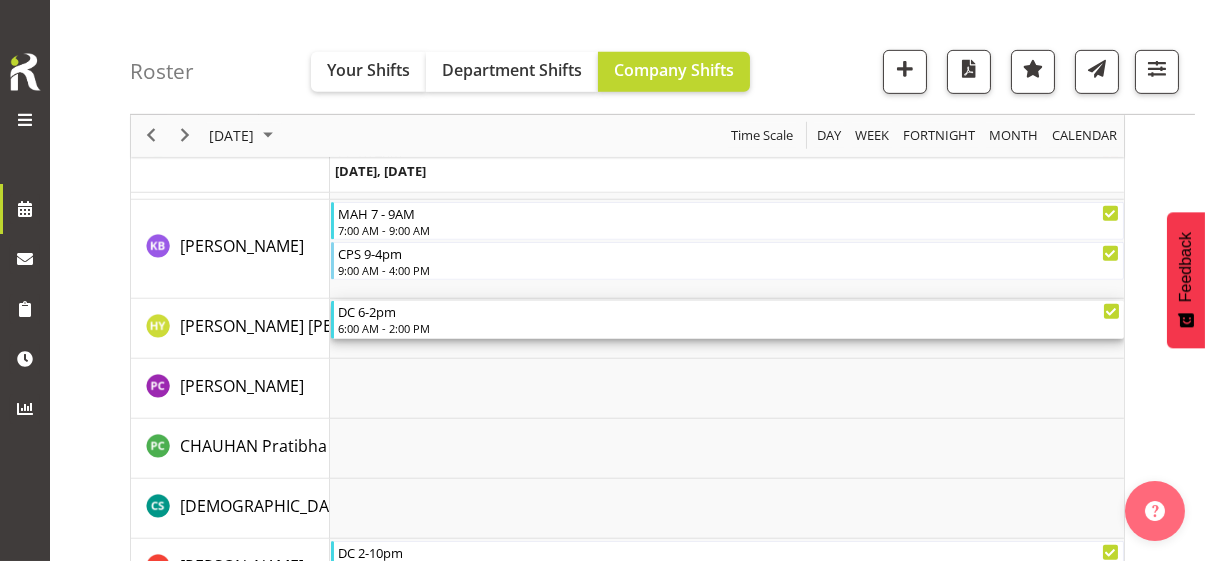 click on "6:00 AM - 2:00 PM" at bounding box center (729, 328) 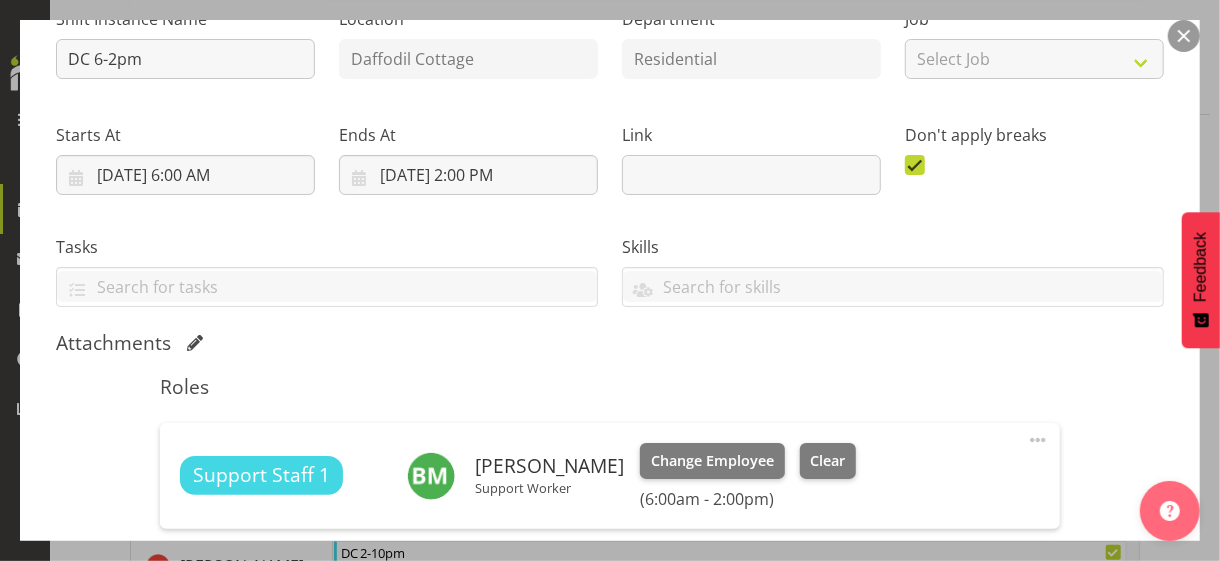 scroll, scrollTop: 400, scrollLeft: 0, axis: vertical 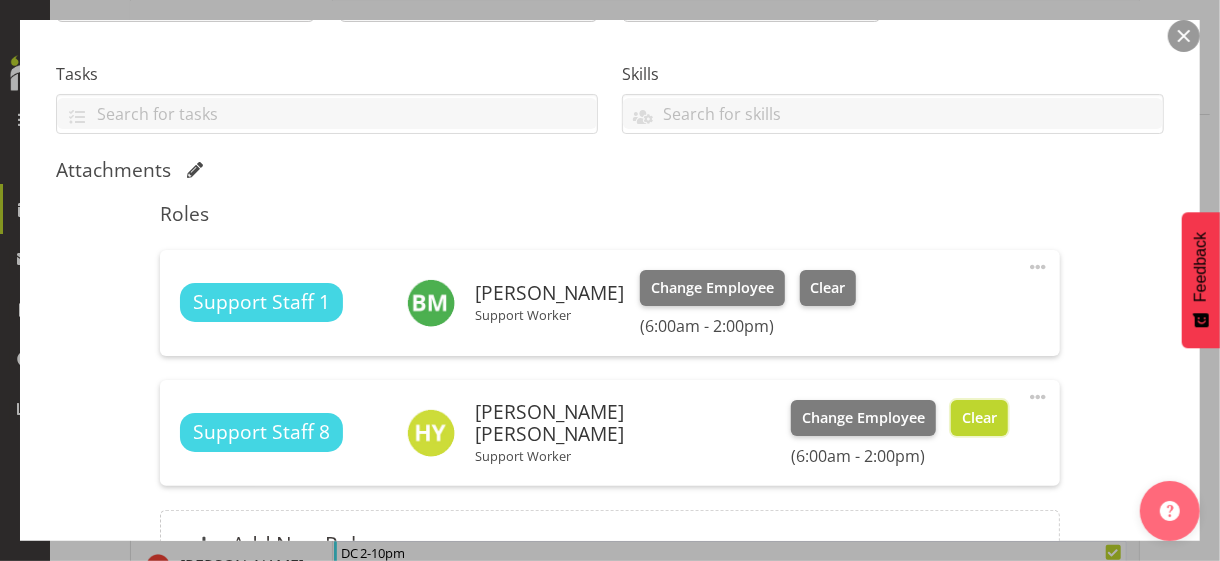 click on "Clear" at bounding box center [979, 418] 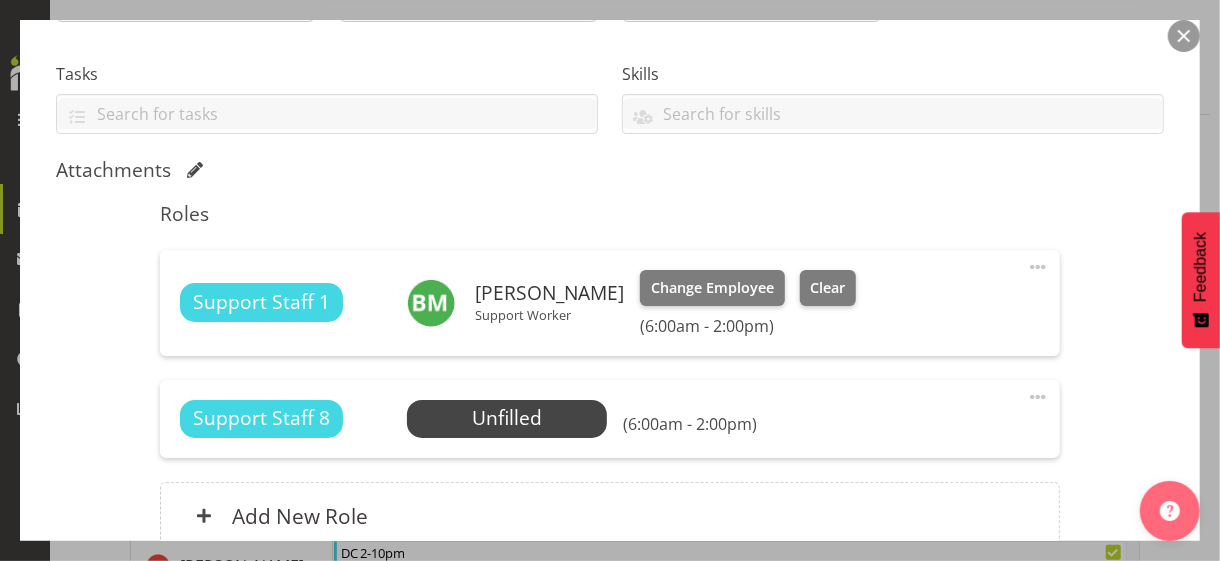 click at bounding box center [1038, 397] 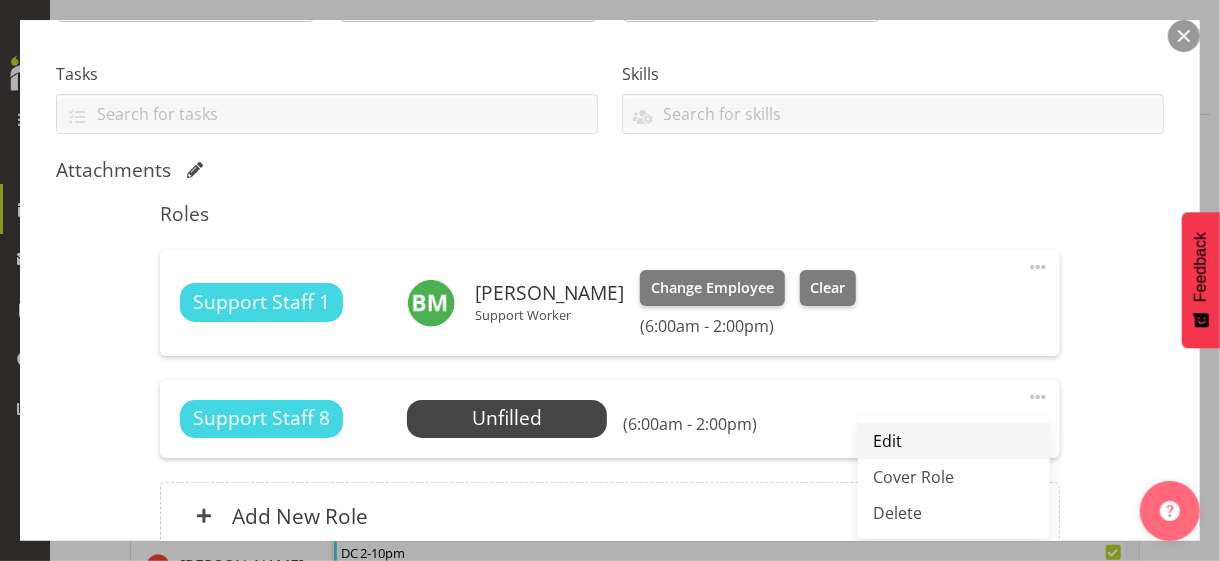 click on "Edit" at bounding box center [954, 441] 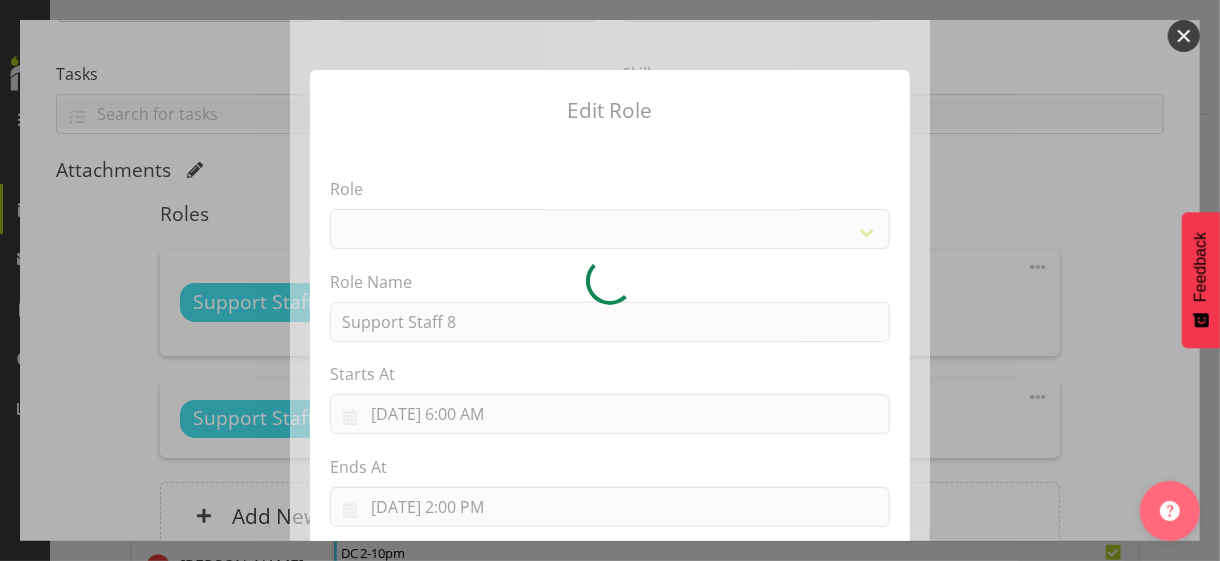 select on "1091" 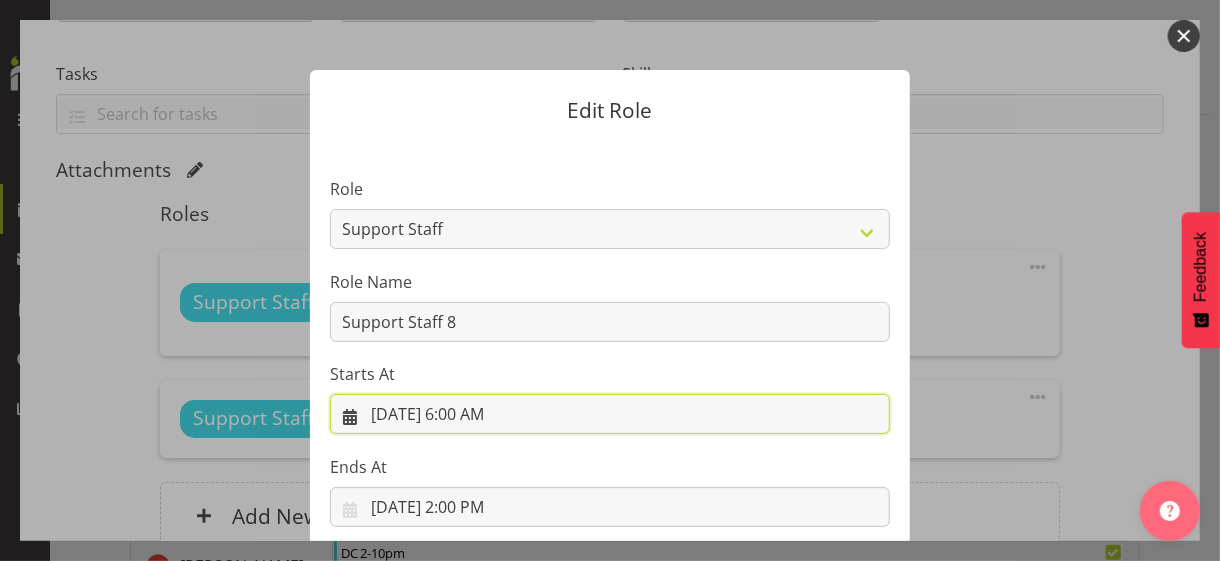 click on "[DATE] 6:00 AM" at bounding box center [610, 414] 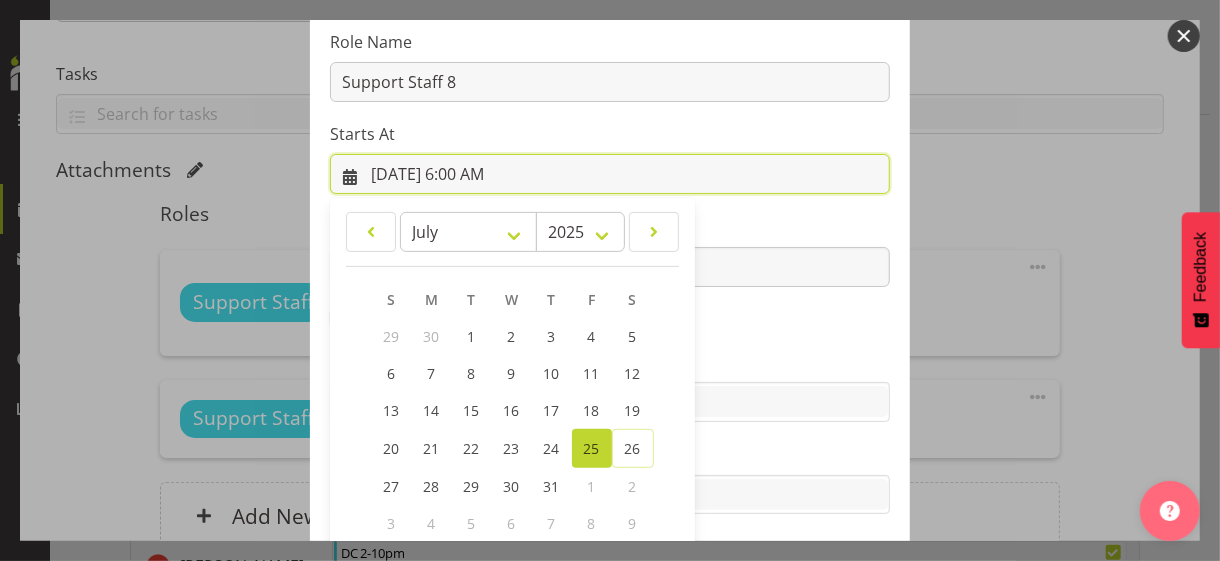 scroll, scrollTop: 347, scrollLeft: 0, axis: vertical 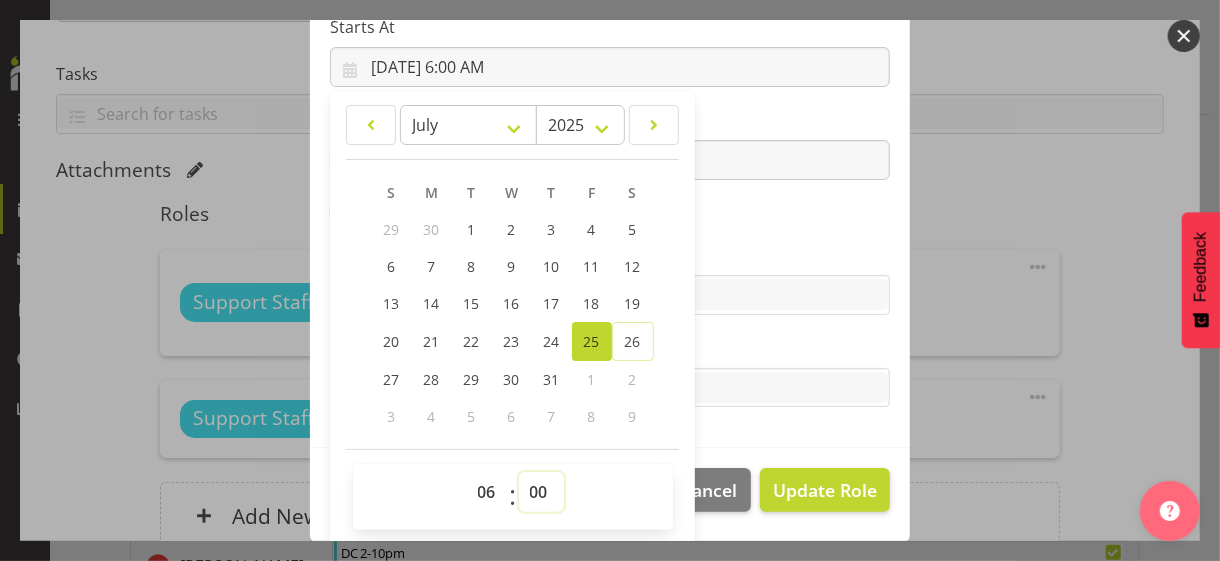 drag, startPoint x: 522, startPoint y: 488, endPoint x: 520, endPoint y: 470, distance: 18.110771 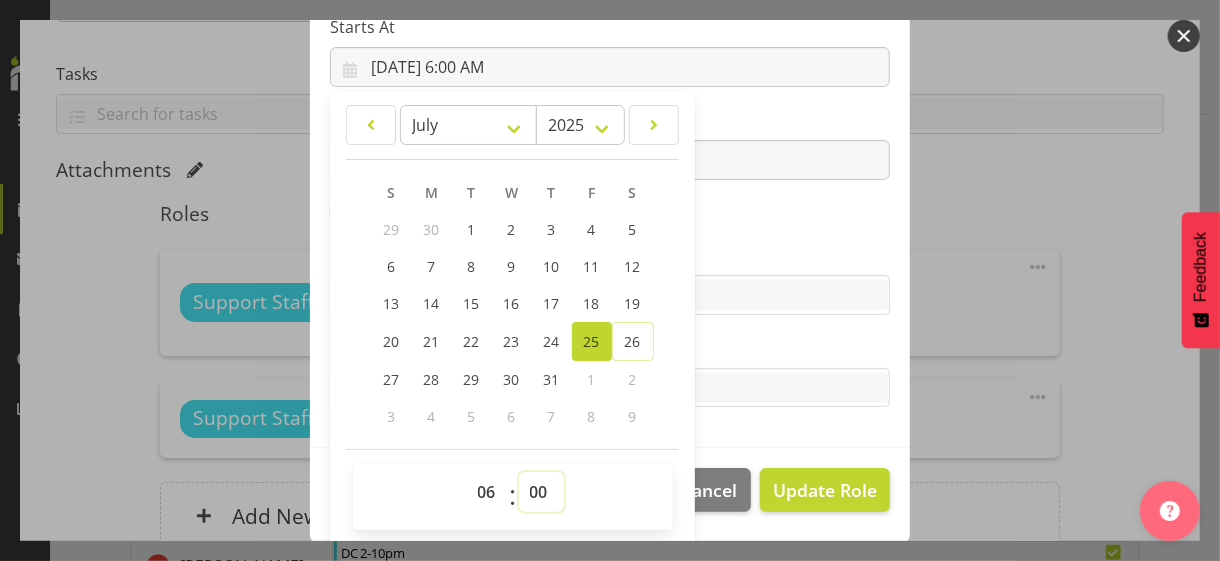 click on "00   01   02   03   04   05   06   07   08   09   10   11   12   13   14   15   16   17   18   19   20   21   22   23   24   25   26   27   28   29   30   31   32   33   34   35   36   37   38   39   40   41   42   43   44   45   46   47   48   49   50   51   52   53   54   55   56   57   58   59" at bounding box center (541, 492) 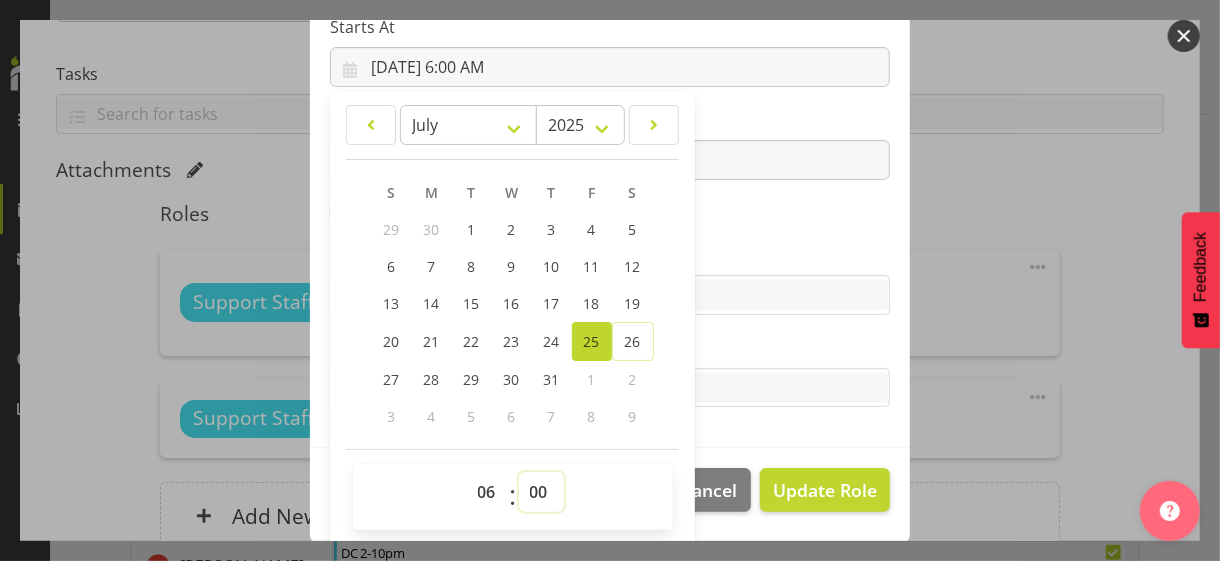 select on "30" 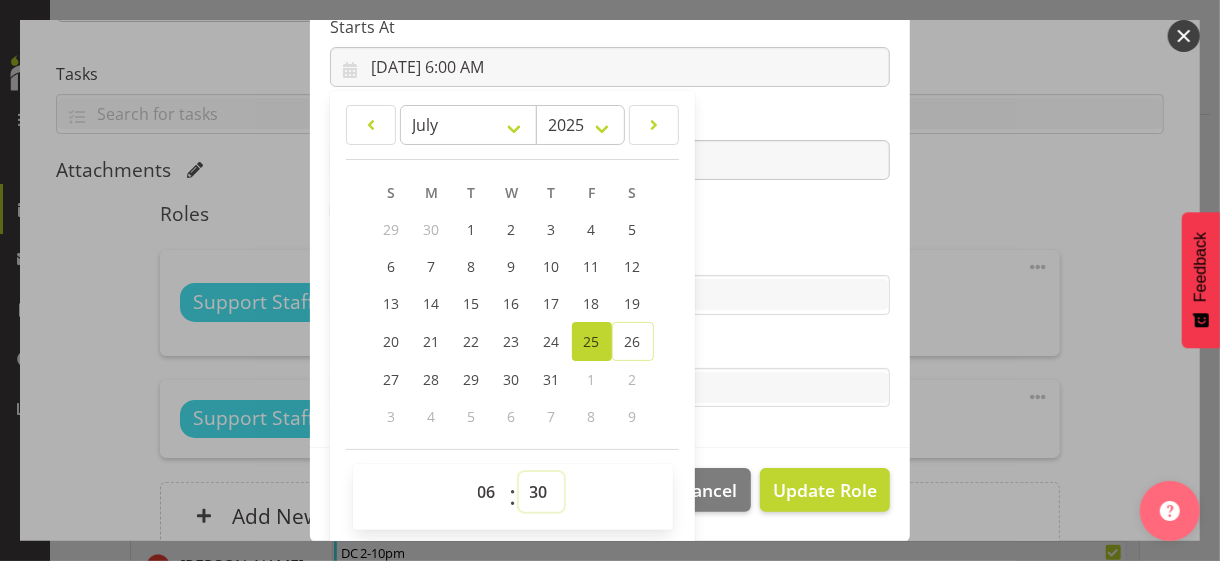 click on "00   01   02   03   04   05   06   07   08   09   10   11   12   13   14   15   16   17   18   19   20   21   22   23   24   25   26   27   28   29   30   31   32   33   34   35   36   37   38   39   40   41   42   43   44   45   46   47   48   49   50   51   52   53   54   55   56   57   58   59" at bounding box center [541, 492] 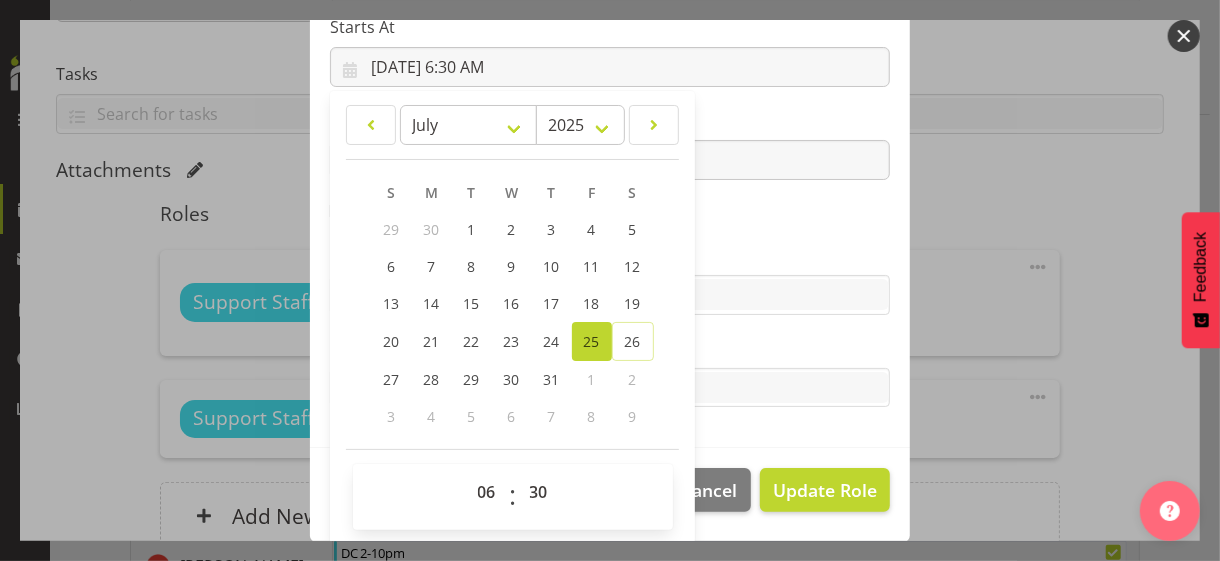 click on "Role CP House Leader Support Staff Wake   Role Name Support Staff 8
Starts At
[DATE] 6:30 AM  January   February   March   April   May   June   July   August   September   October   November   [DATE]   2034   2033   2032   2031   2030   2029   2028   2027   2026   2025   2024   2023   2022   2021   2020   2019   2018   2017   2016   2015   2014   2013   2012   2011   2010   2009   2008   2007   2006   2005   2004   2003   2002   2001   2000   1999   1998   1997   1996   1995   1994   1993   1992   1991   1990   1989   1988   1987   1986   1985   1984   1983   1982   1981   1980   1979   1978   1977   1976   1975   1974   1973   1972   1971   1970   1969   1968   1967   1966   1965   1964   1963   1962   1961   1960   1959   1958   1957   1956   1955   1954   1953   1952   1951   1950   1949   1948   1947   1946   1945   1944   1943   1942   1941   1940   1939   1938   1937   1936   1935   1934   1933   1932   1931   1930   1929   1928   1927   1926   1925  S M T W T F S 29 1" at bounding box center (610, 121) 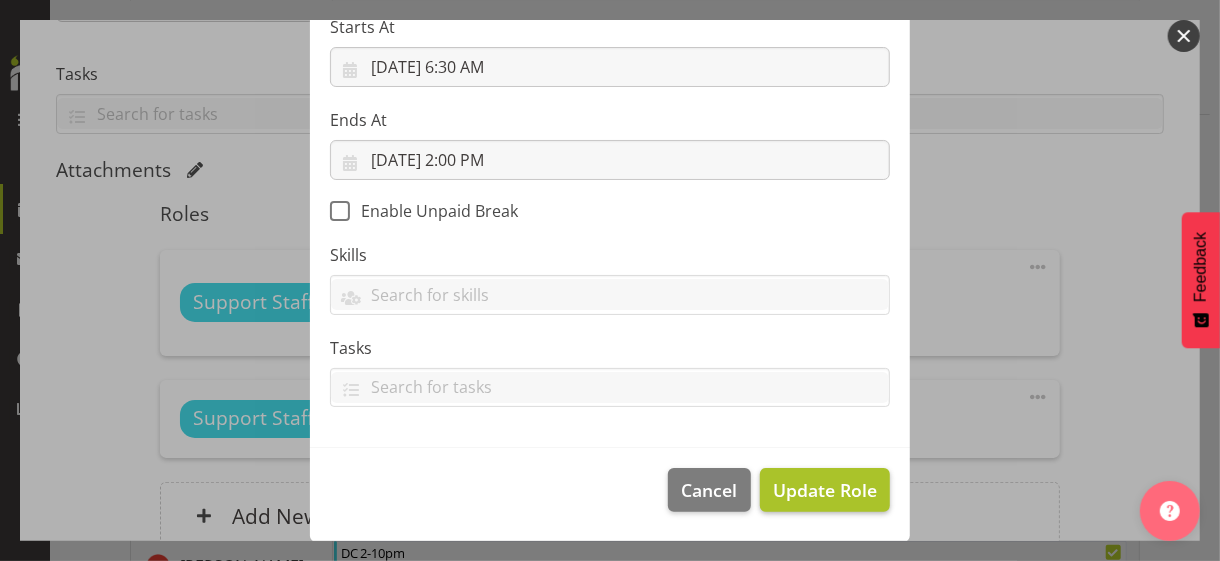 scroll, scrollTop: 346, scrollLeft: 0, axis: vertical 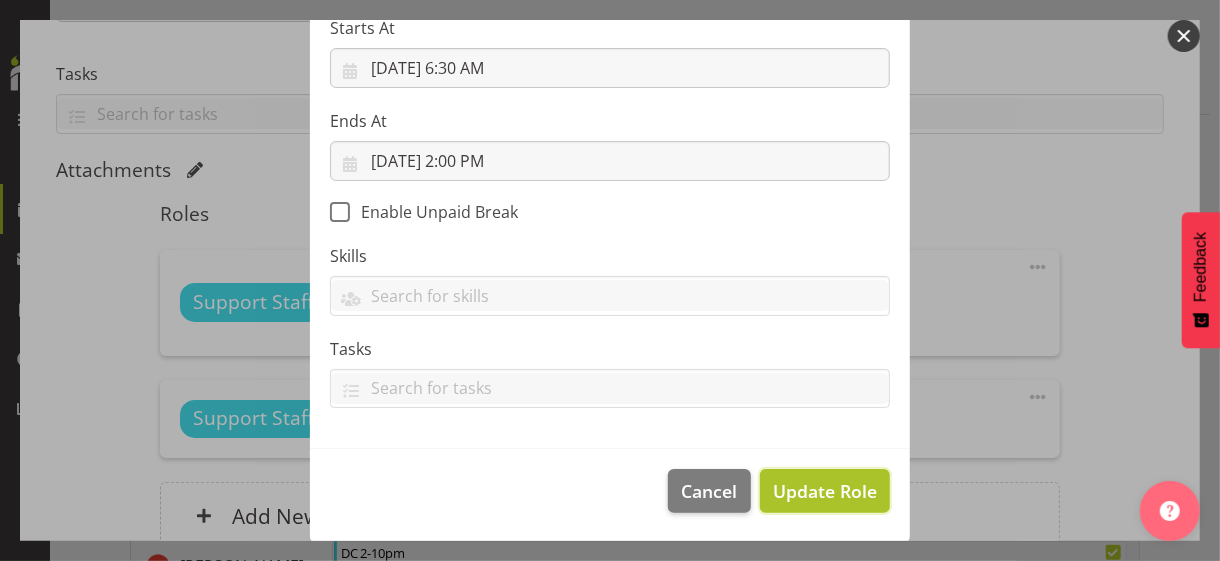 click on "Update Role" at bounding box center [825, 491] 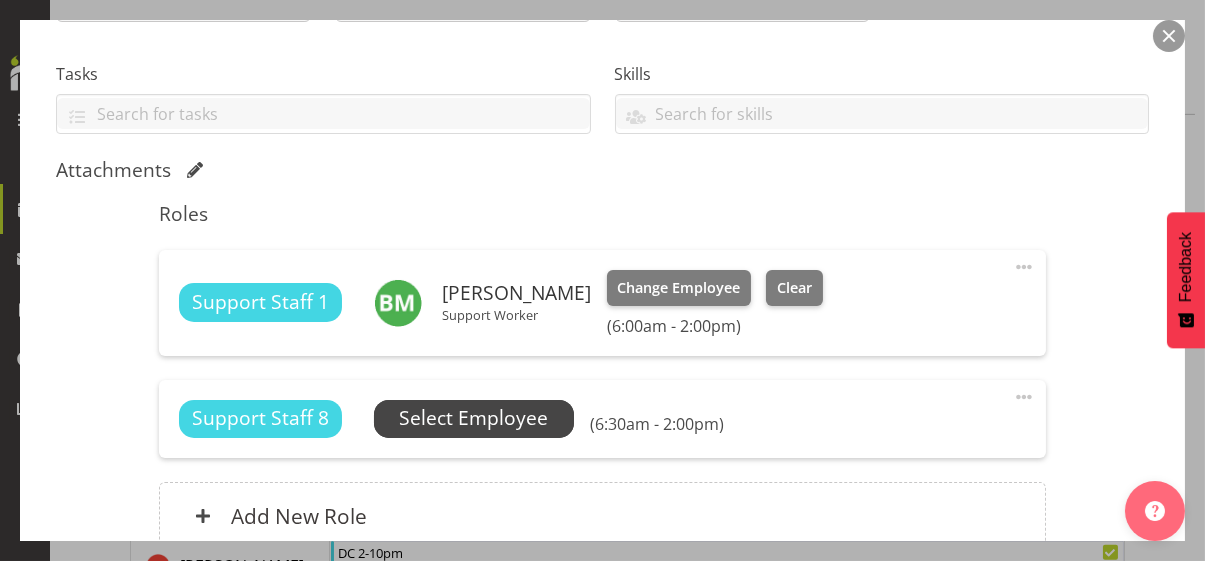 click on "Select Employee" at bounding box center (473, 418) 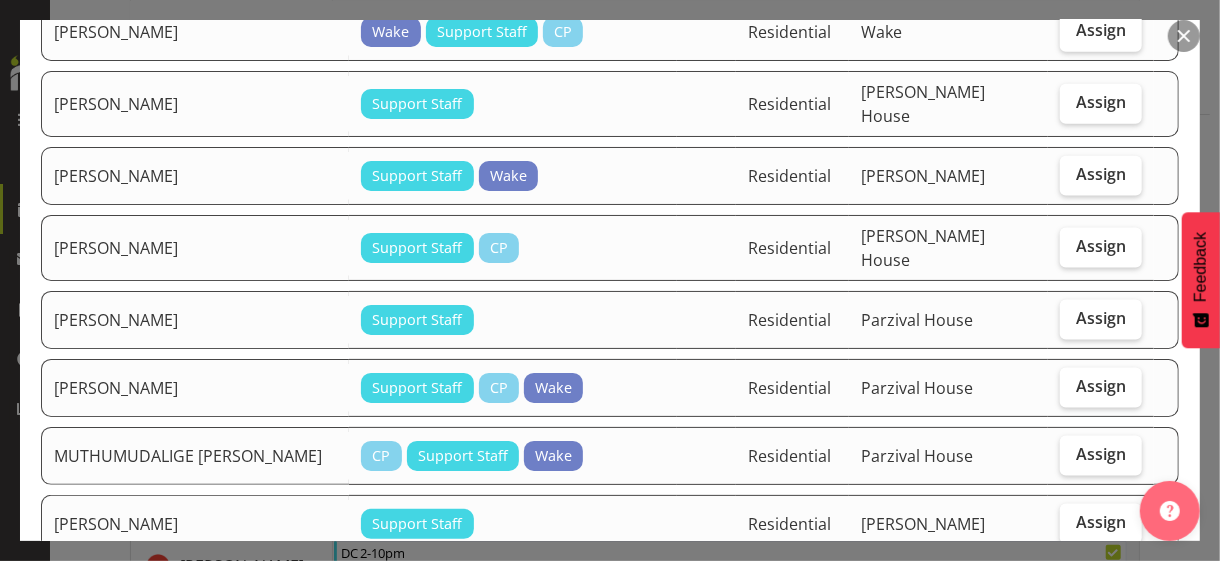 scroll, scrollTop: 1400, scrollLeft: 0, axis: vertical 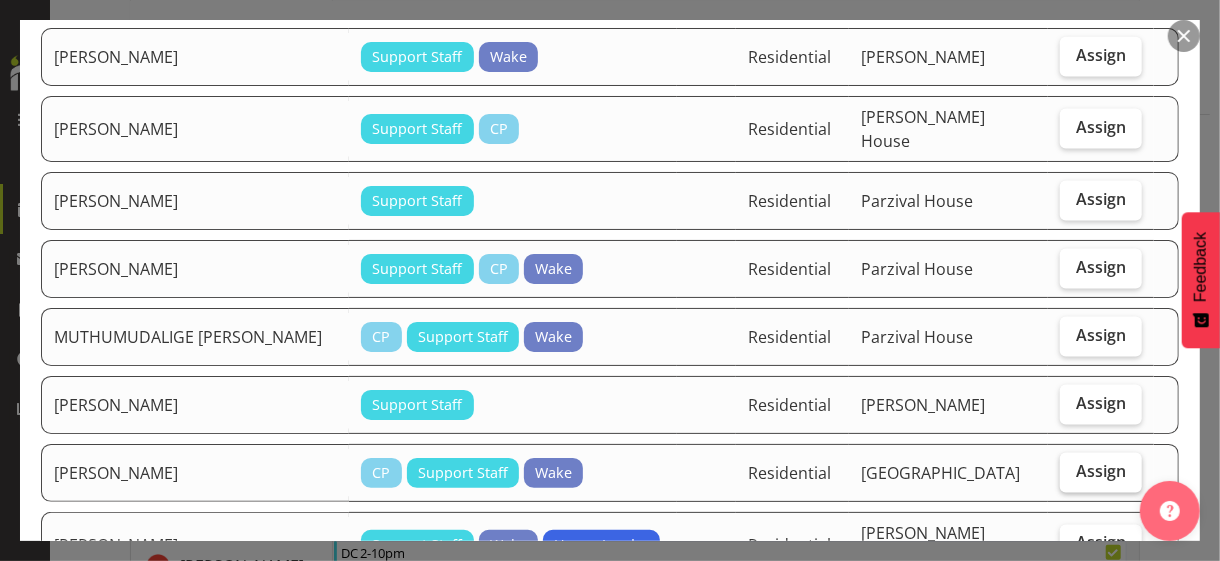click on "Assign" at bounding box center (1101, 471) 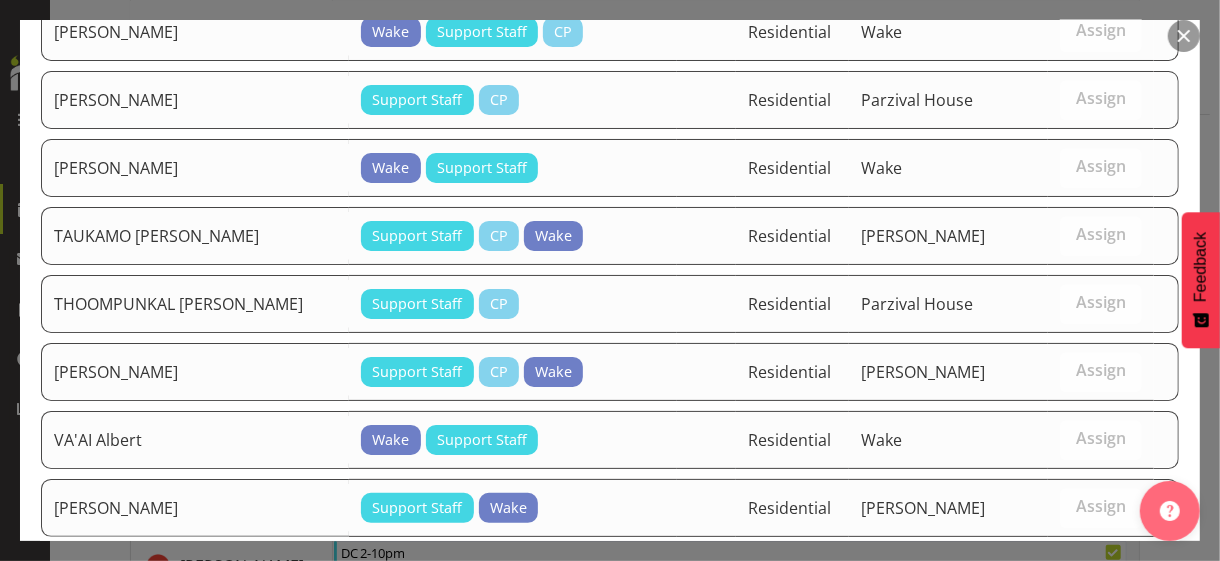 scroll, scrollTop: 2667, scrollLeft: 0, axis: vertical 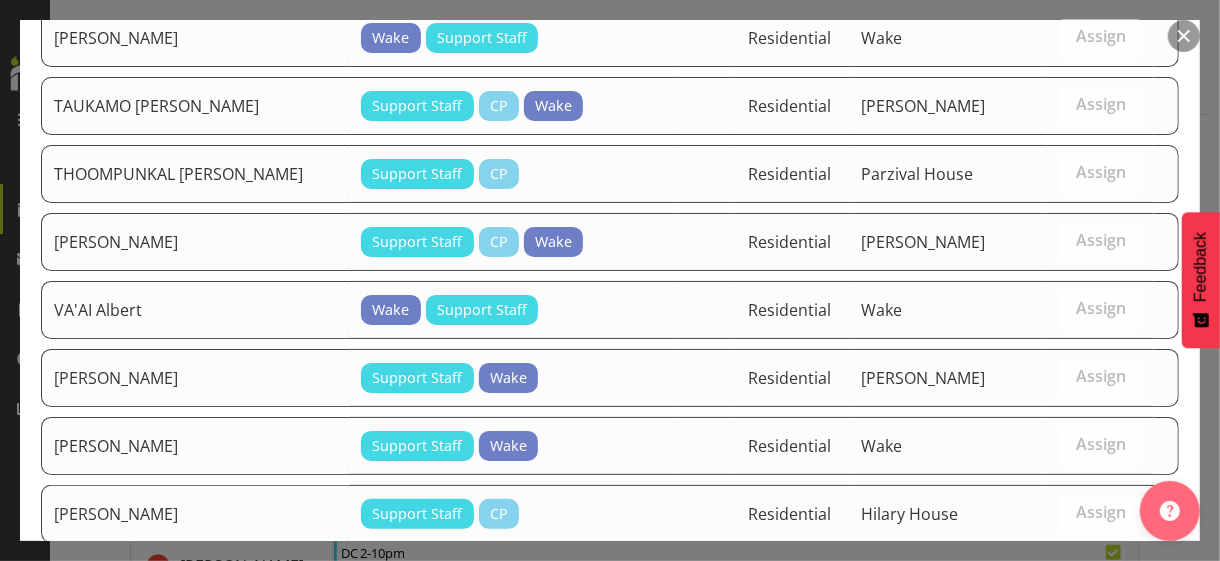 click on "Assign [PERSON_NAME]" at bounding box center [1066, 616] 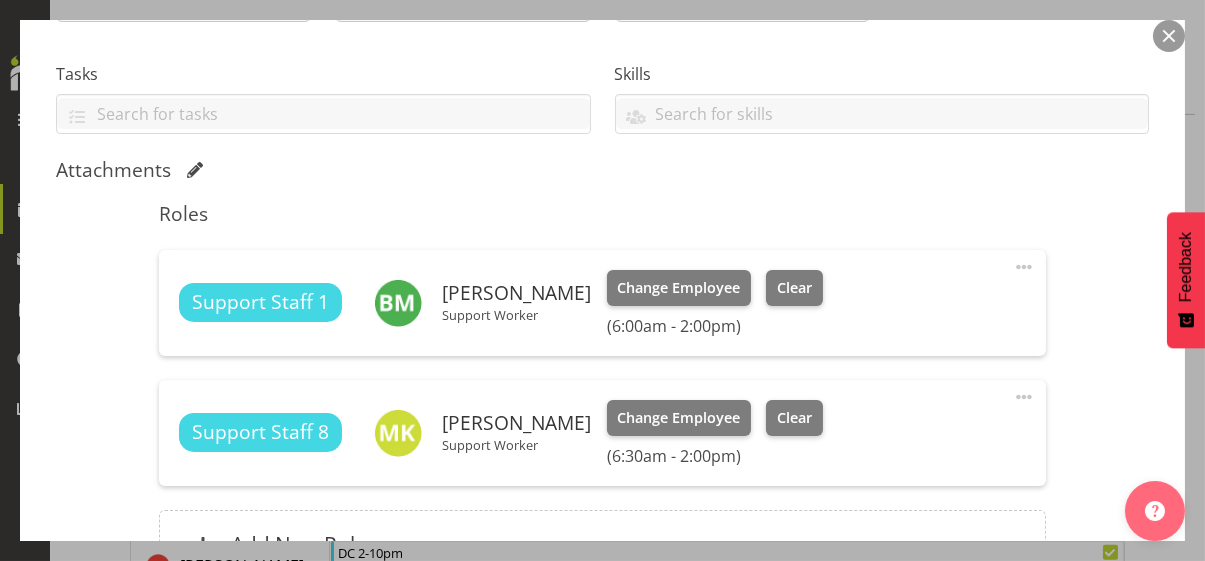 click at bounding box center [1024, 397] 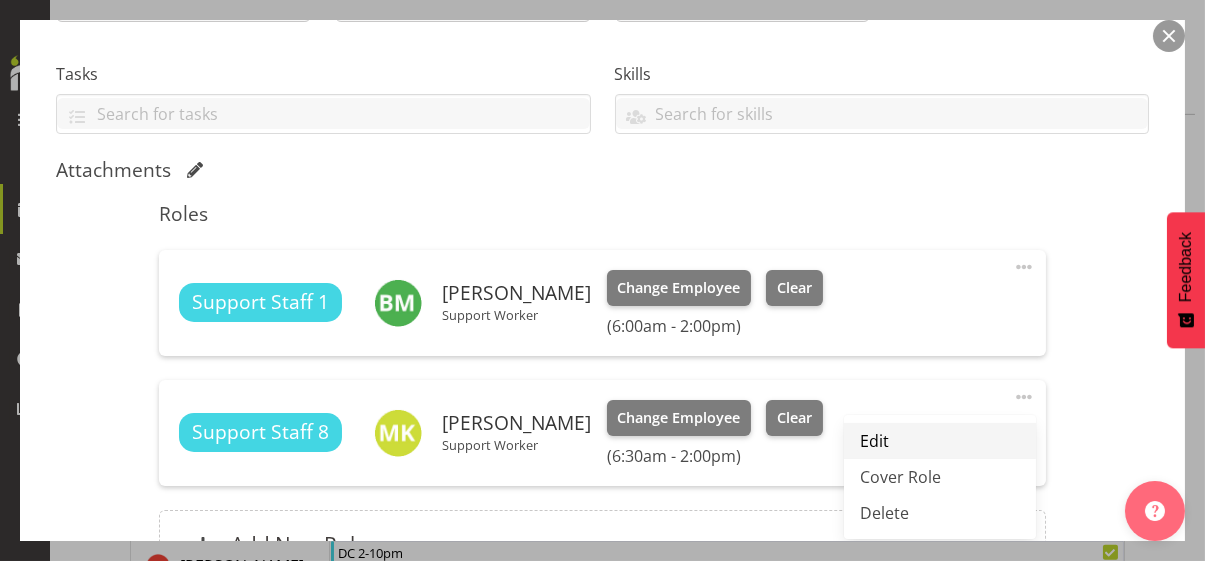 click on "Edit" at bounding box center (940, 441) 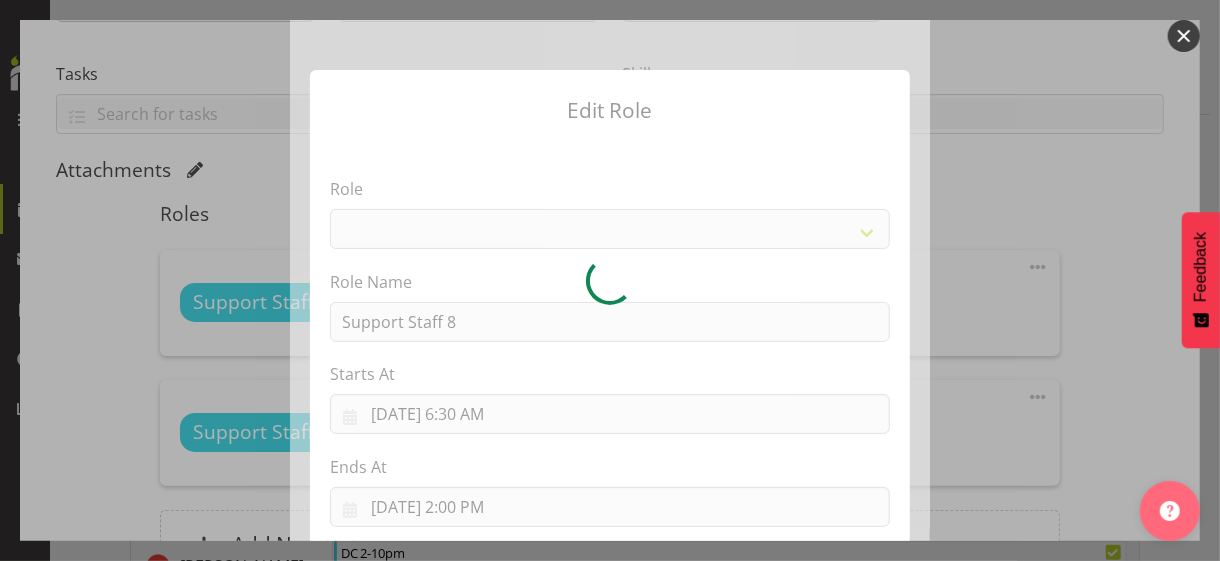 select on "1091" 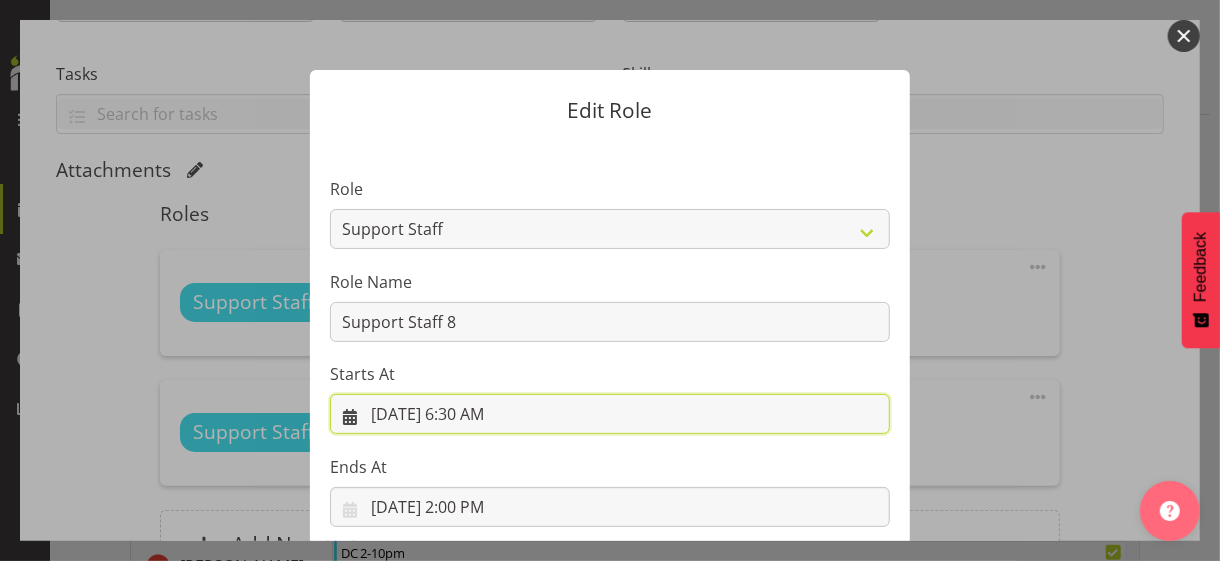 drag, startPoint x: 450, startPoint y: 410, endPoint x: 480, endPoint y: 419, distance: 31.320919 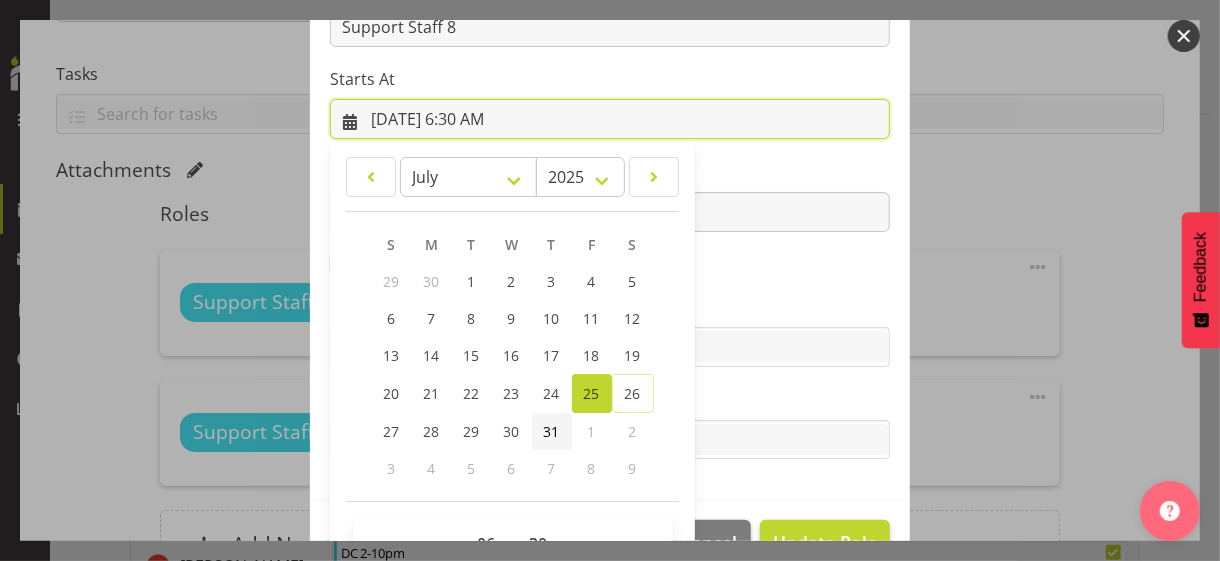 scroll, scrollTop: 300, scrollLeft: 0, axis: vertical 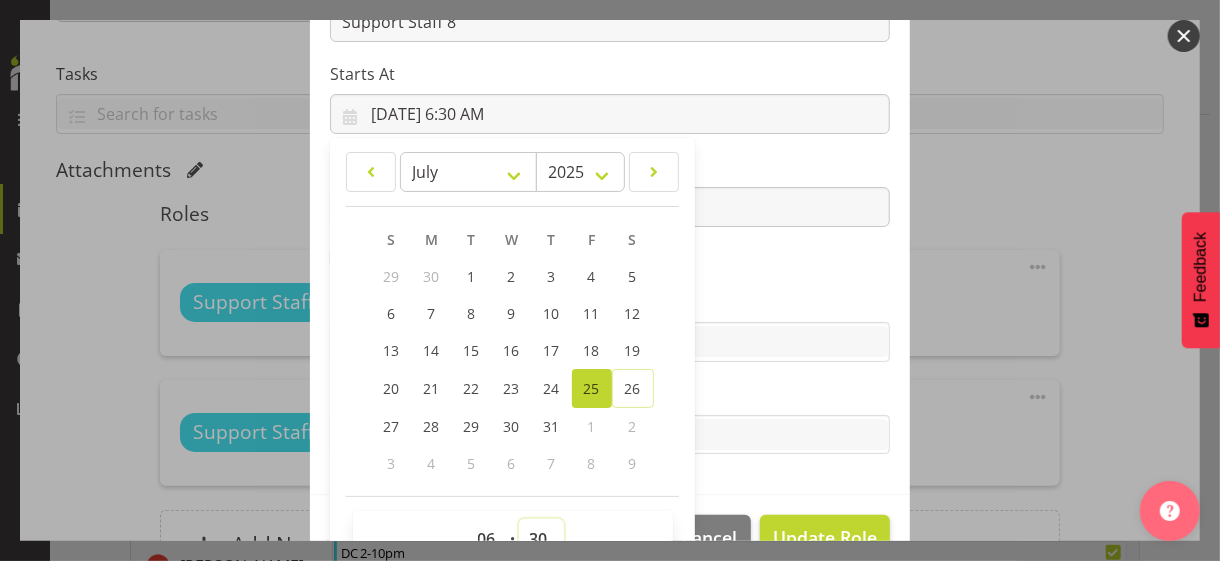 drag, startPoint x: 528, startPoint y: 529, endPoint x: 530, endPoint y: 506, distance: 23.086792 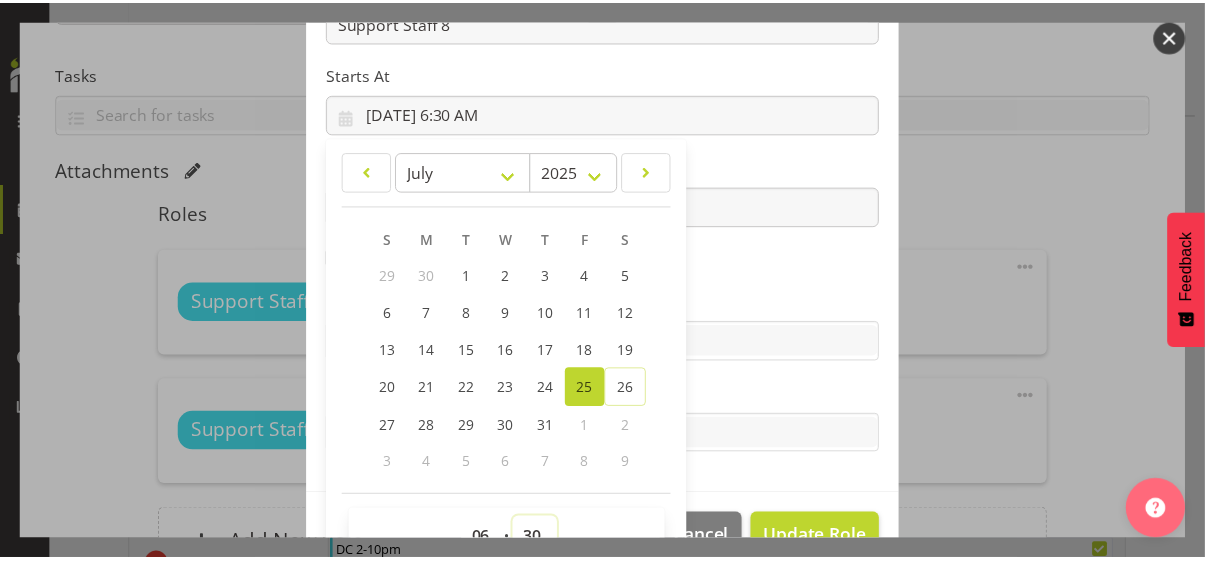scroll, scrollTop: 316, scrollLeft: 0, axis: vertical 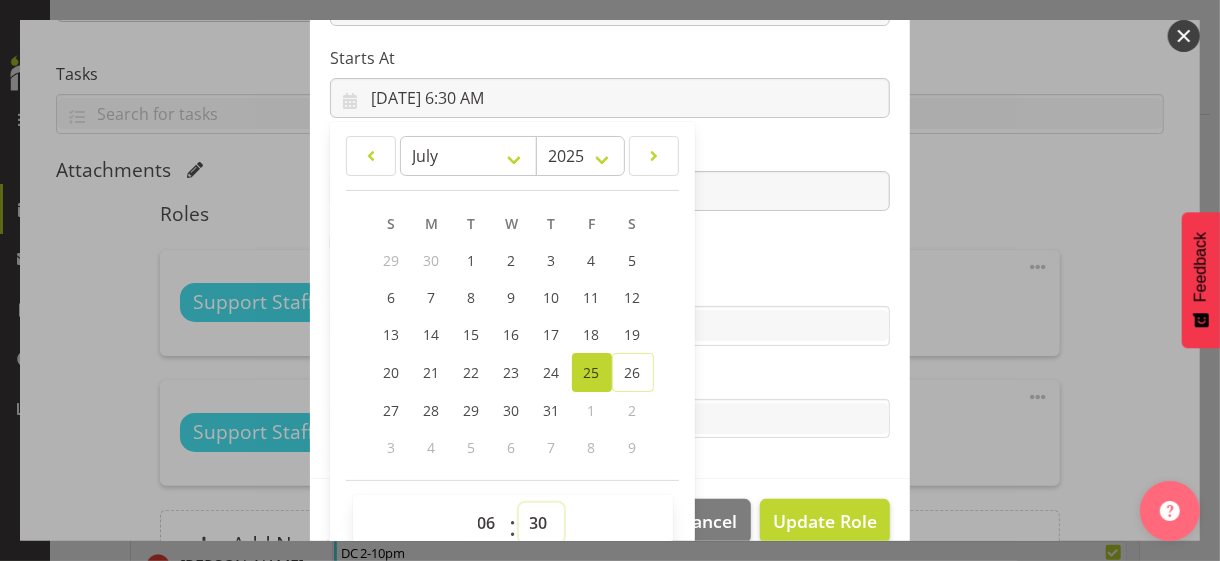 select on "20" 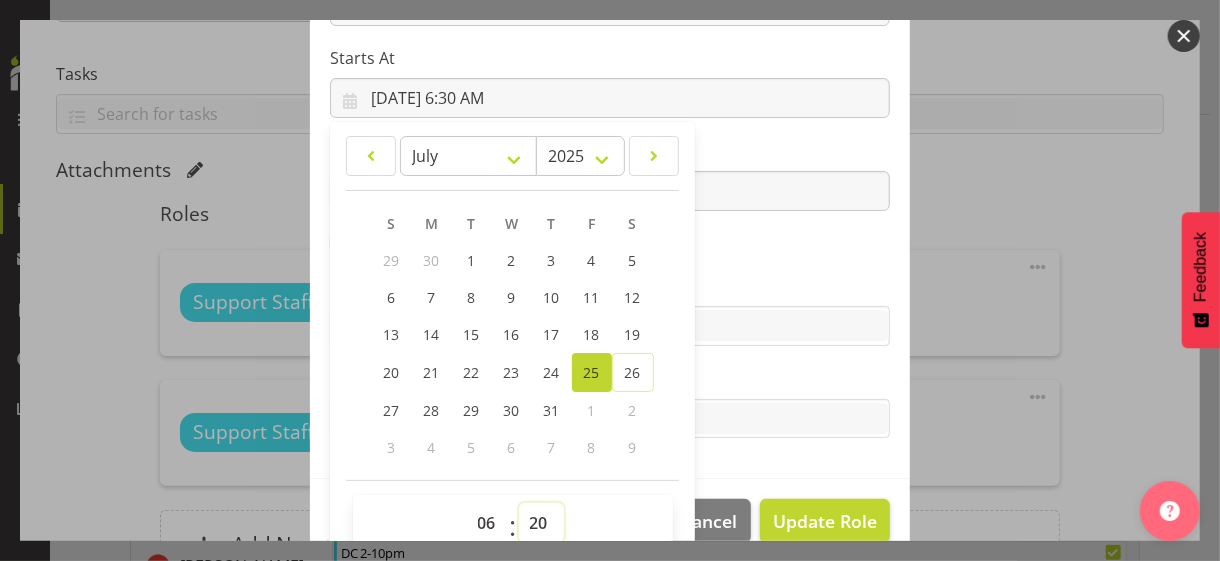 click on "00   01   02   03   04   05   06   07   08   09   10   11   12   13   14   15   16   17   18   19   20   21   22   23   24   25   26   27   28   29   30   31   32   33   34   35   36   37   38   39   40   41   42   43   44   45   46   47   48   49   50   51   52   53   54   55   56   57   58   59" at bounding box center (541, 523) 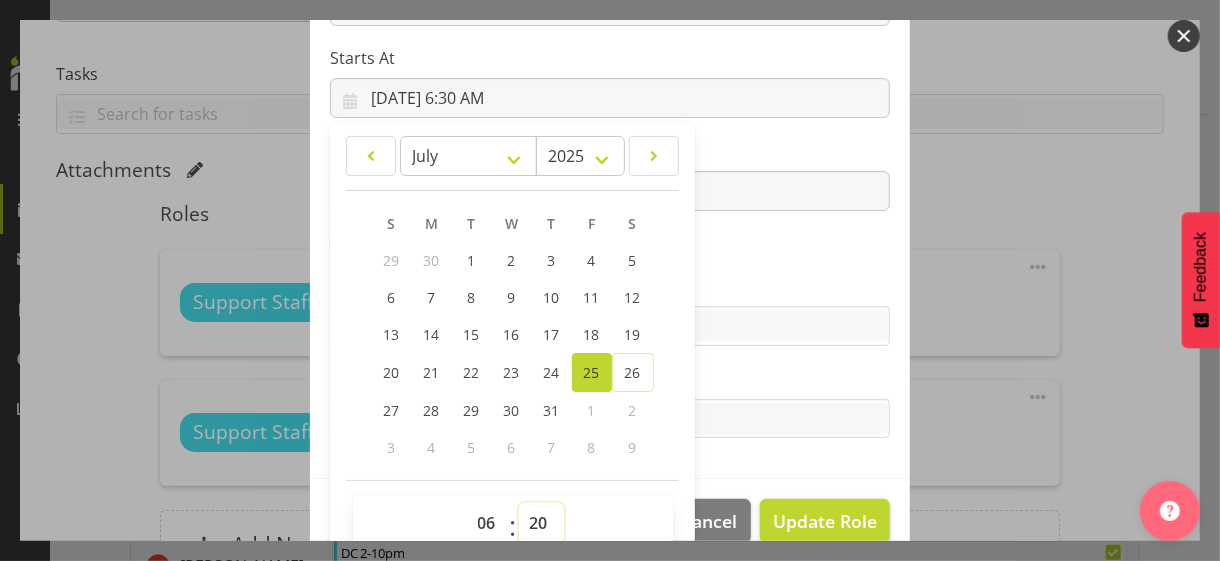 type on "[DATE] 6:20 AM" 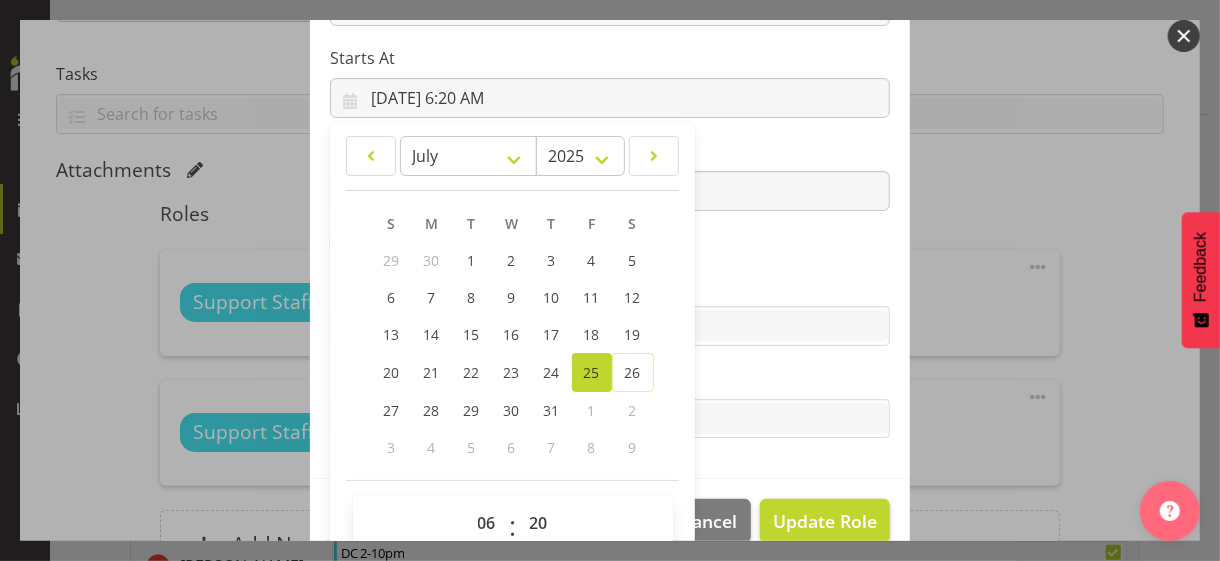 drag, startPoint x: 711, startPoint y: 264, endPoint x: 721, endPoint y: 271, distance: 12.206555 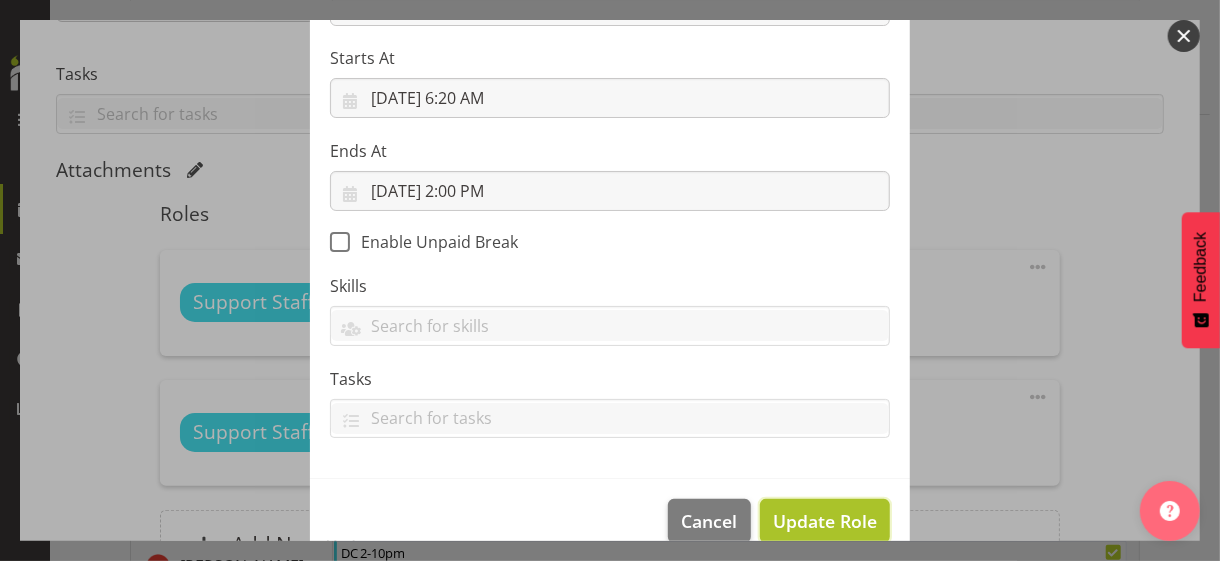 click on "Update Role" at bounding box center (825, 521) 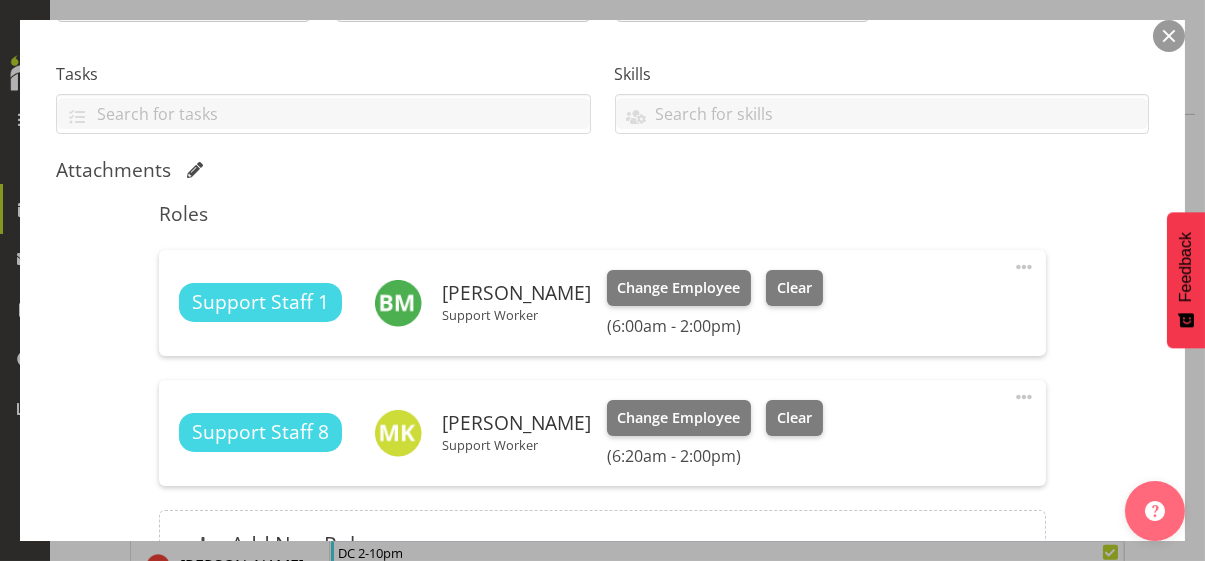 click on "Shift Instance Name DC 6-2pm   Location [GEOGRAPHIC_DATA] Cottage   Department Residential   Job  Select Job  Create new job
Starts At
[DATE] 6:00 AM  January   February   March   April   May   June   July   August   September   October   November   [DATE]   2034   2033   2032   2031   2030   2029   2028   2027   2026   2025   2024   2023   2022   2021   2020   2019   2018   2017   2016   2015   2014   2013   2012   2011   2010   2009   2008   2007   2006   2005   2004   2003   2002   2001   2000   1999   1998   1997   1996   1995   1994   1993   1992   1991   1990   1989   1988   1987   1986   1985   1984   1983   1982   1981   1980   1979   1978   1977   1976   1975   1974   1973   1972   1971   1970   1969   1968   1967   1966   1965   1964   1963   1962   1961   1960   1959   1958   1957   1956   1955   1954   1953   1952   1951   1950   1949   1948   1947   1946   1945   1944   1943   1942   1941   1940   1939   1938   1937   1936   1935   1934   1933   1932   1931   1930  S M" at bounding box center [602, 210] 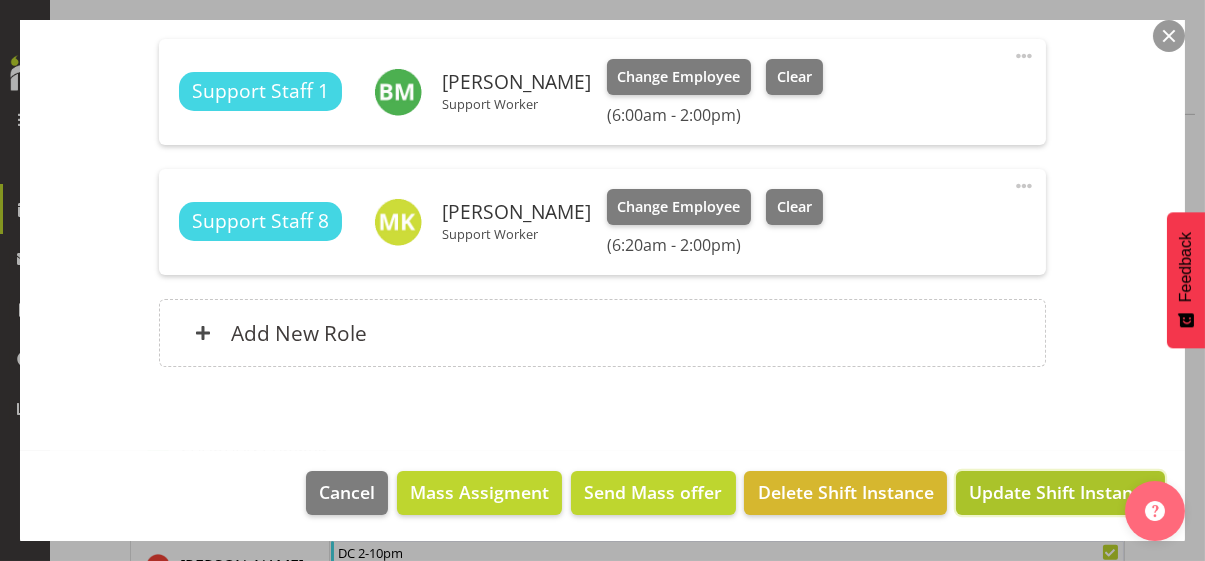 click on "Update Shift Instance" at bounding box center [1060, 492] 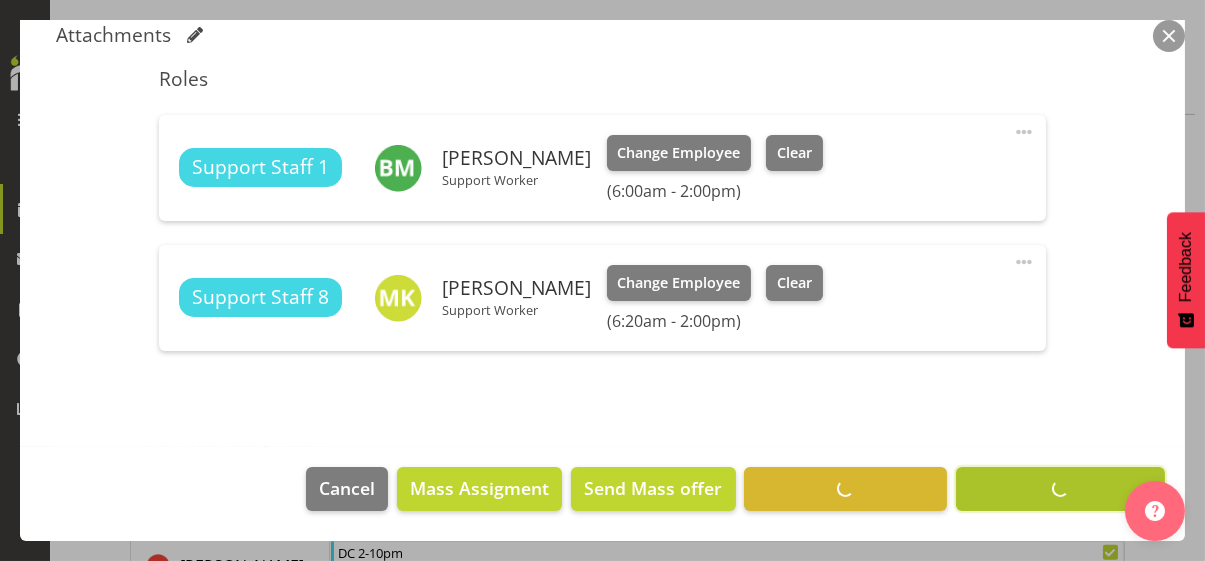 scroll, scrollTop: 532, scrollLeft: 0, axis: vertical 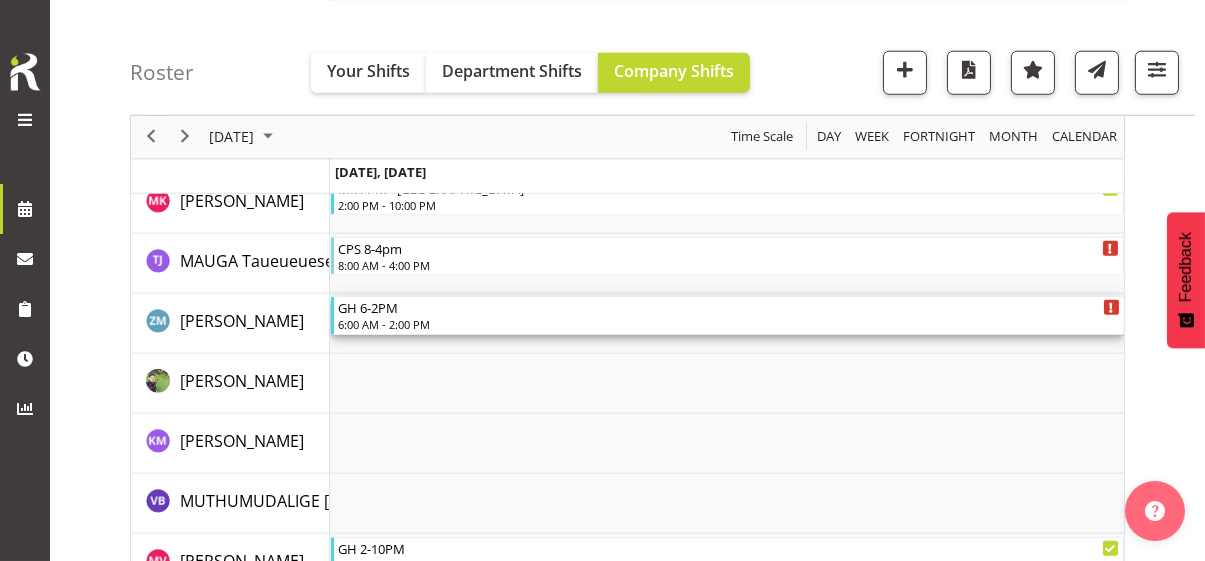 click on "6:00 AM - 2:00 PM" at bounding box center (729, 324) 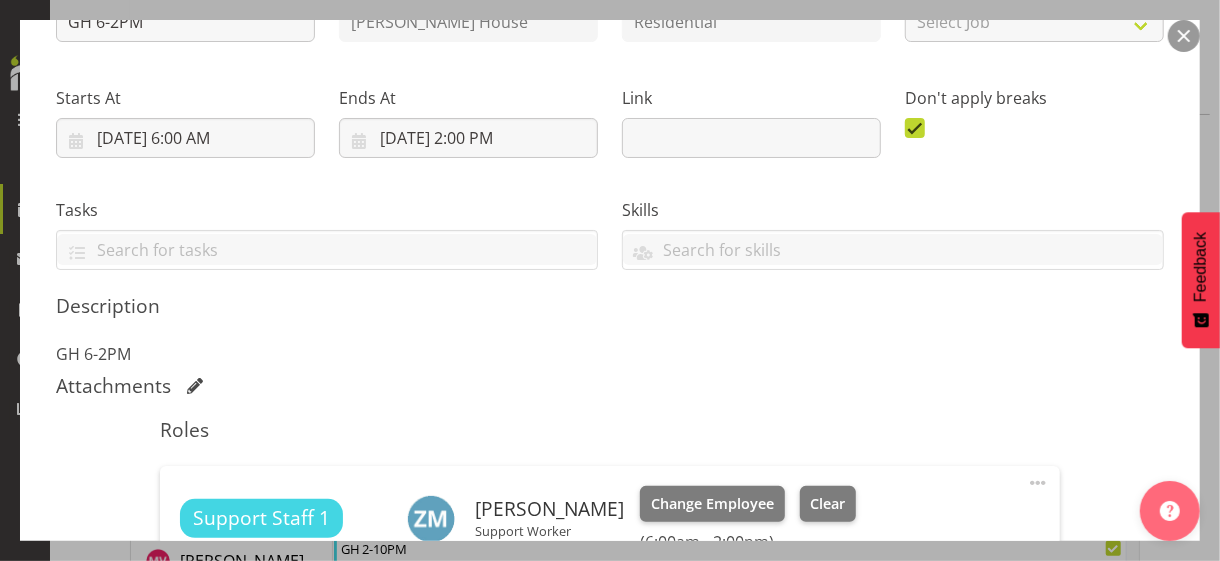 scroll, scrollTop: 500, scrollLeft: 0, axis: vertical 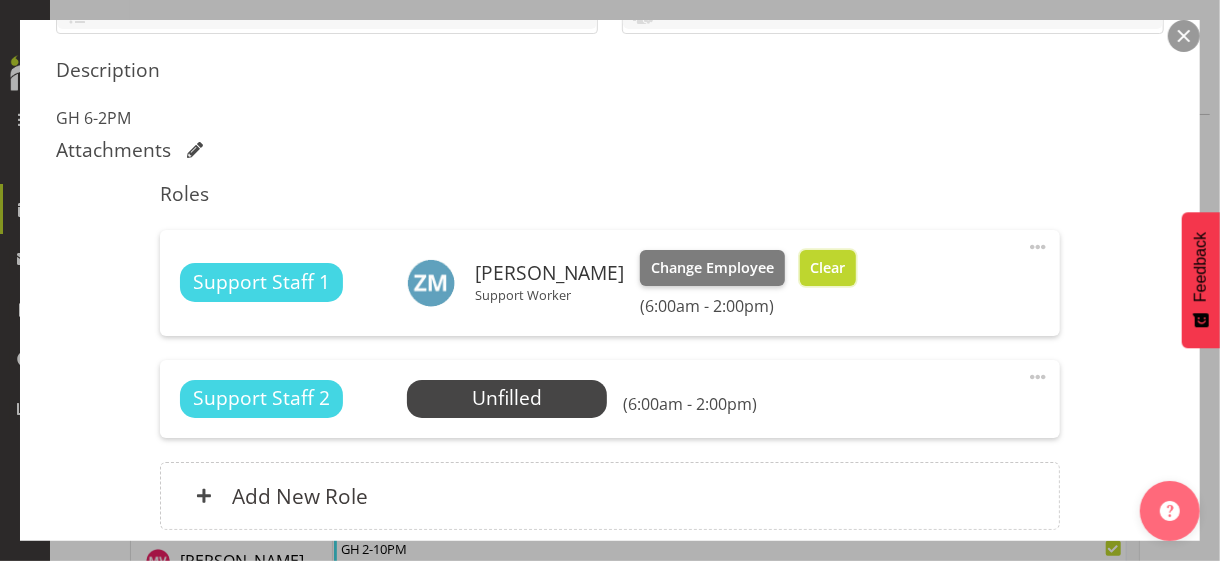 click on "Clear" at bounding box center [827, 268] 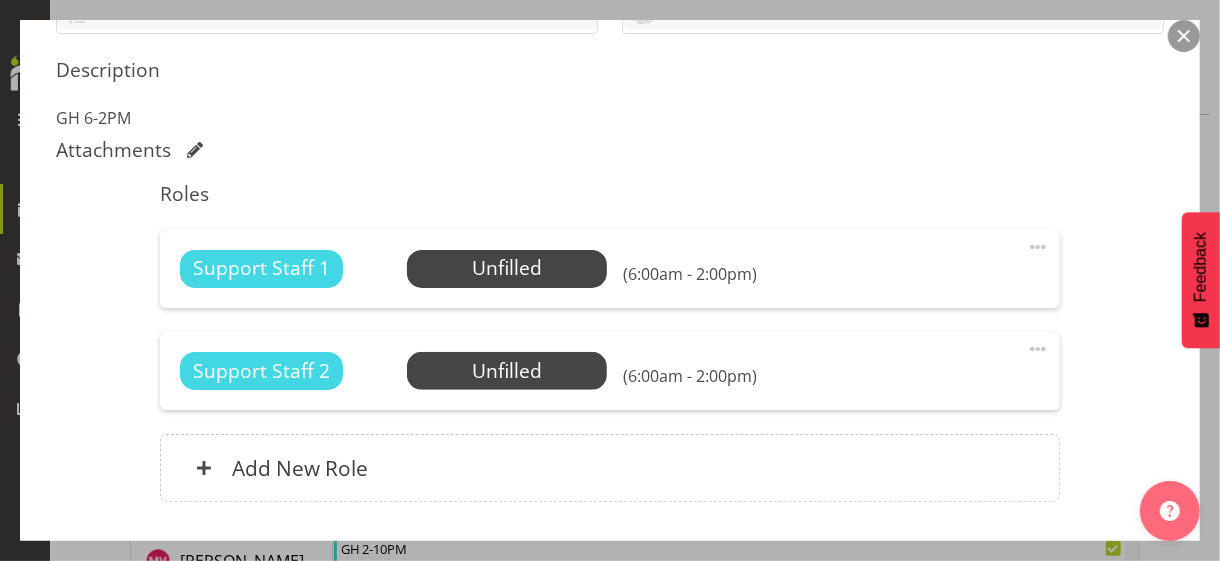 scroll, scrollTop: 636, scrollLeft: 0, axis: vertical 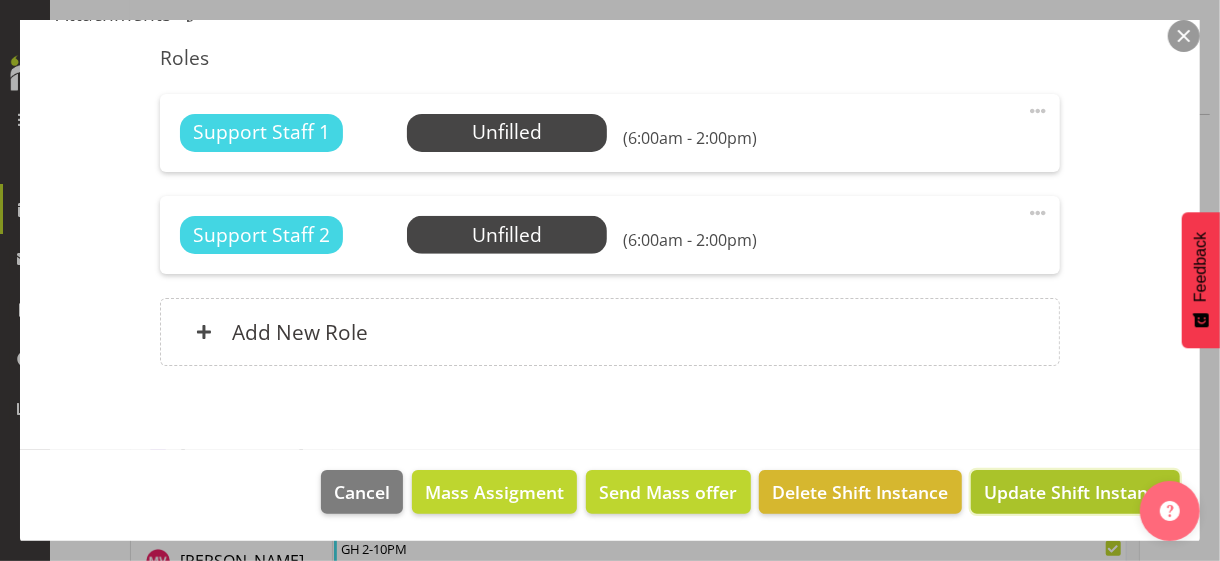 click on "Update Shift Instance" at bounding box center (1075, 492) 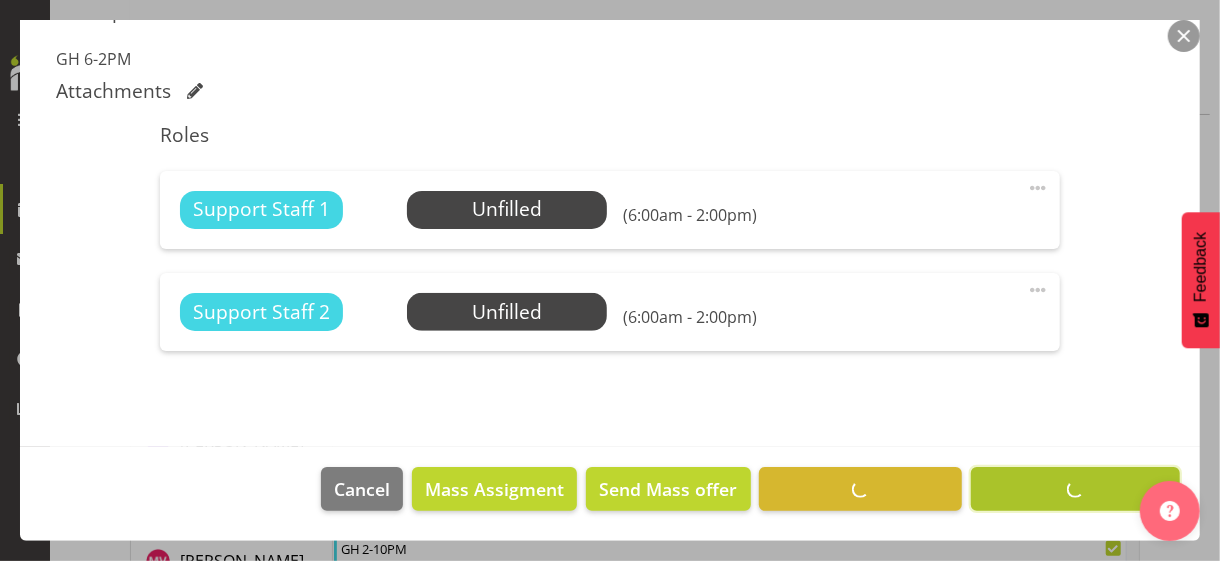 scroll, scrollTop: 557, scrollLeft: 0, axis: vertical 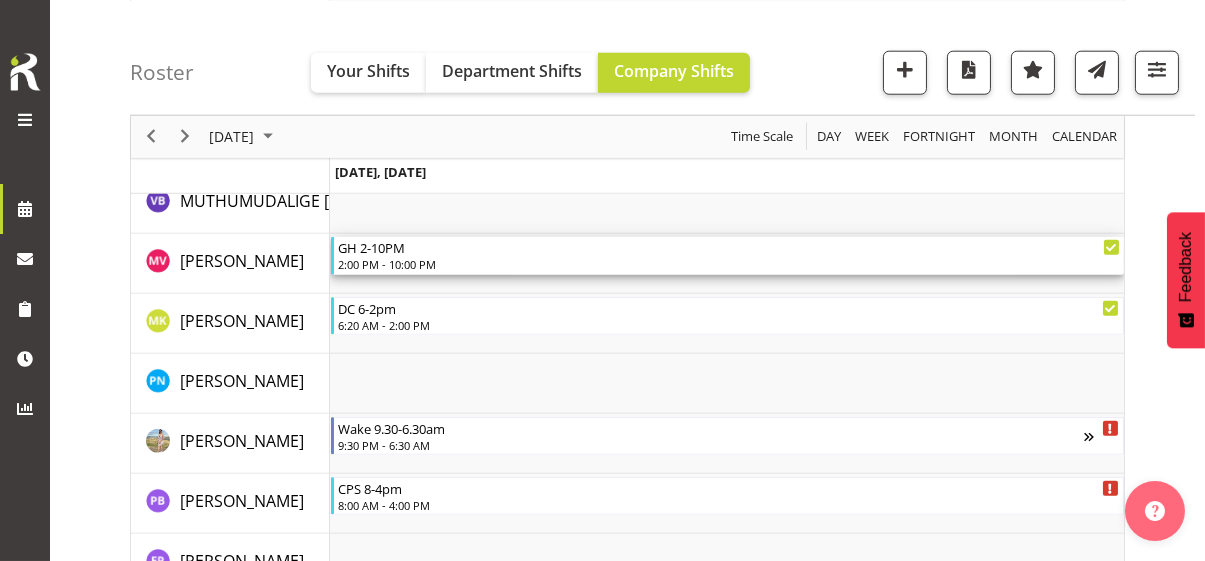click on "2:00 PM - 10:00 PM" at bounding box center (729, 264) 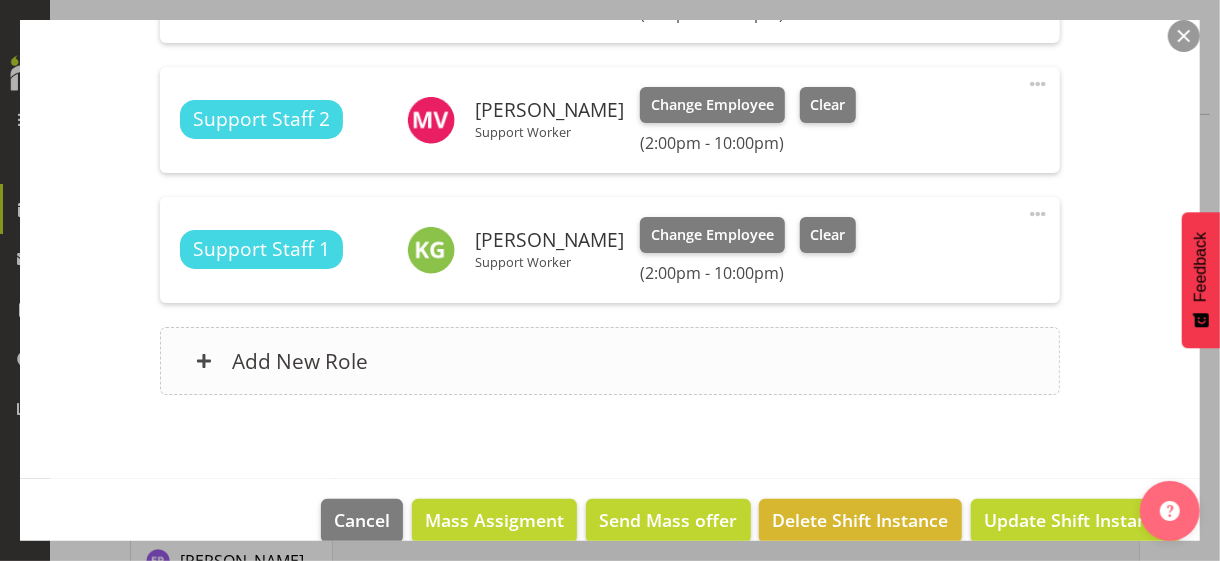scroll, scrollTop: 821, scrollLeft: 0, axis: vertical 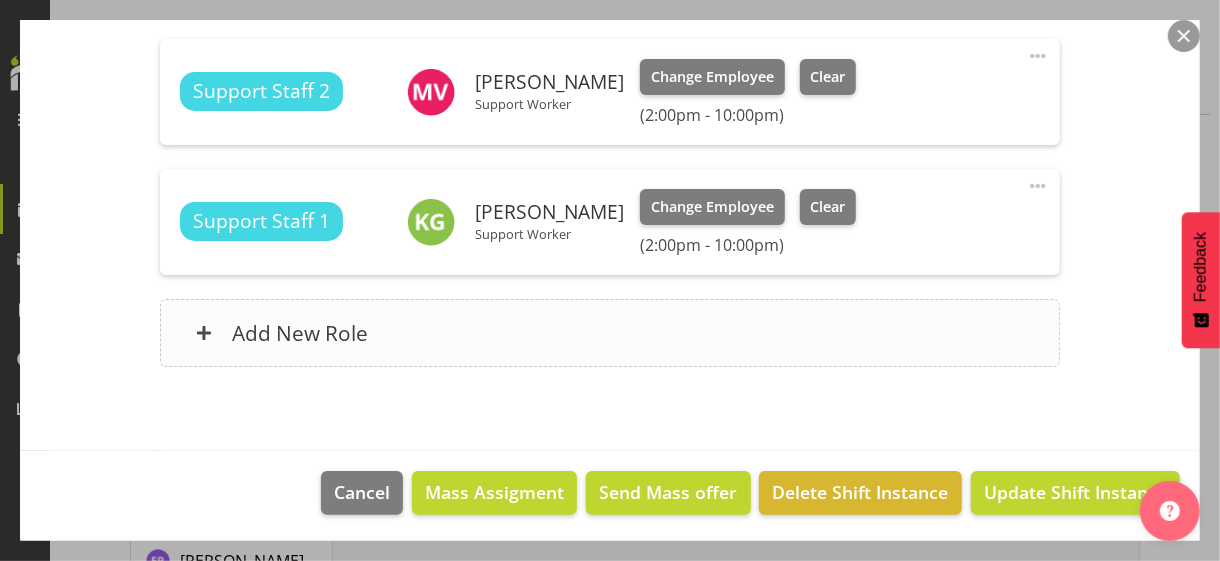 click on "Add New Role" at bounding box center (609, 333) 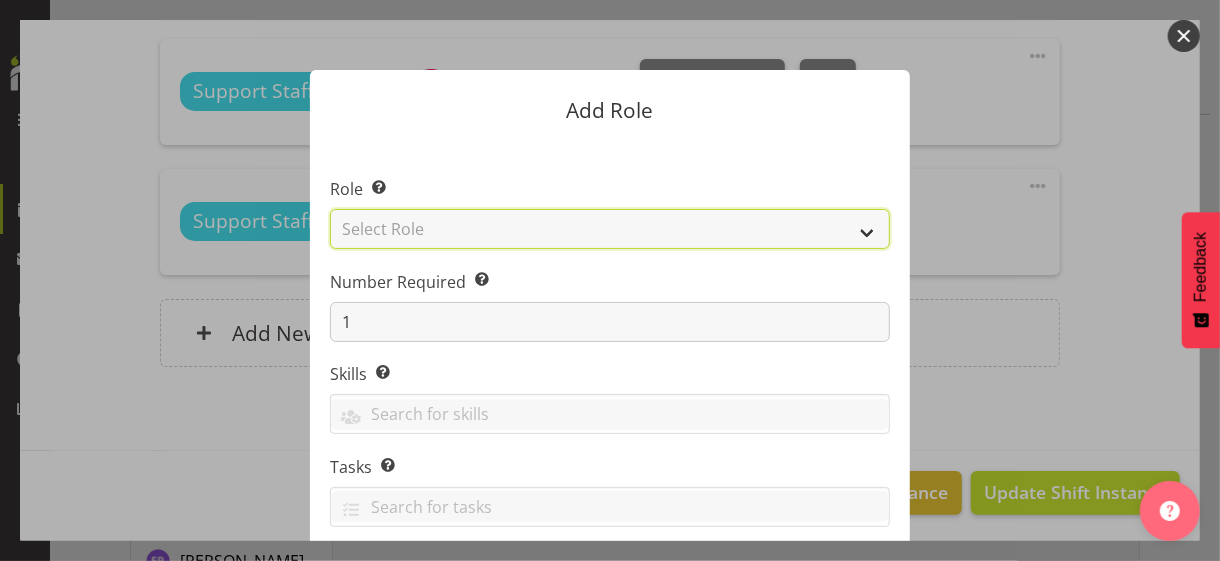 click on "Select Role  CP House Leader Support Staff Wake" at bounding box center [610, 229] 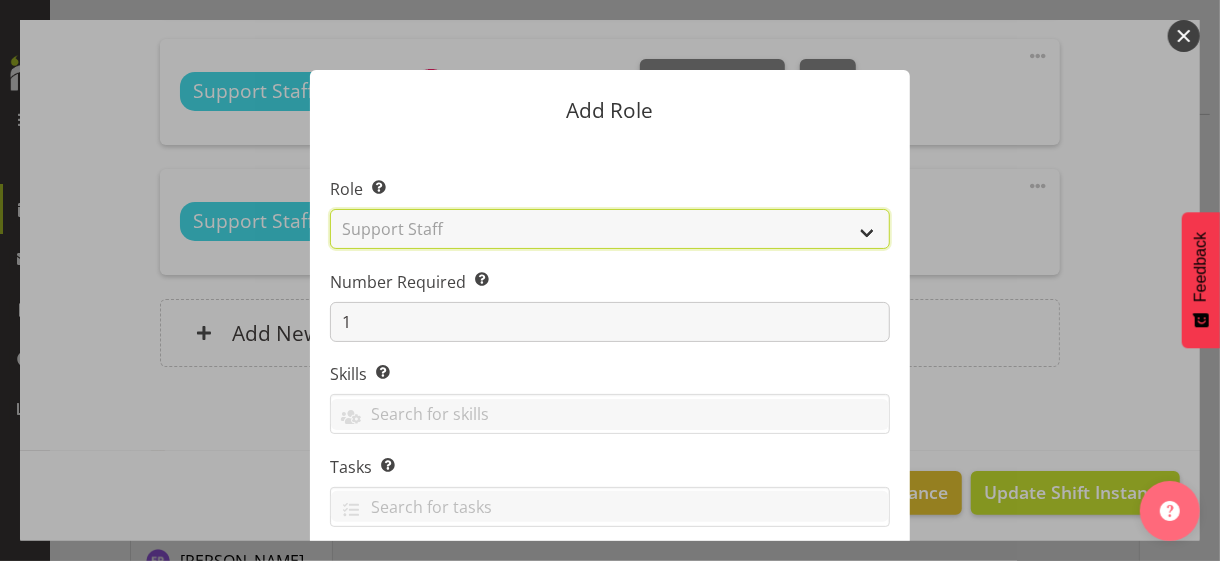 click on "Select Role  CP House Leader Support Staff Wake" at bounding box center [610, 229] 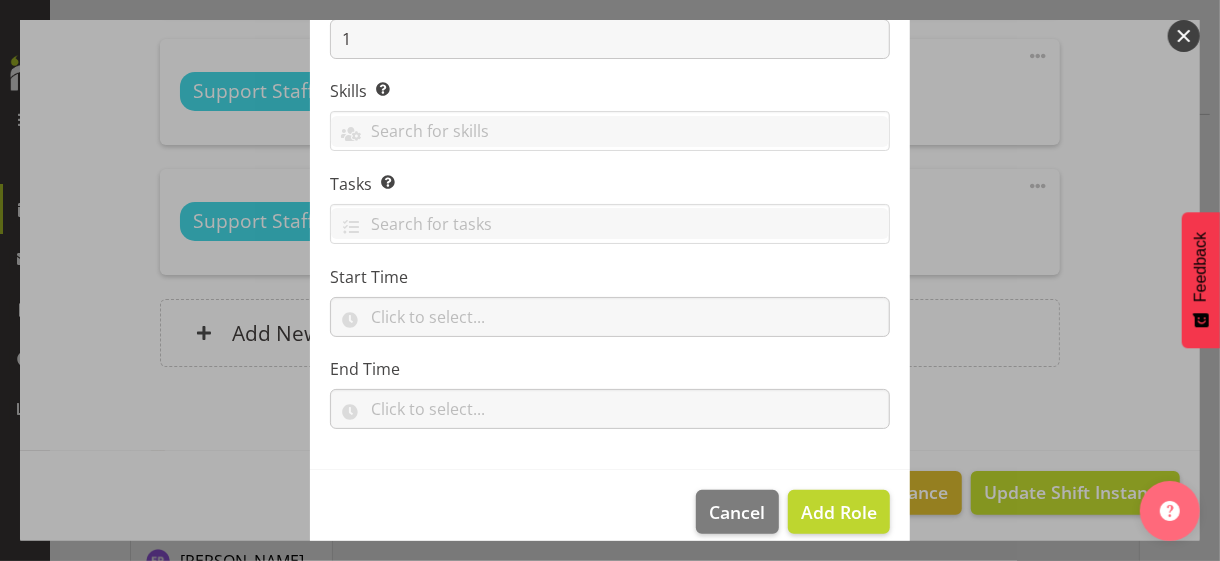 scroll, scrollTop: 304, scrollLeft: 0, axis: vertical 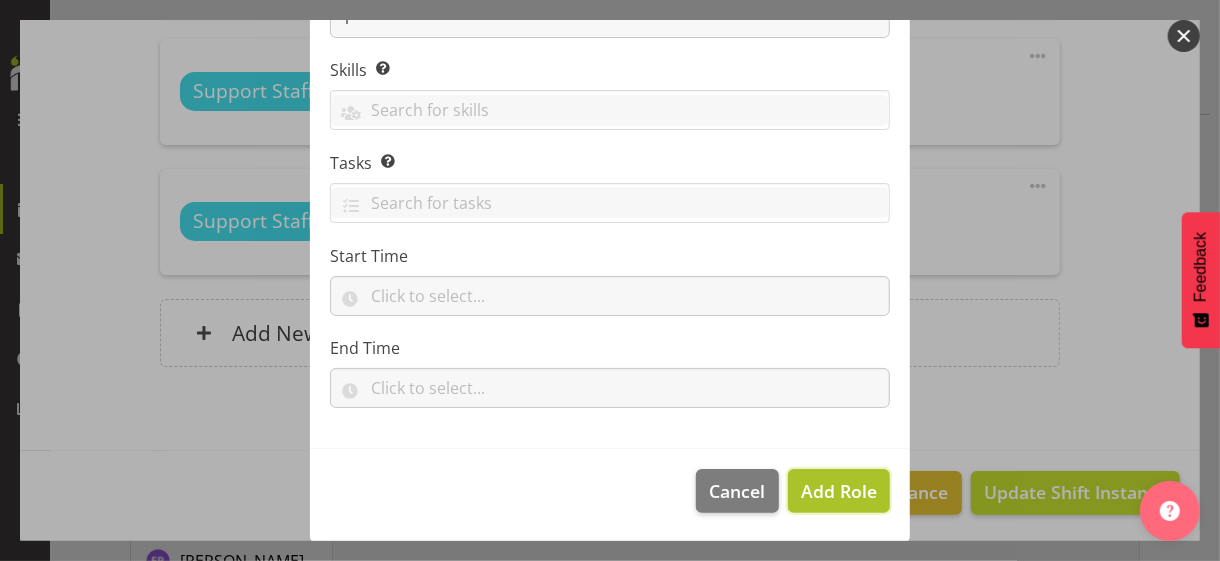 click on "Add Role" at bounding box center [839, 491] 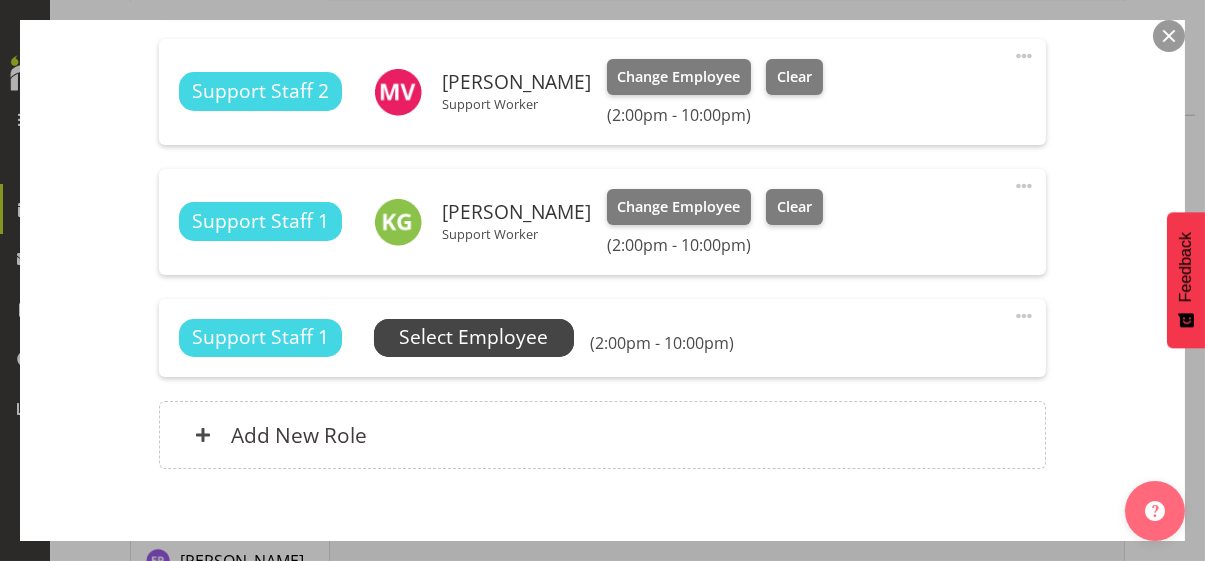 click on "Select Employee" at bounding box center [473, 337] 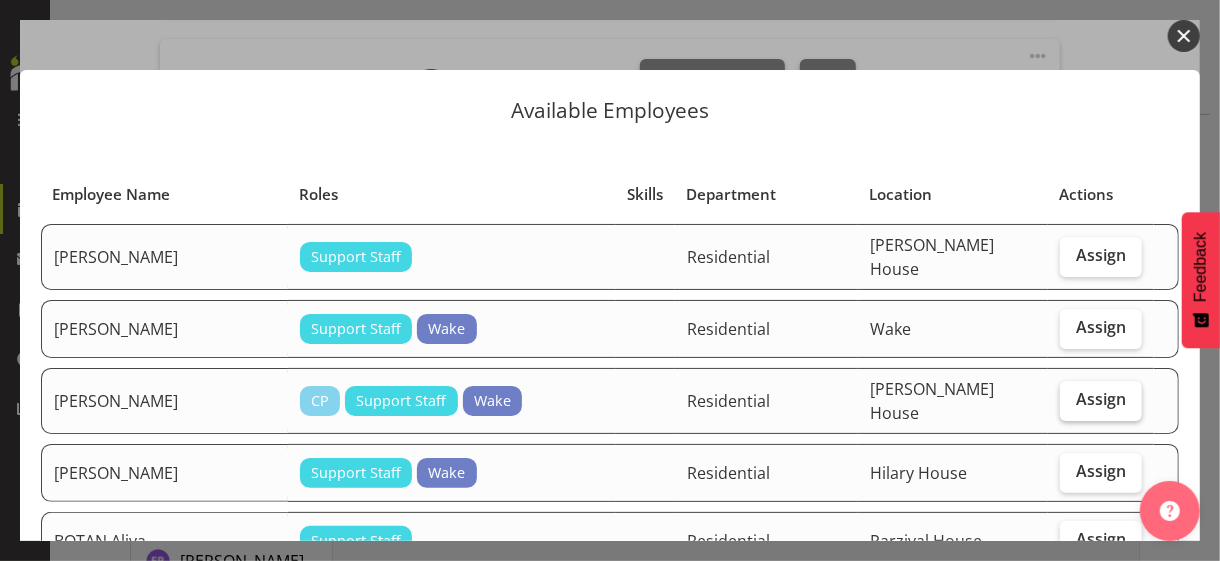 click on "Assign" at bounding box center (1101, 401) 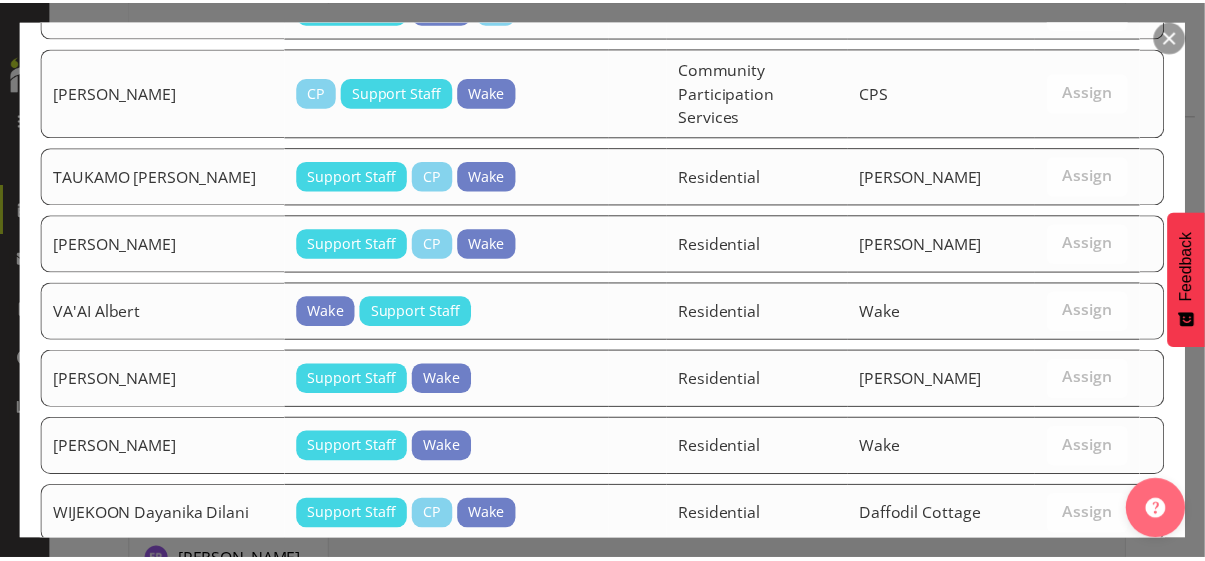 scroll, scrollTop: 2629, scrollLeft: 0, axis: vertical 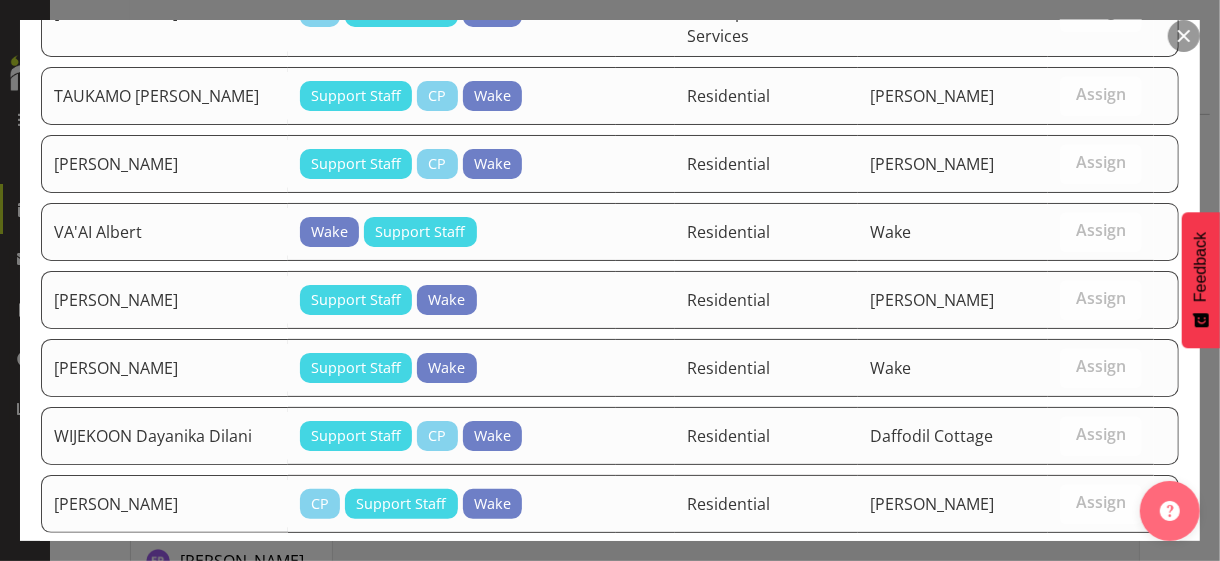 click on "Assign [PERSON_NAME]" at bounding box center (1066, 606) 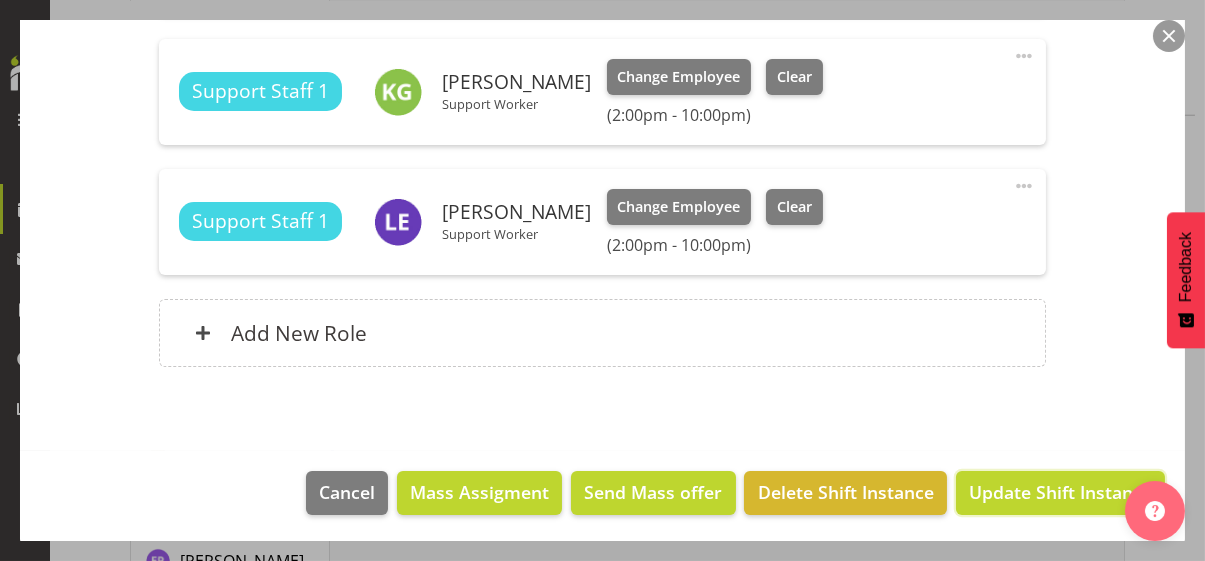click on "Update Shift Instance" at bounding box center (1060, 492) 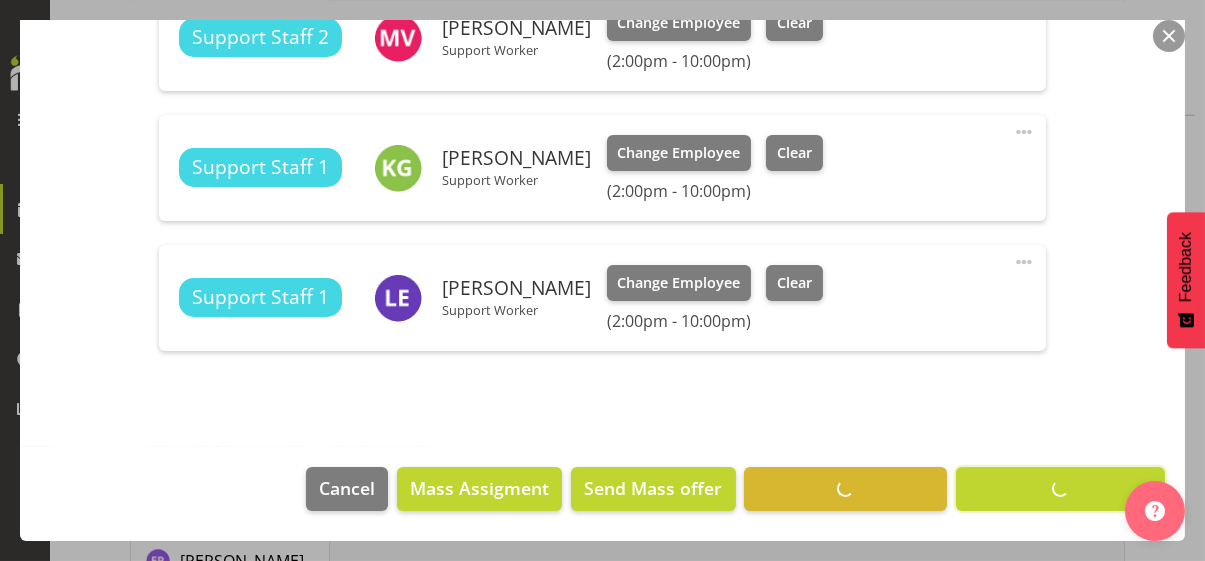 scroll, scrollTop: 872, scrollLeft: 0, axis: vertical 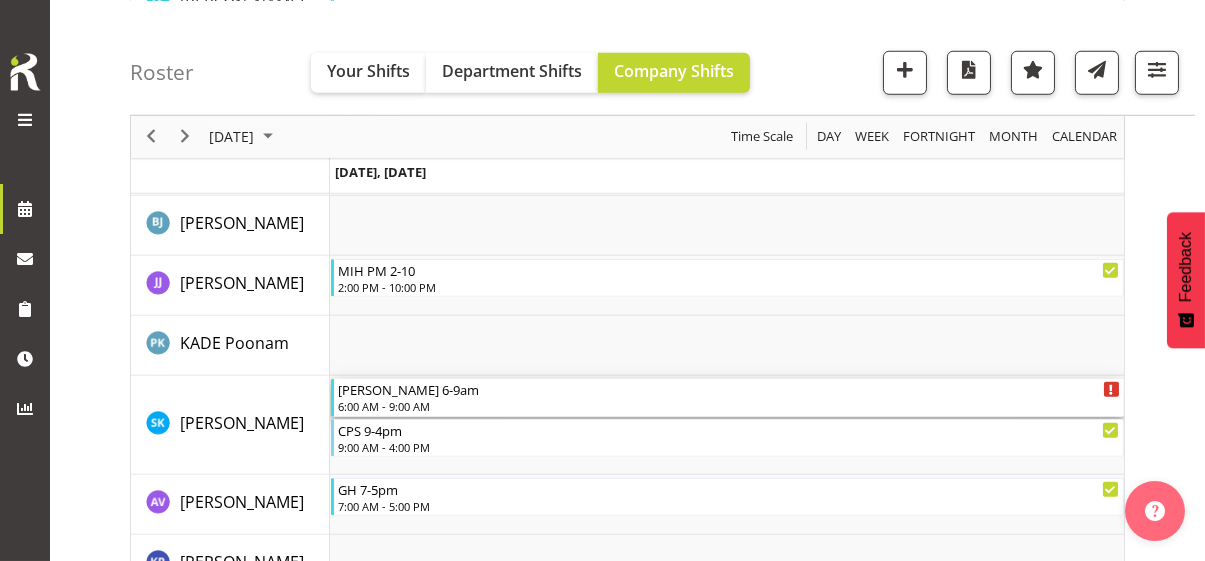 click on "6:00 AM - 9:00 AM" at bounding box center (729, 406) 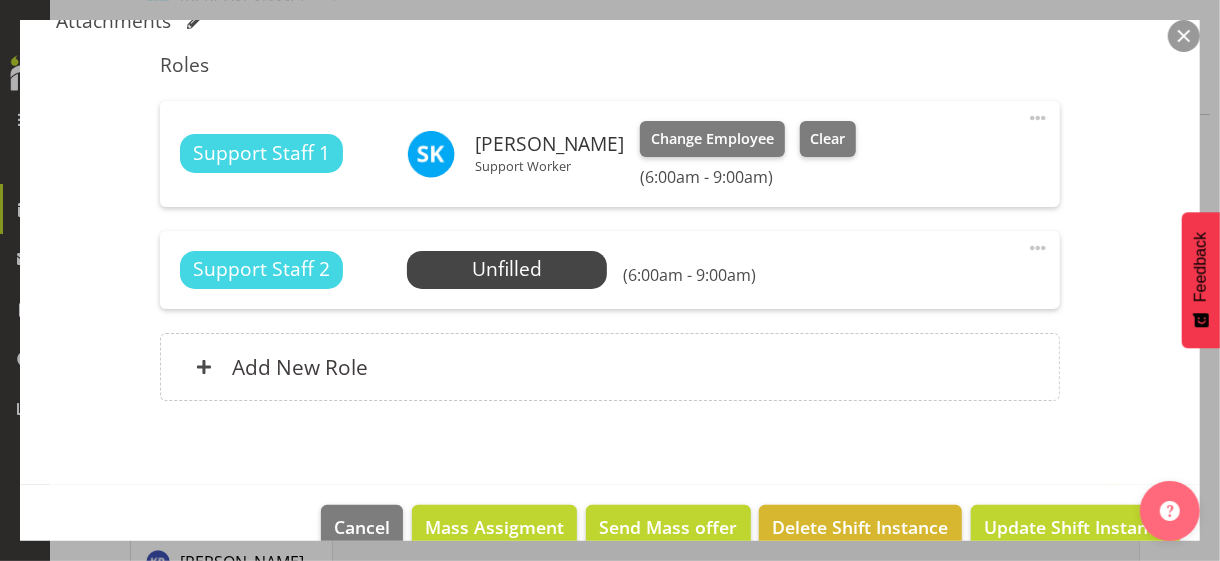 scroll, scrollTop: 584, scrollLeft: 0, axis: vertical 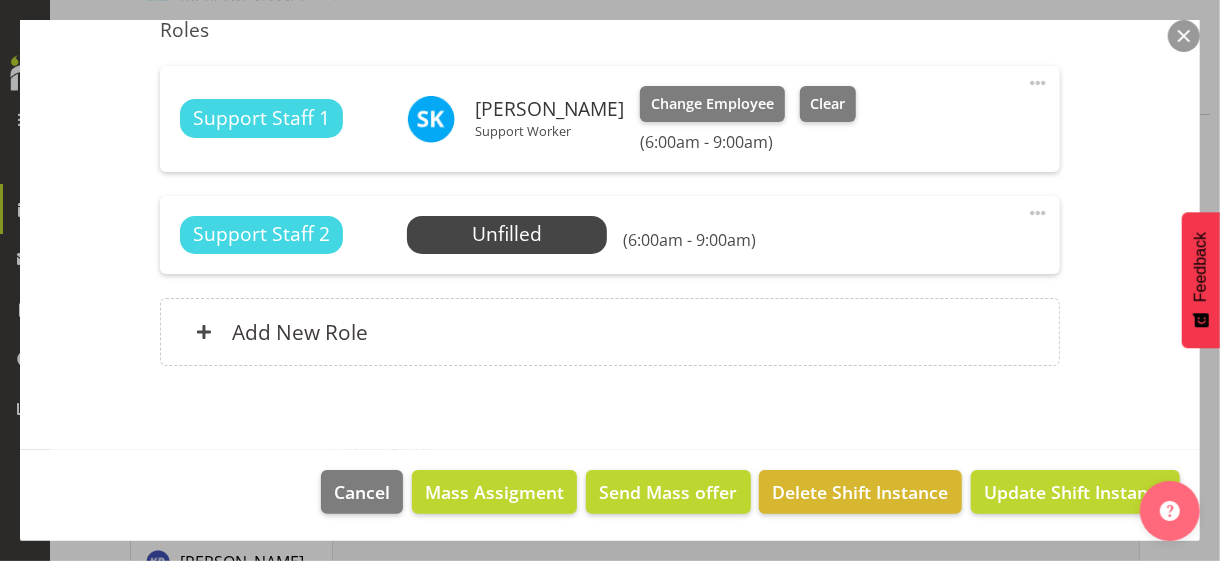 click at bounding box center (1038, 83) 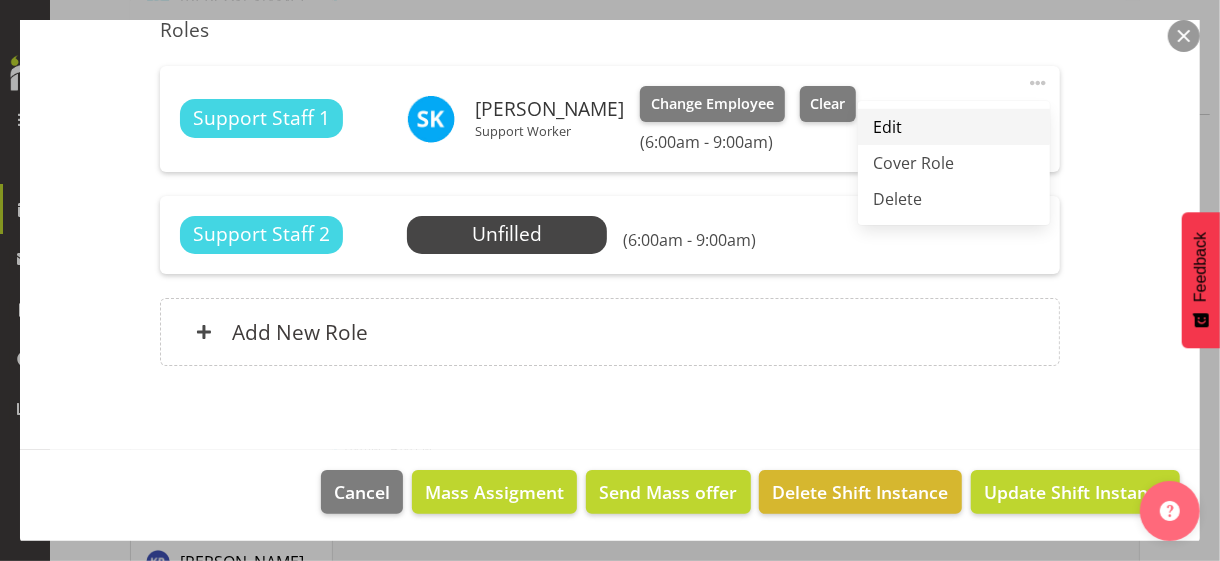 click on "Edit" at bounding box center (954, 127) 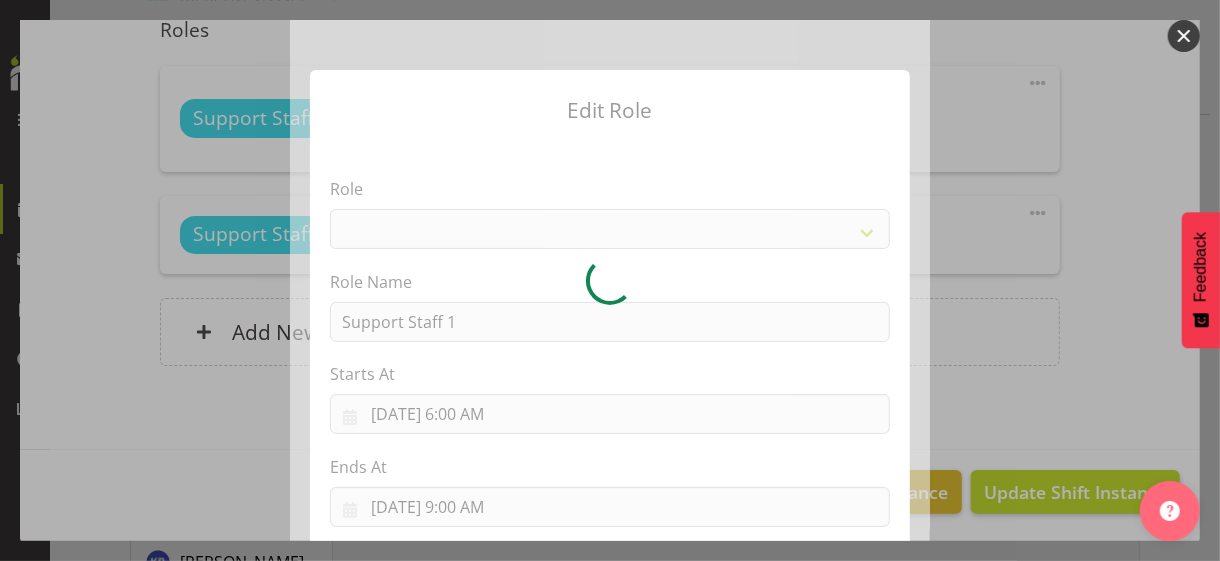 select on "1091" 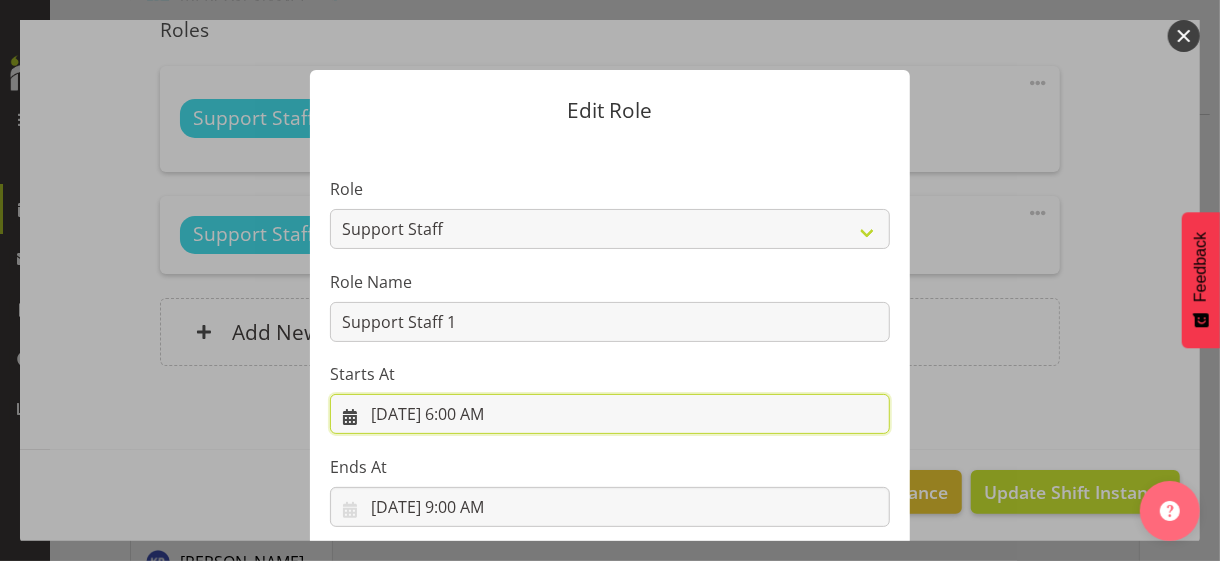 click on "[DATE] 6:00 AM" at bounding box center (610, 414) 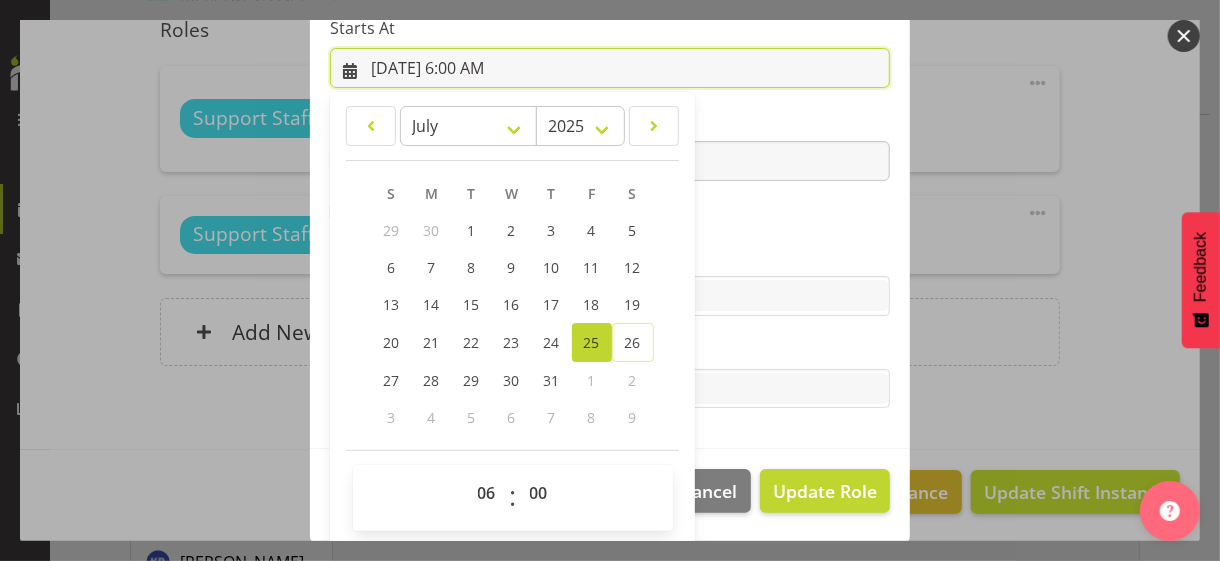scroll, scrollTop: 347, scrollLeft: 0, axis: vertical 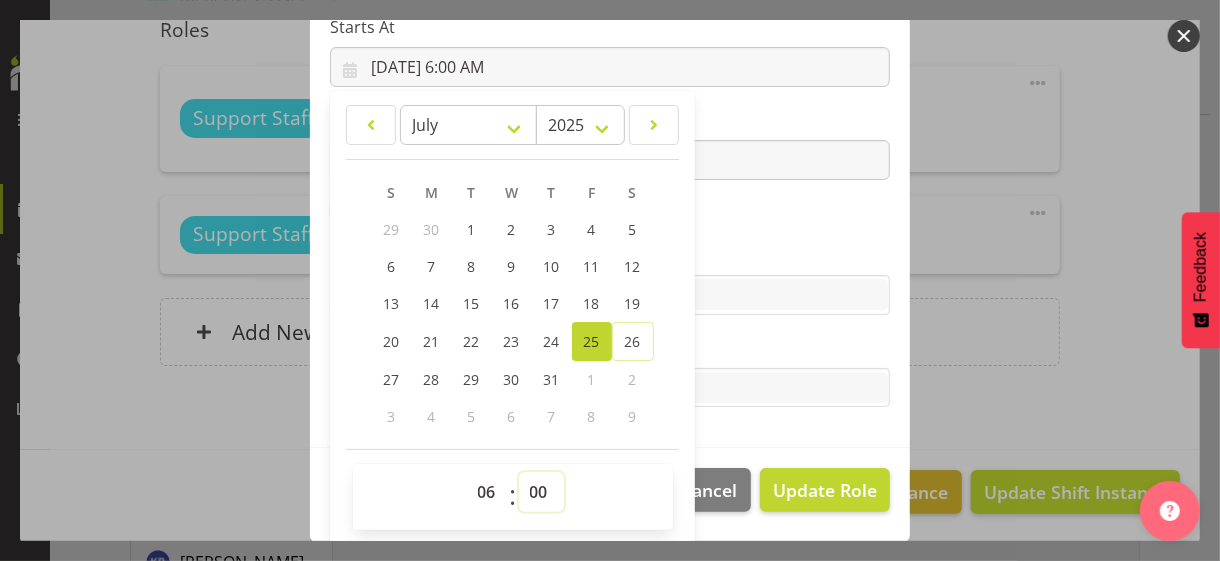 click on "00   01   02   03   04   05   06   07   08   09   10   11   12   13   14   15   16   17   18   19   20   21   22   23   24   25   26   27   28   29   30   31   32   33   34   35   36   37   38   39   40   41   42   43   44   45   46   47   48   49   50   51   52   53   54   55   56   57   58   59" at bounding box center (541, 492) 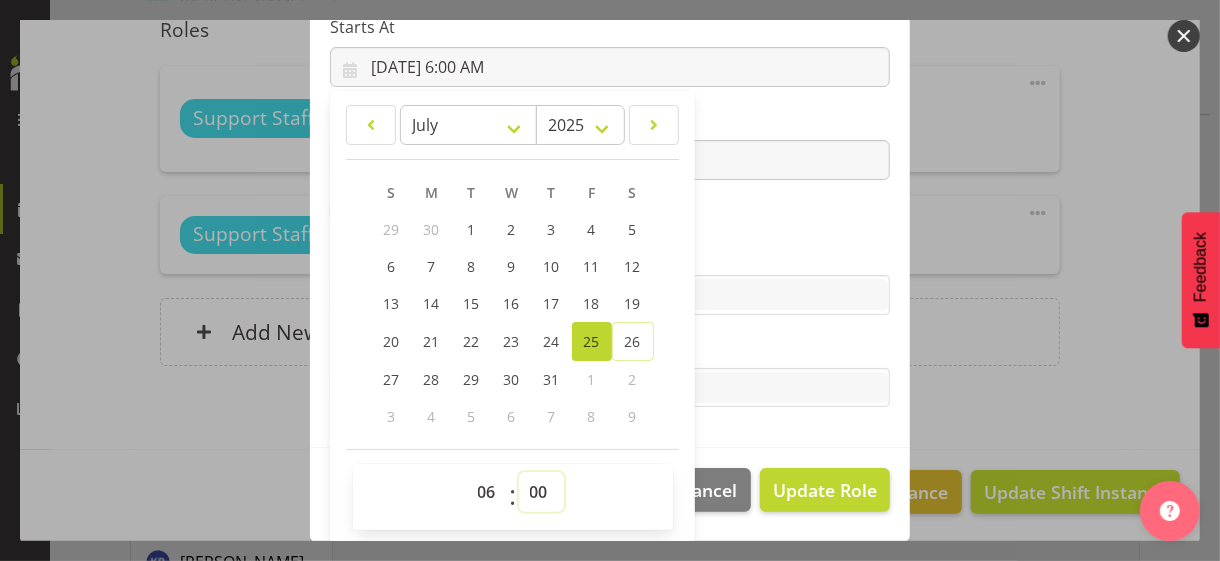 select on "30" 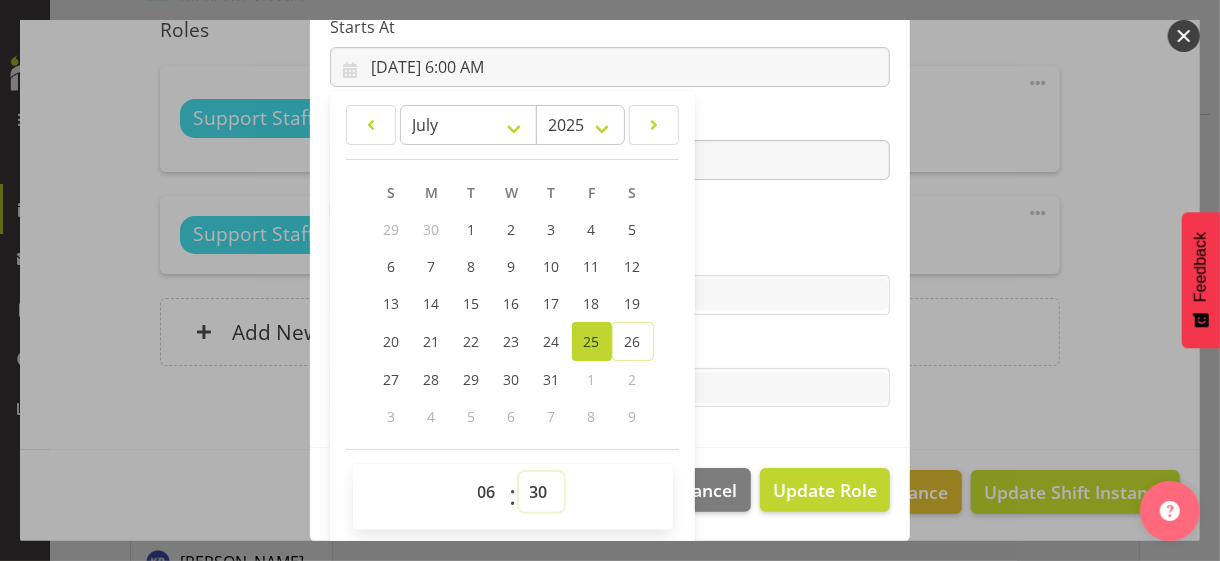 click on "00   01   02   03   04   05   06   07   08   09   10   11   12   13   14   15   16   17   18   19   20   21   22   23   24   25   26   27   28   29   30   31   32   33   34   35   36   37   38   39   40   41   42   43   44   45   46   47   48   49   50   51   52   53   54   55   56   57   58   59" at bounding box center [541, 492] 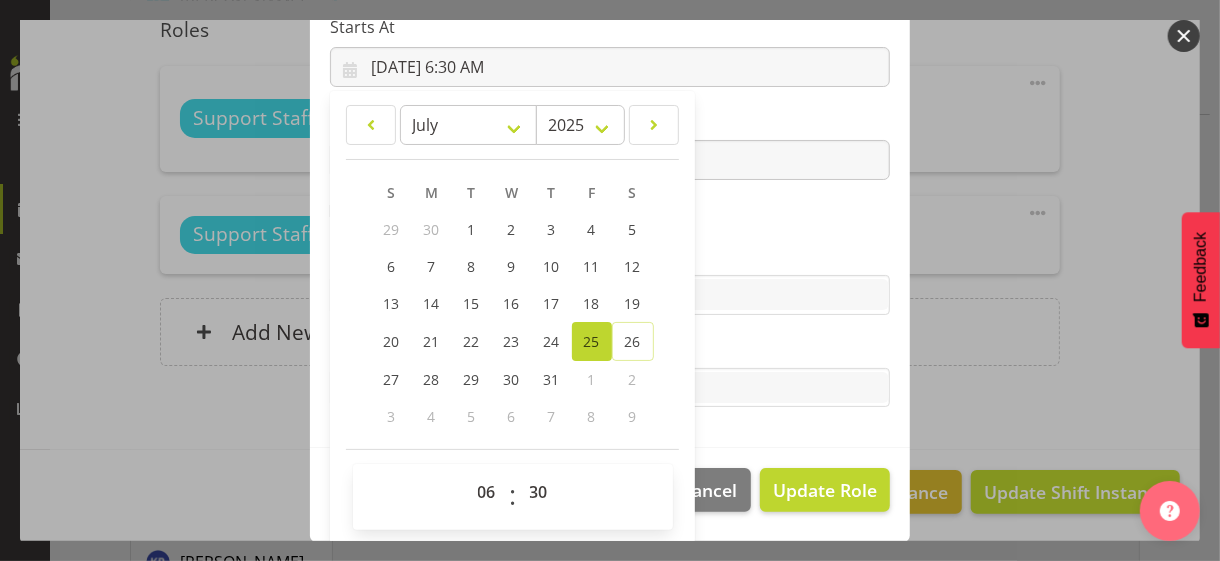 click on "Role CP House Leader Support Staff Wake   Role Name Support Staff 1
Starts At
[DATE] 6:30 AM  January   February   March   April   May   June   July   August   September   October   November   [DATE]   2034   2033   2032   2031   2030   2029   2028   2027   2026   2025   2024   2023   2022   2021   2020   2019   2018   2017   2016   2015   2014   2013   2012   2011   2010   2009   2008   2007   2006   2005   2004   2003   2002   2001   2000   1999   1998   1997   1996   1995   1994   1993   1992   1991   1990   1989   1988   1987   1986   1985   1984   1983   1982   1981   1980   1979   1978   1977   1976   1975   1974   1973   1972   1971   1970   1969   1968   1967   1966   1965   1964   1963   1962   1961   1960   1959   1958   1957   1956   1955   1954   1953   1952   1951   1950   1949   1948   1947   1946   1945   1944   1943   1942   1941   1940   1939   1938   1937   1936   1935   1934   1933   1932   1931   1930   1929   1928   1927   1926   1925  S M T W T F S 29 1" at bounding box center [610, 121] 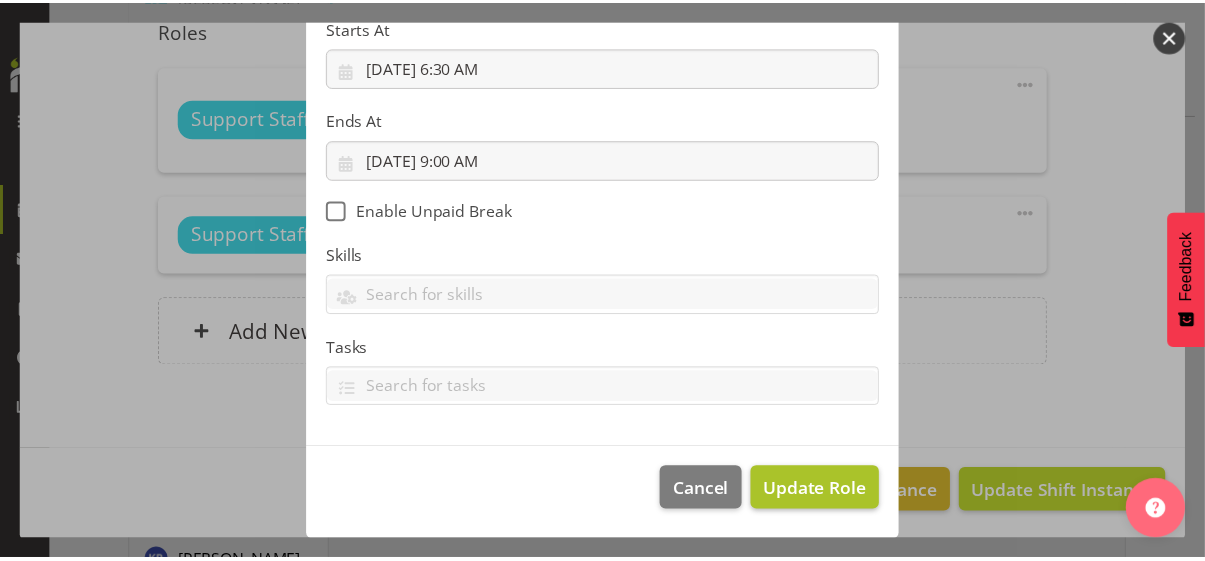 scroll, scrollTop: 346, scrollLeft: 0, axis: vertical 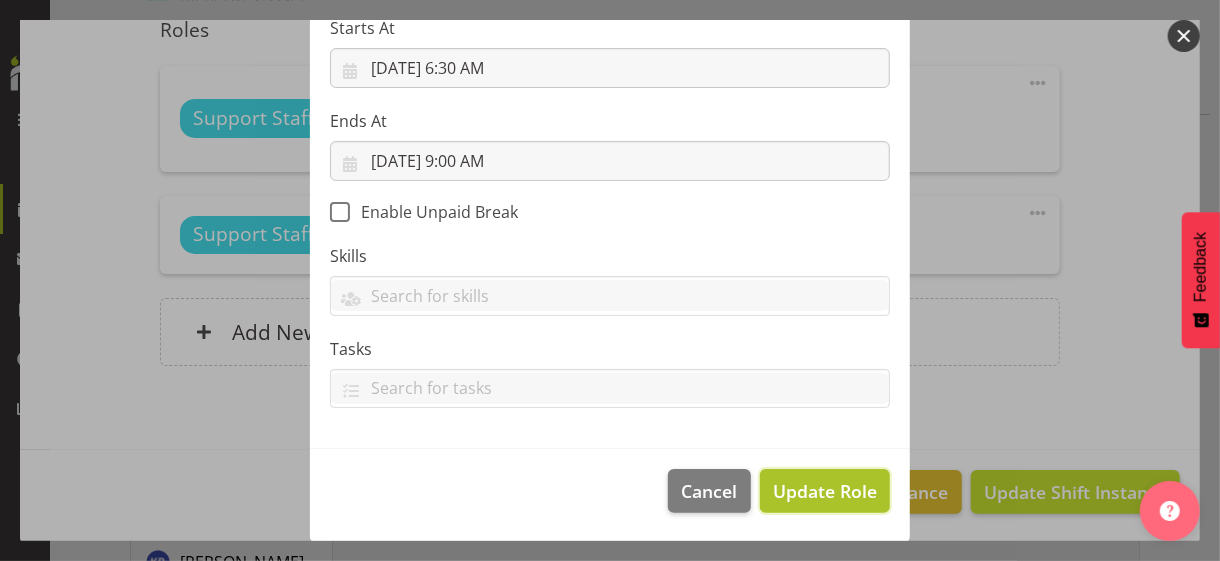 click on "Update Role" at bounding box center (825, 491) 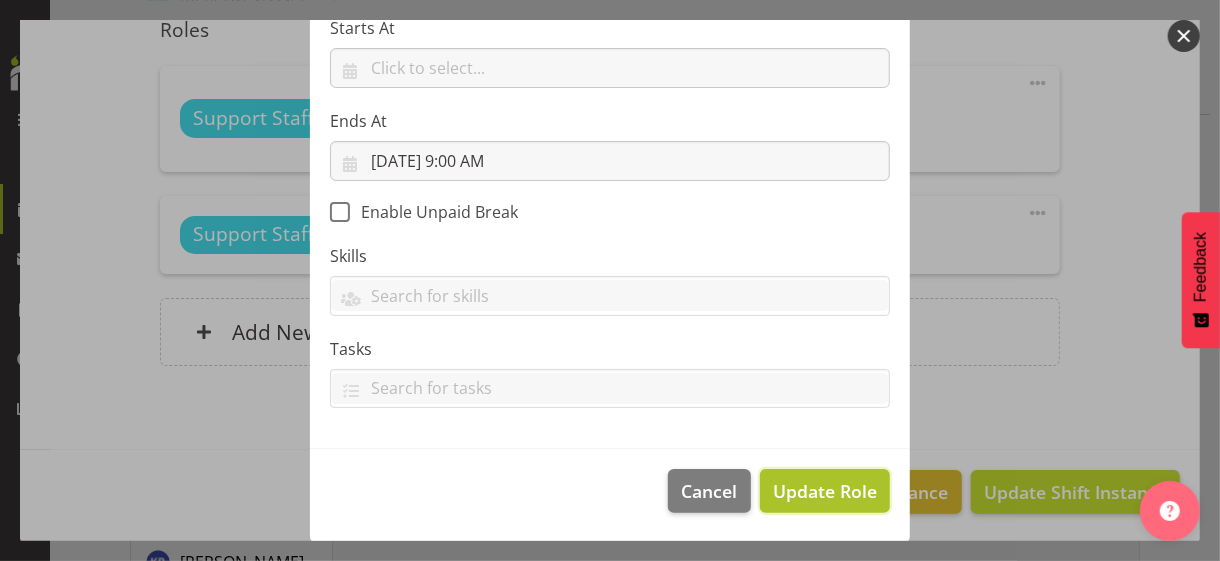 type 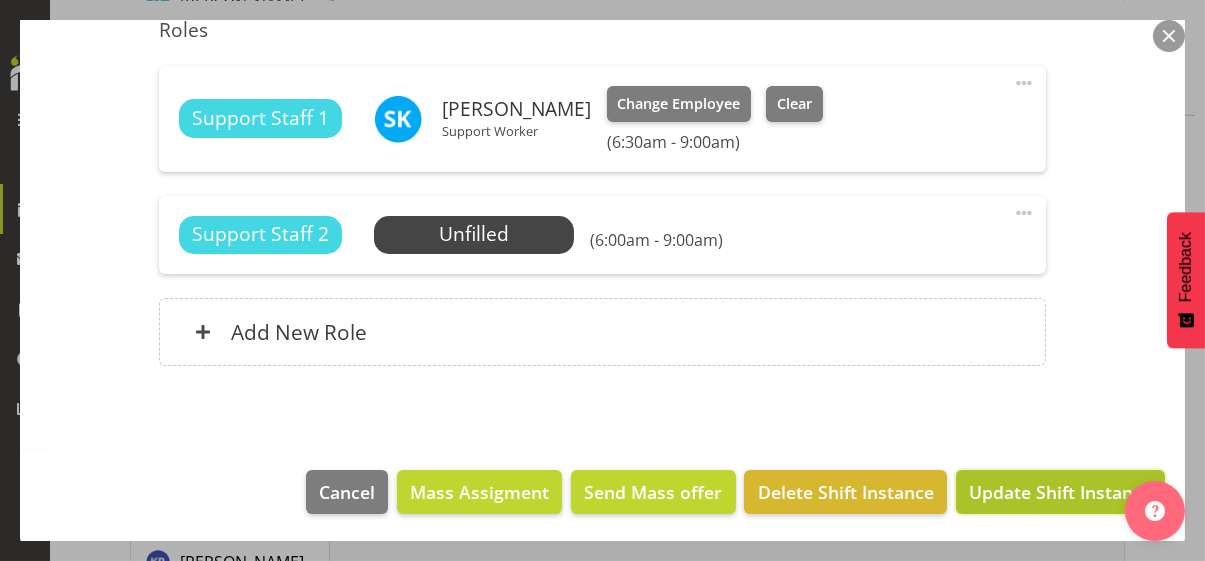 click on "Update Shift Instance" at bounding box center [1060, 492] 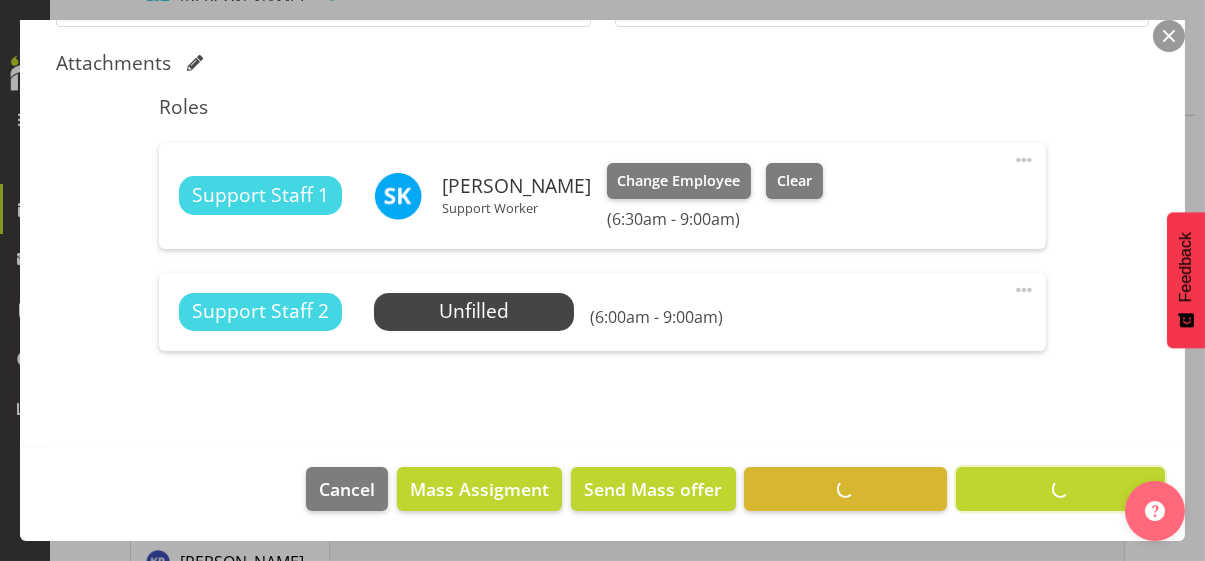 scroll, scrollTop: 505, scrollLeft: 0, axis: vertical 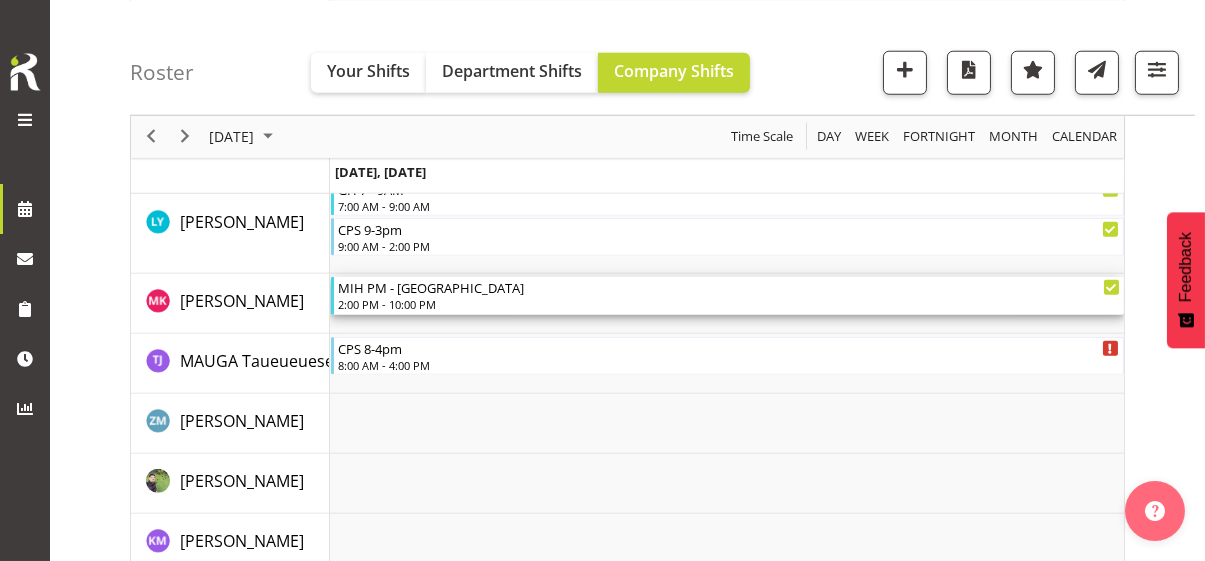 click on "2:00 PM - 10:00 PM" at bounding box center (729, 304) 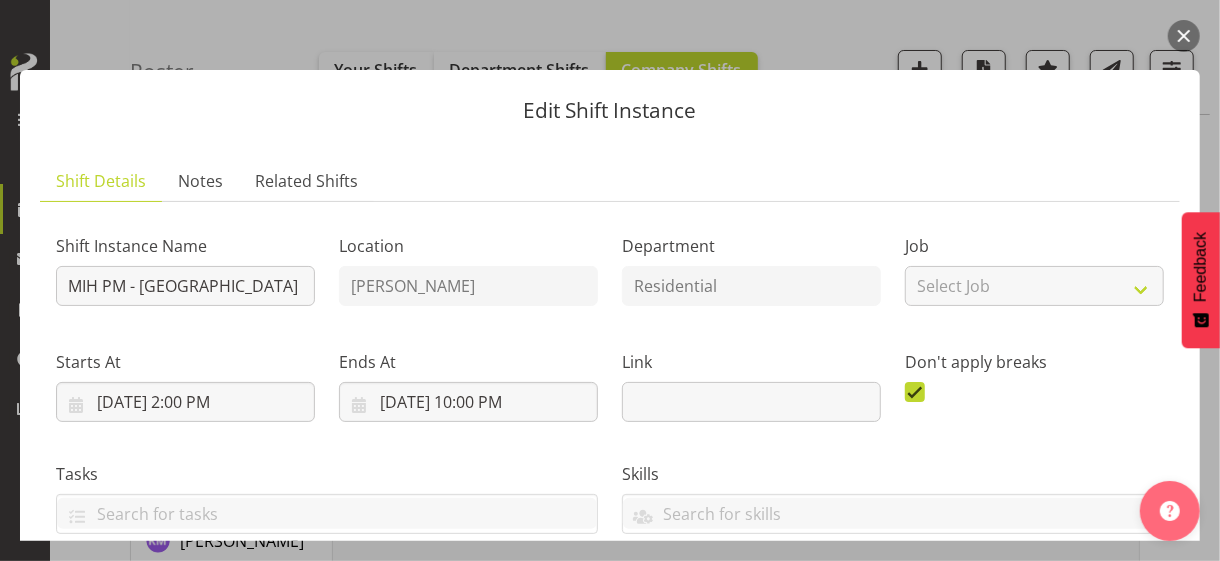 scroll, scrollTop: 400, scrollLeft: 0, axis: vertical 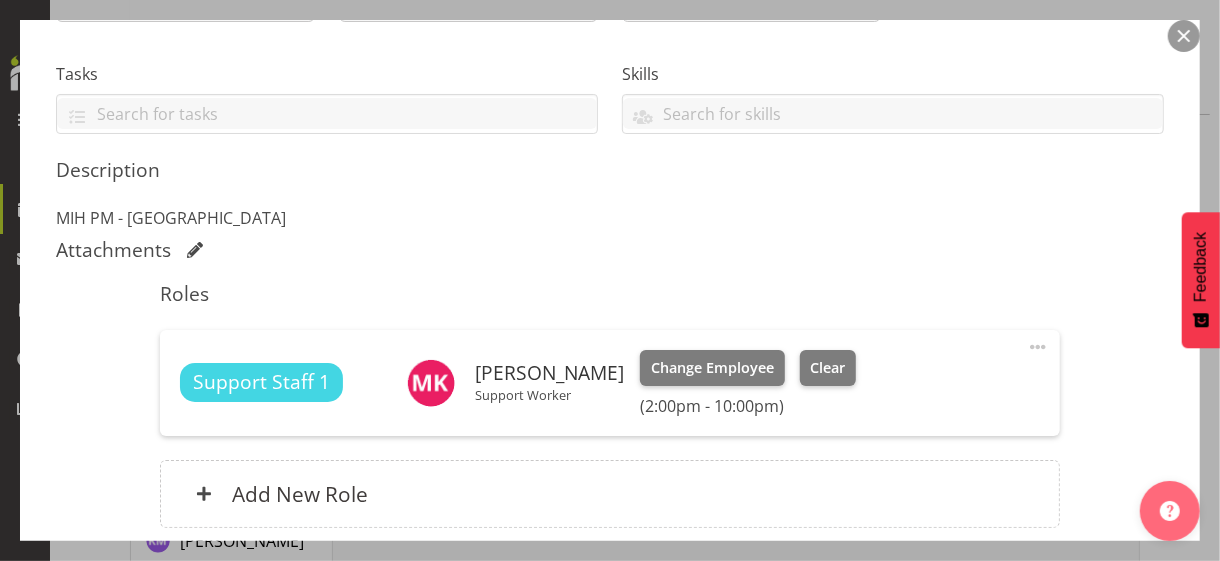 click at bounding box center (1038, 347) 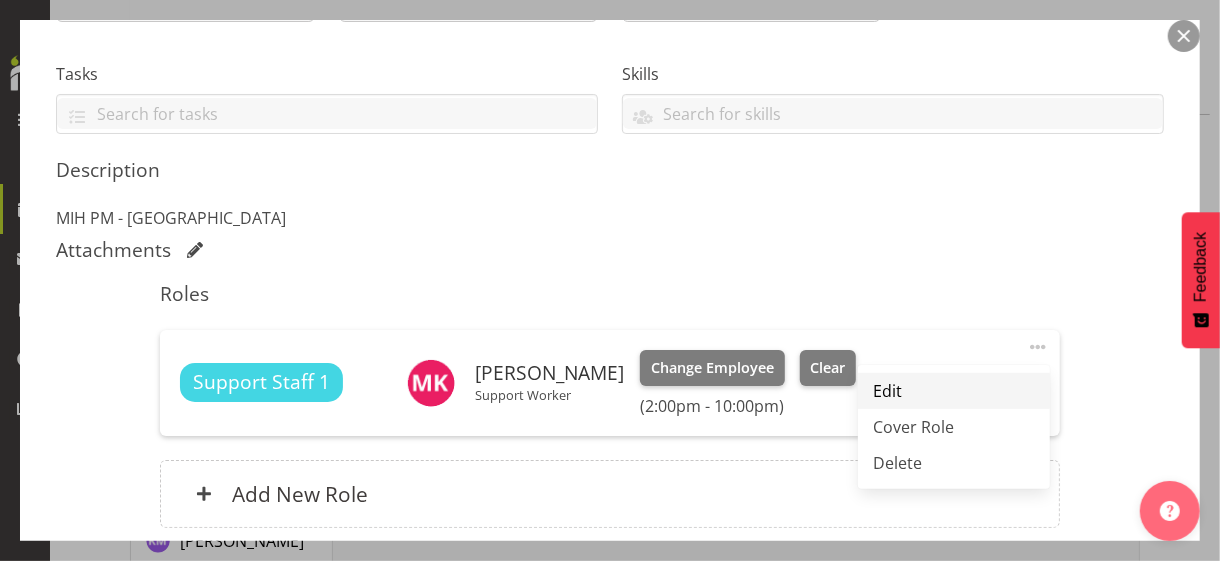 click on "Edit" at bounding box center (954, 391) 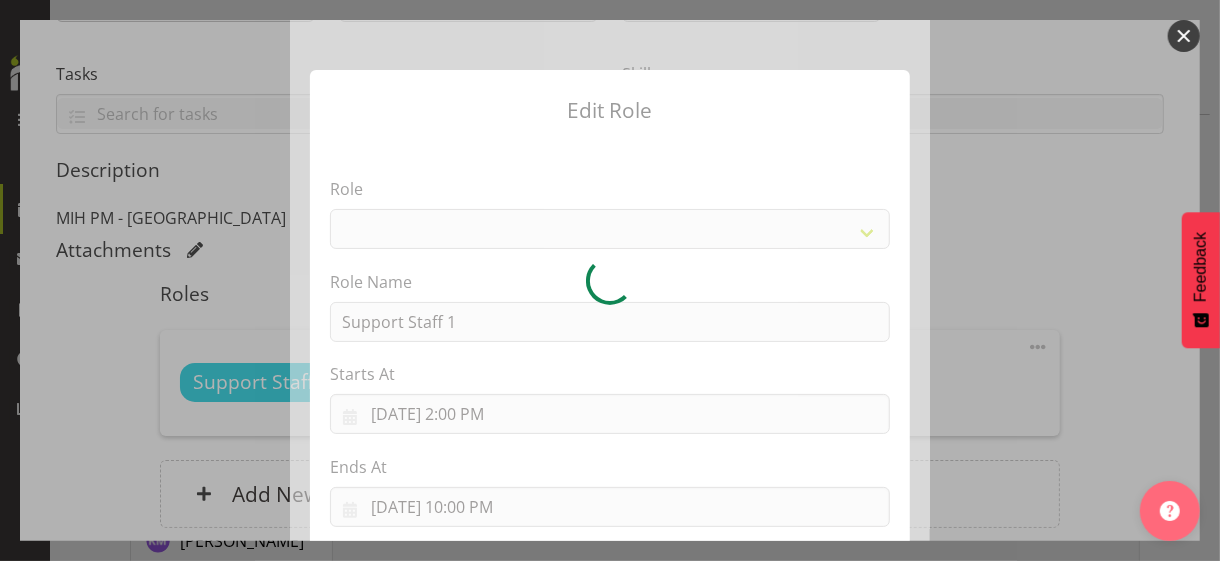 select on "1091" 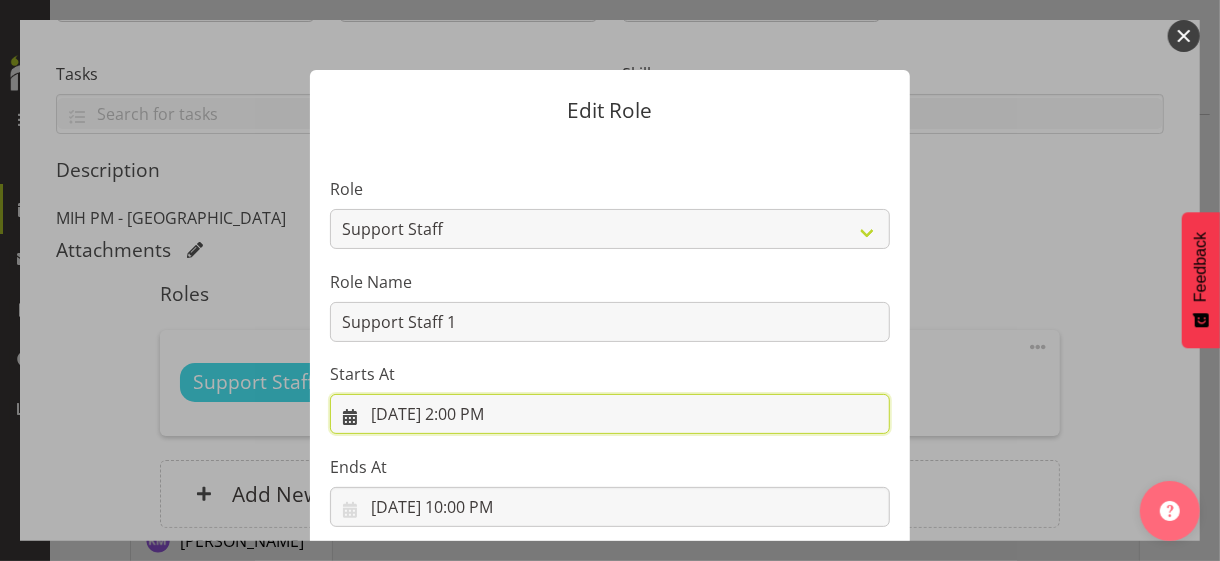 click on "[DATE] 2:00 PM" at bounding box center [610, 414] 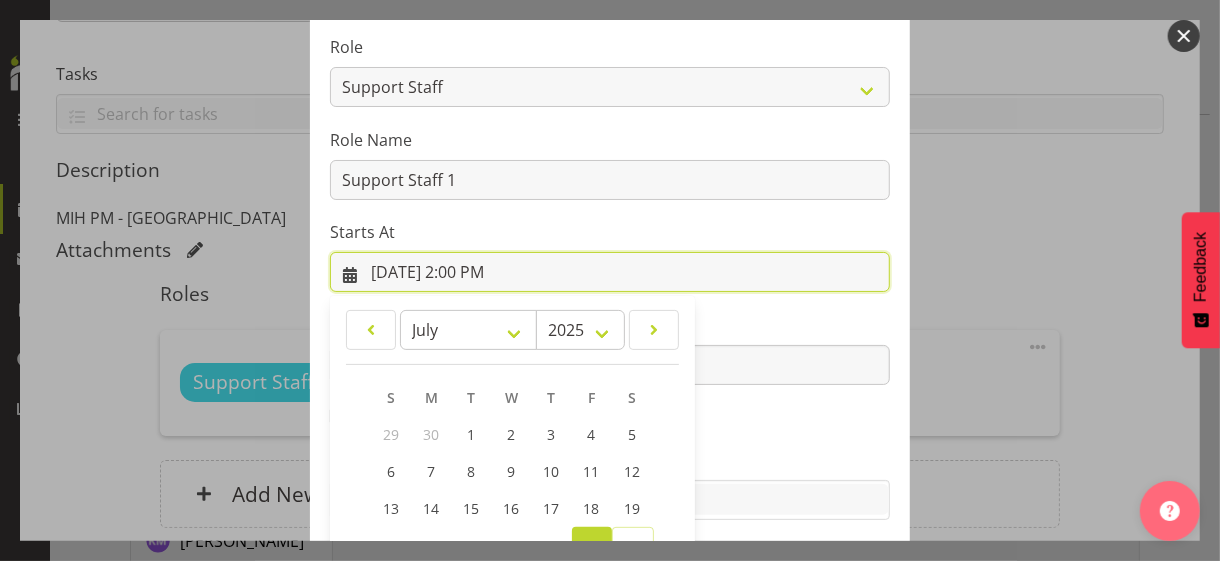 scroll, scrollTop: 347, scrollLeft: 0, axis: vertical 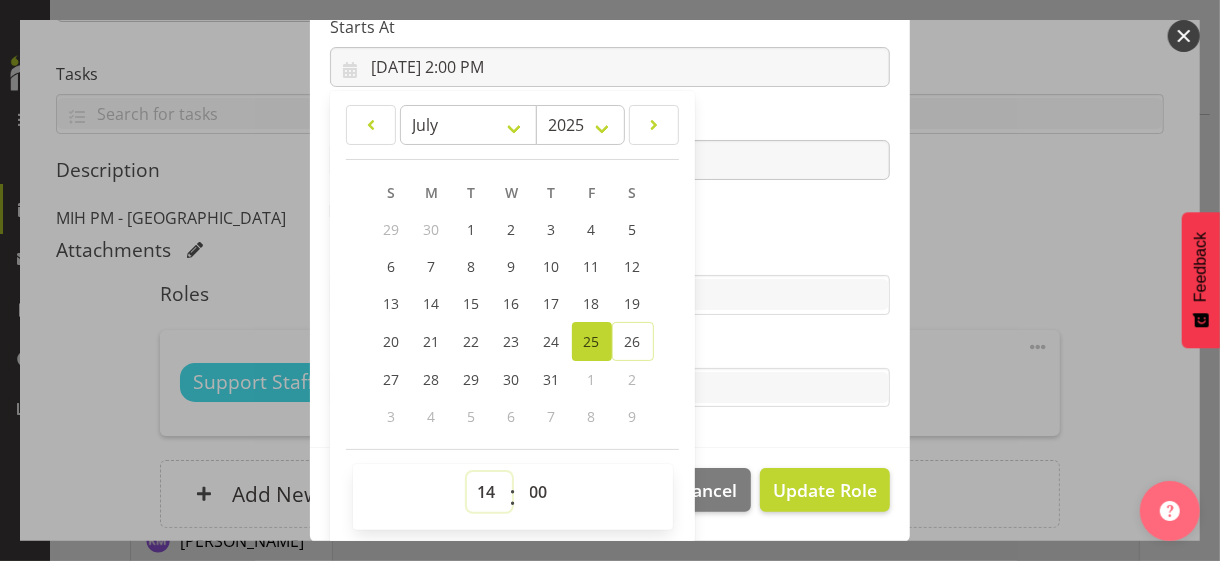 drag, startPoint x: 478, startPoint y: 490, endPoint x: 477, endPoint y: 473, distance: 17.029387 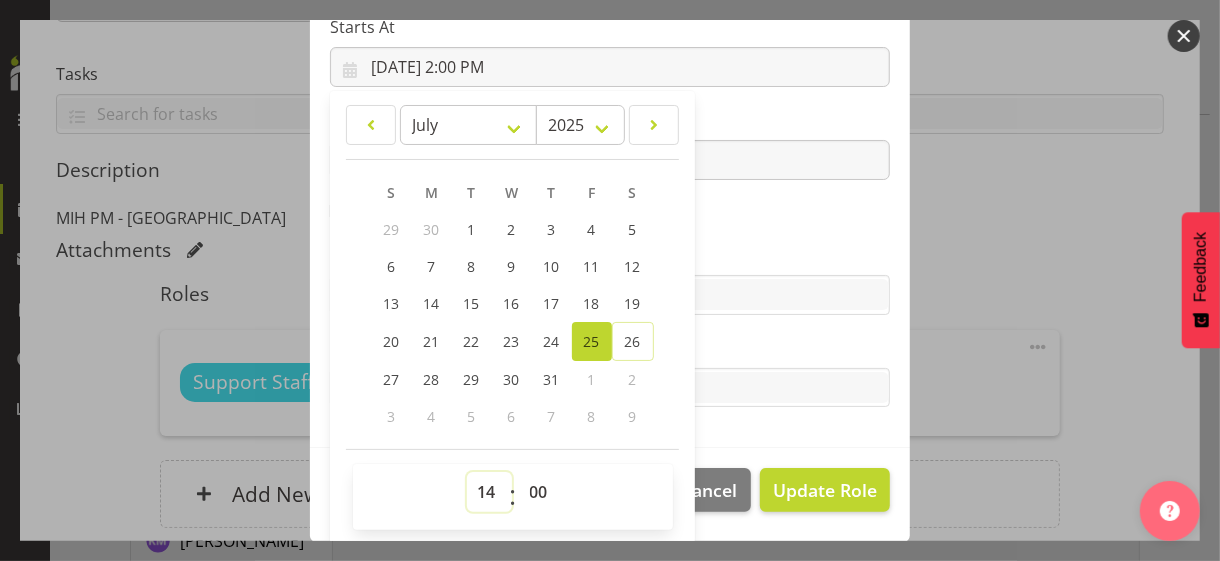 click on "00   01   02   03   04   05   06   07   08   09   10   11   12   13   14   15   16   17   18   19   20   21   22   23" at bounding box center [489, 492] 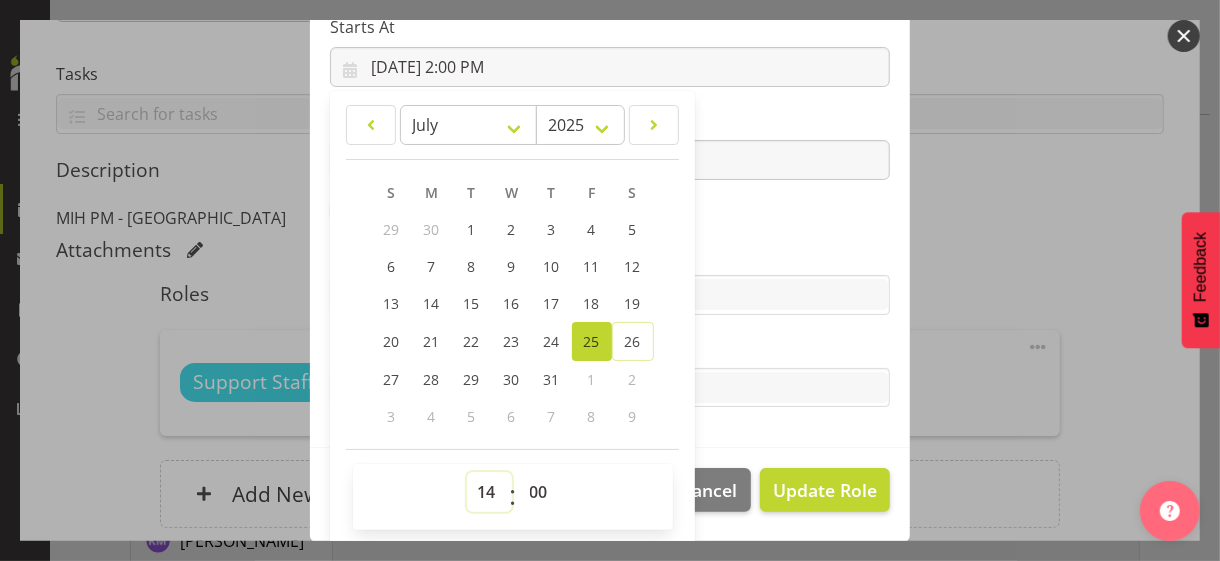 select on "12" 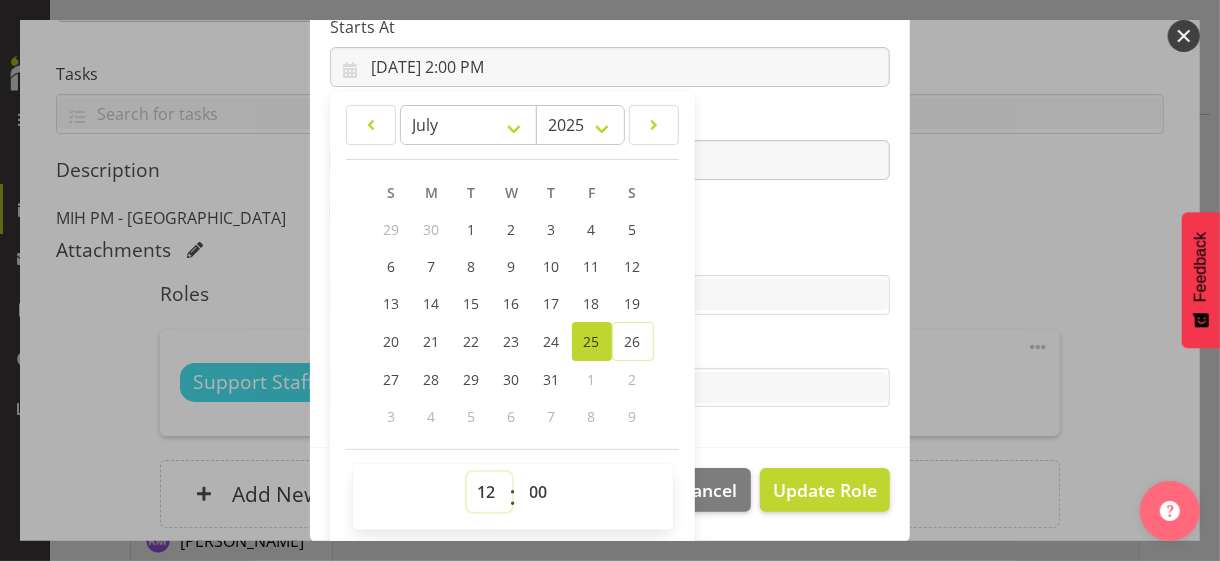 click on "00   01   02   03   04   05   06   07   08   09   10   11   12   13   14   15   16   17   18   19   20   21   22   23" at bounding box center [489, 492] 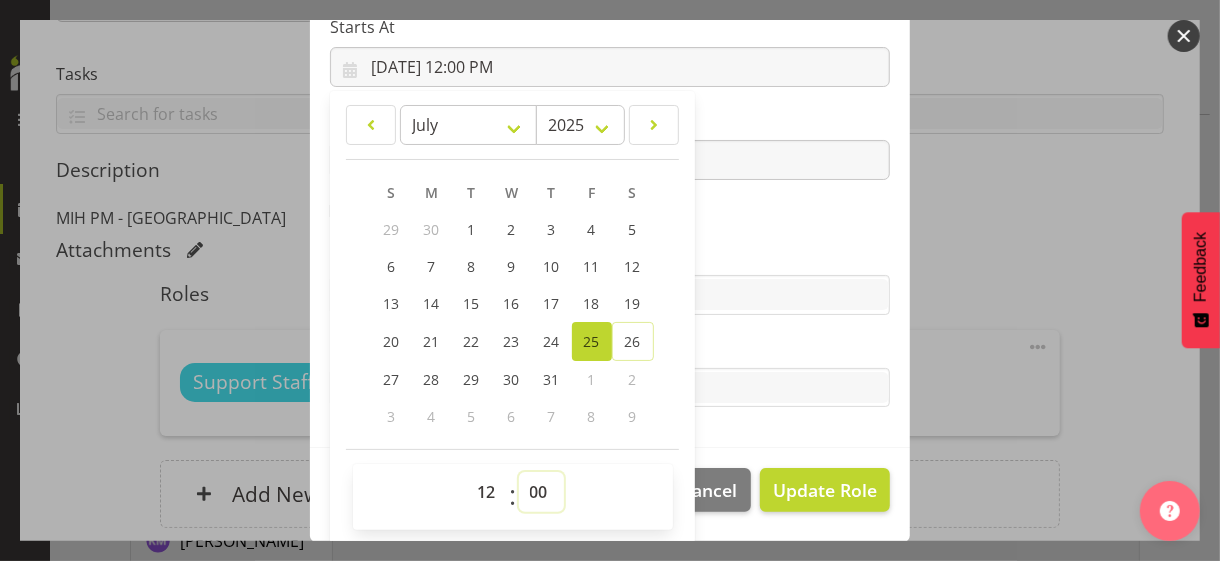 drag, startPoint x: 526, startPoint y: 486, endPoint x: 529, endPoint y: 471, distance: 15.297058 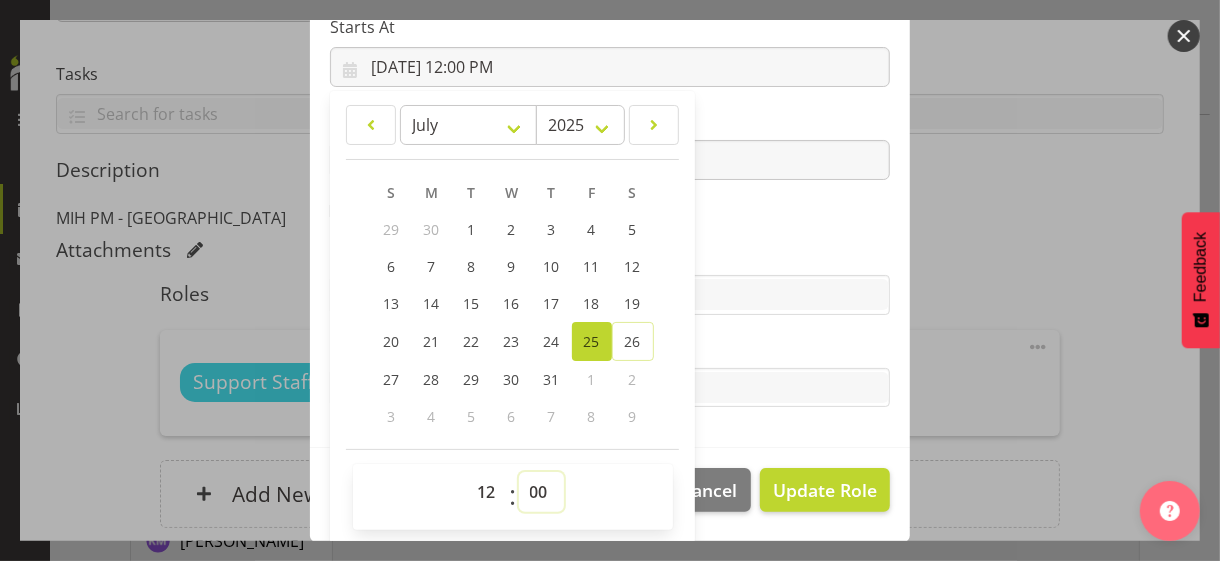 select on "30" 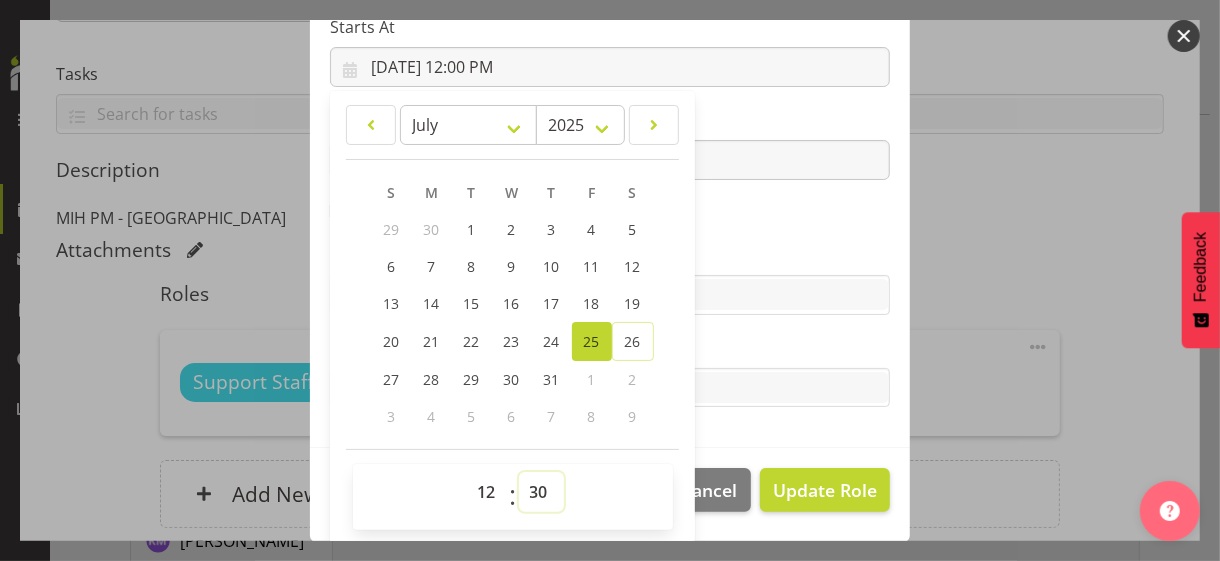 click on "00   01   02   03   04   05   06   07   08   09   10   11   12   13   14   15   16   17   18   19   20   21   22   23   24   25   26   27   28   29   30   31   32   33   34   35   36   37   38   39   40   41   42   43   44   45   46   47   48   49   50   51   52   53   54   55   56   57   58   59" at bounding box center (541, 492) 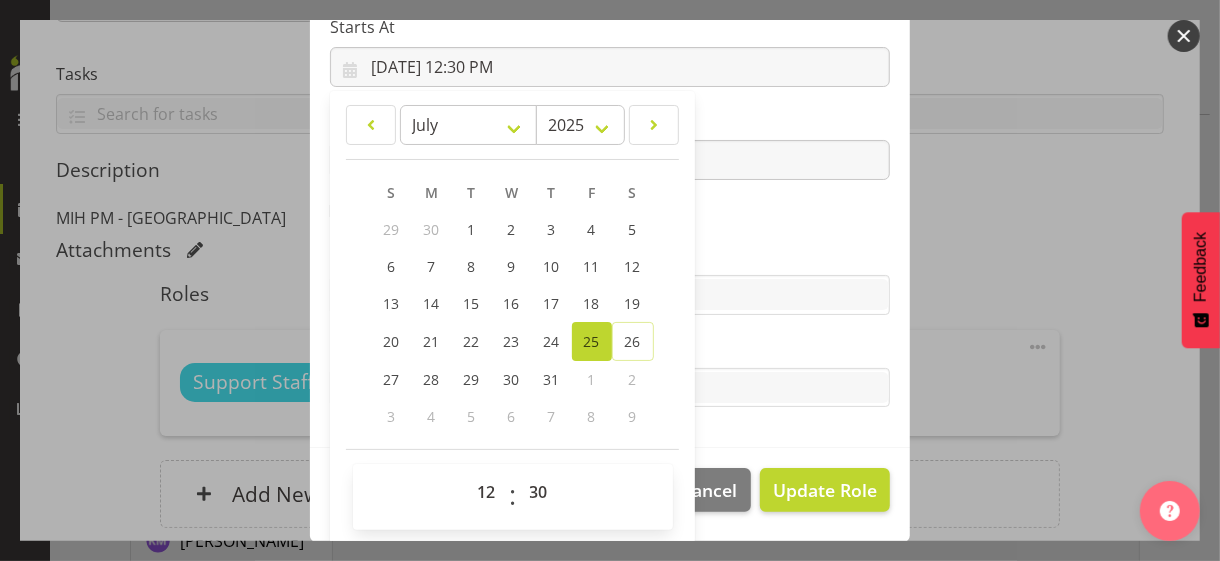click on "Skills" at bounding box center (610, 255) 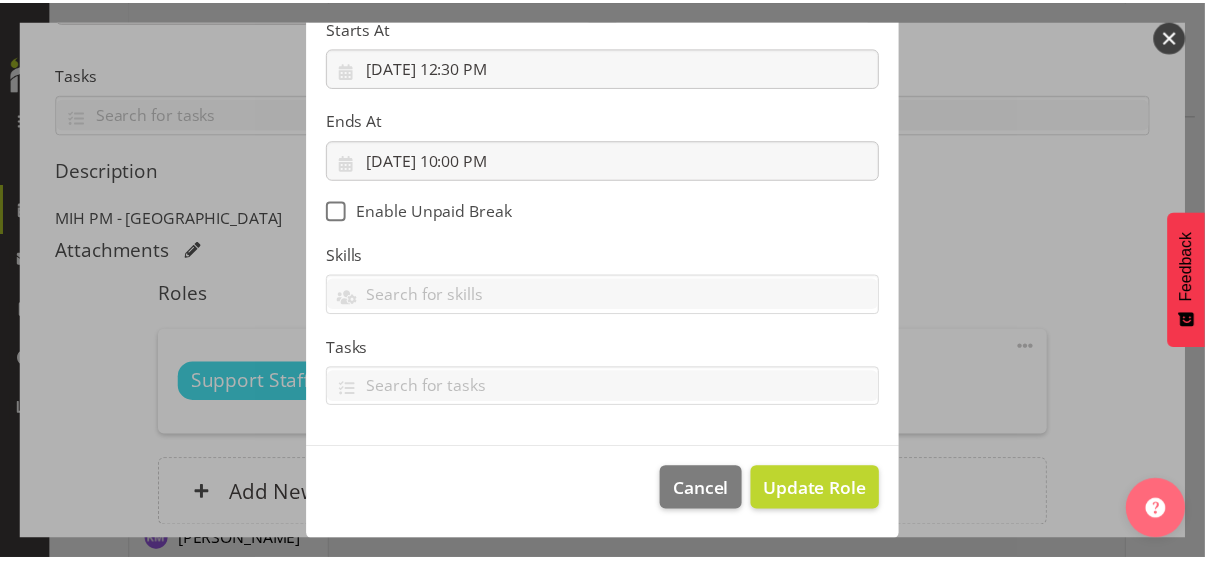 scroll, scrollTop: 346, scrollLeft: 0, axis: vertical 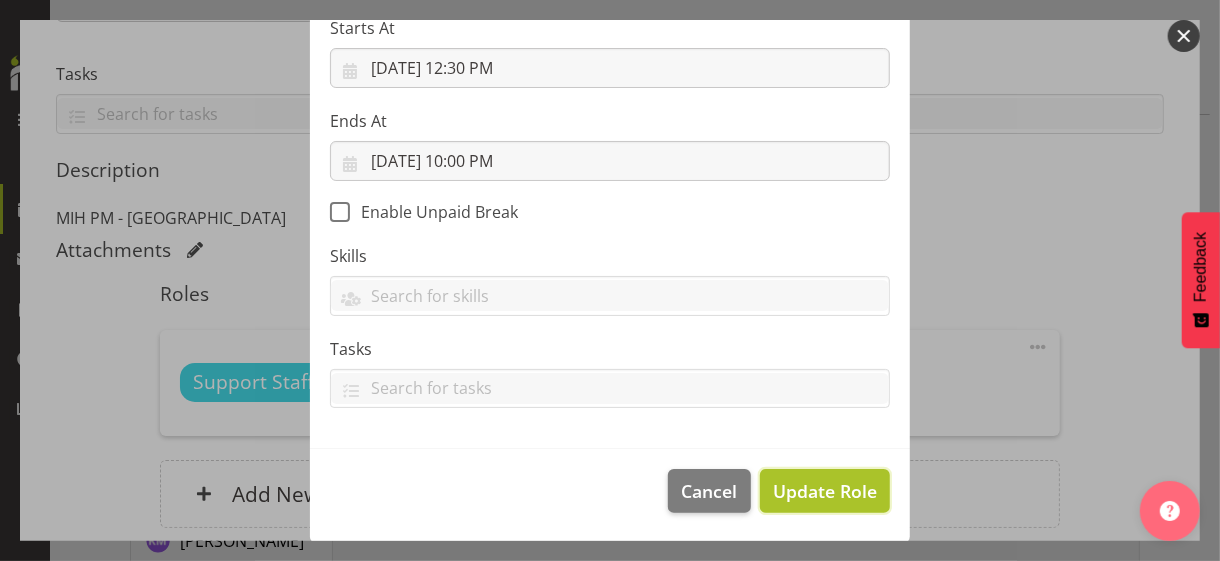 click on "Update Role" at bounding box center (825, 491) 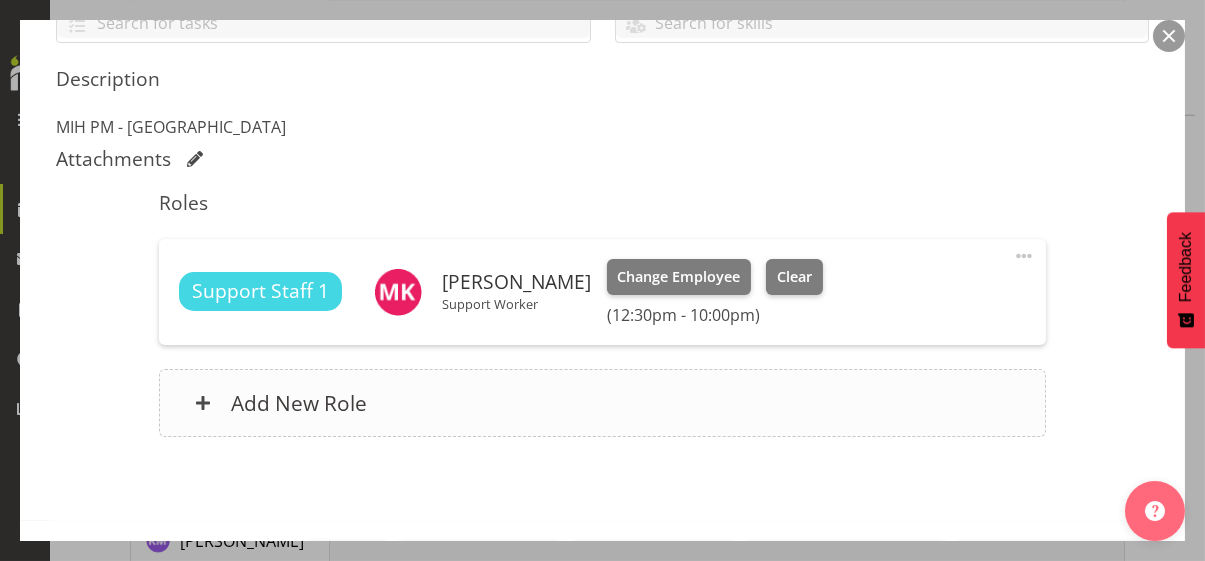 scroll, scrollTop: 561, scrollLeft: 0, axis: vertical 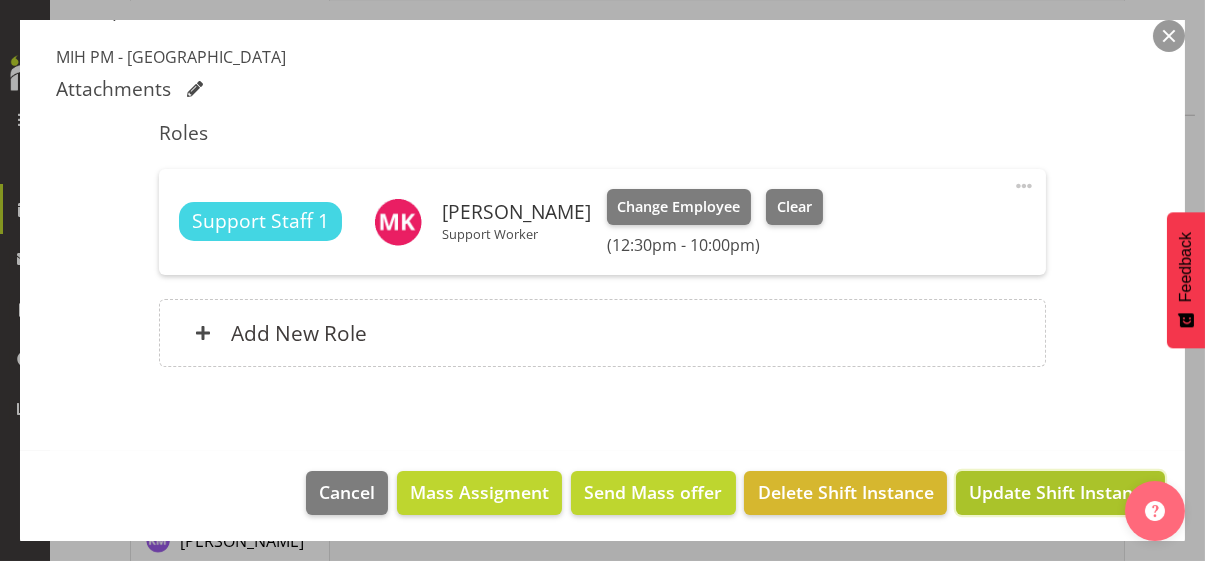 click on "Update Shift Instance" at bounding box center [1060, 492] 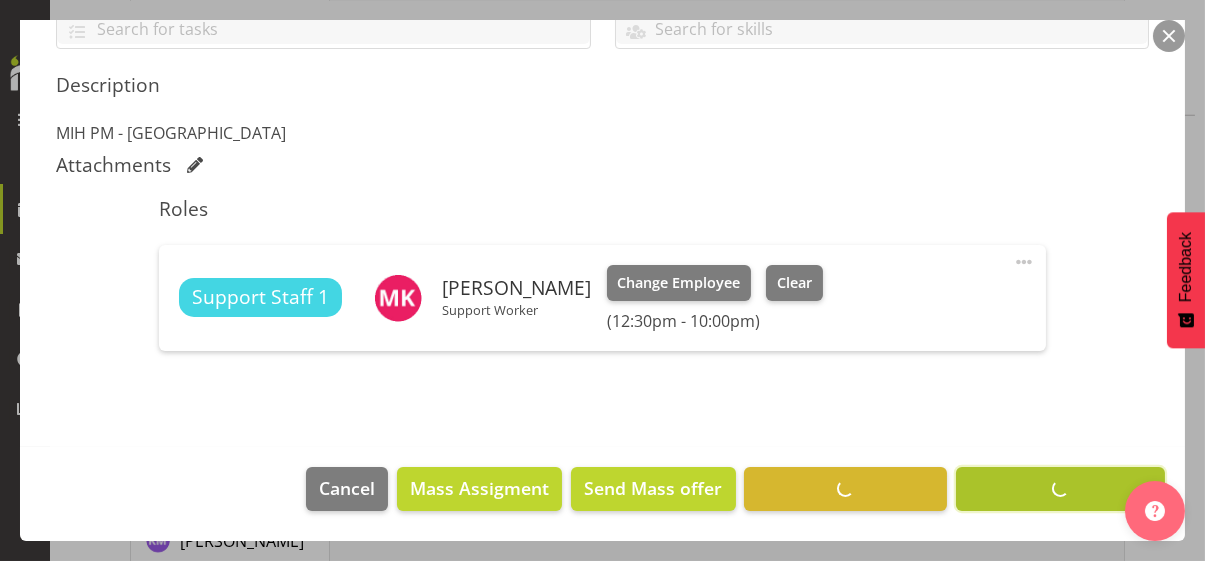 scroll, scrollTop: 482, scrollLeft: 0, axis: vertical 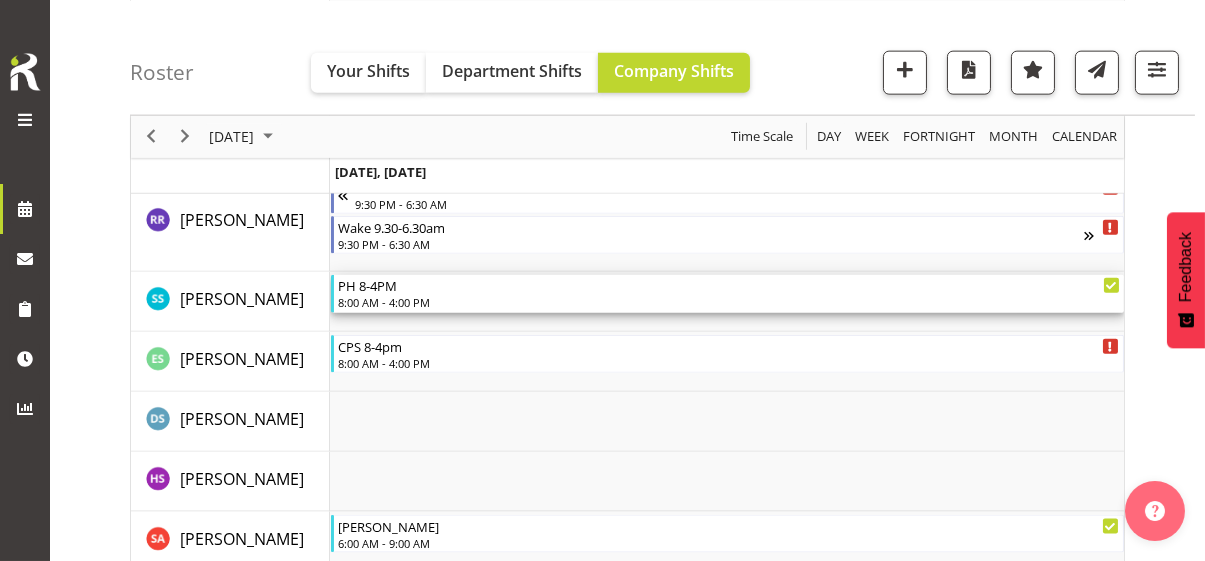 click on "8:00 AM - 4:00 PM" at bounding box center (729, 302) 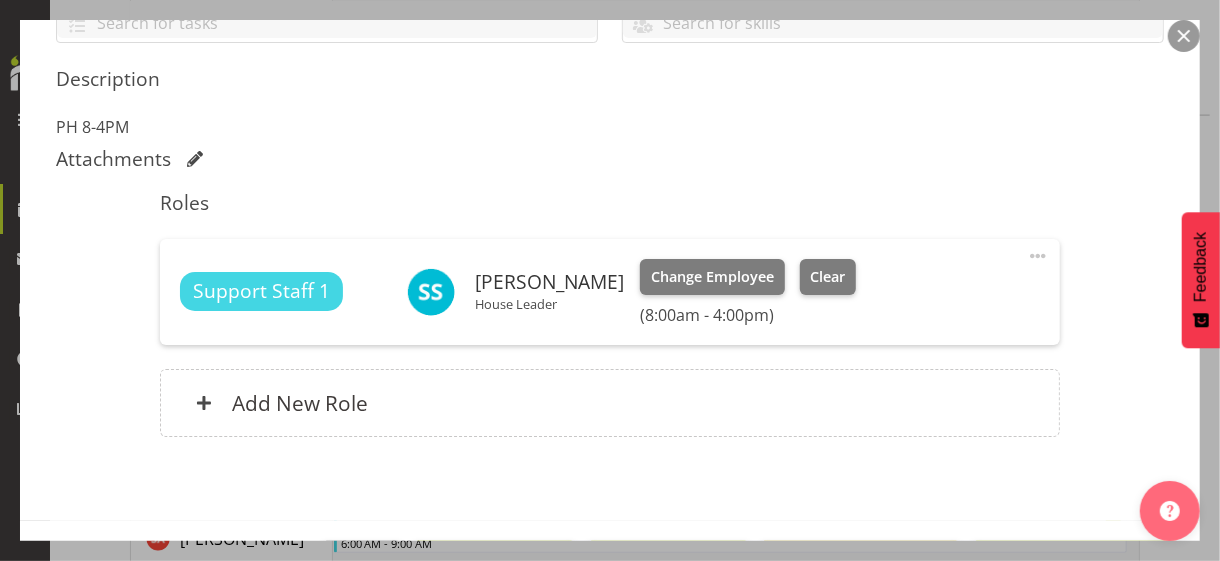 scroll, scrollTop: 500, scrollLeft: 0, axis: vertical 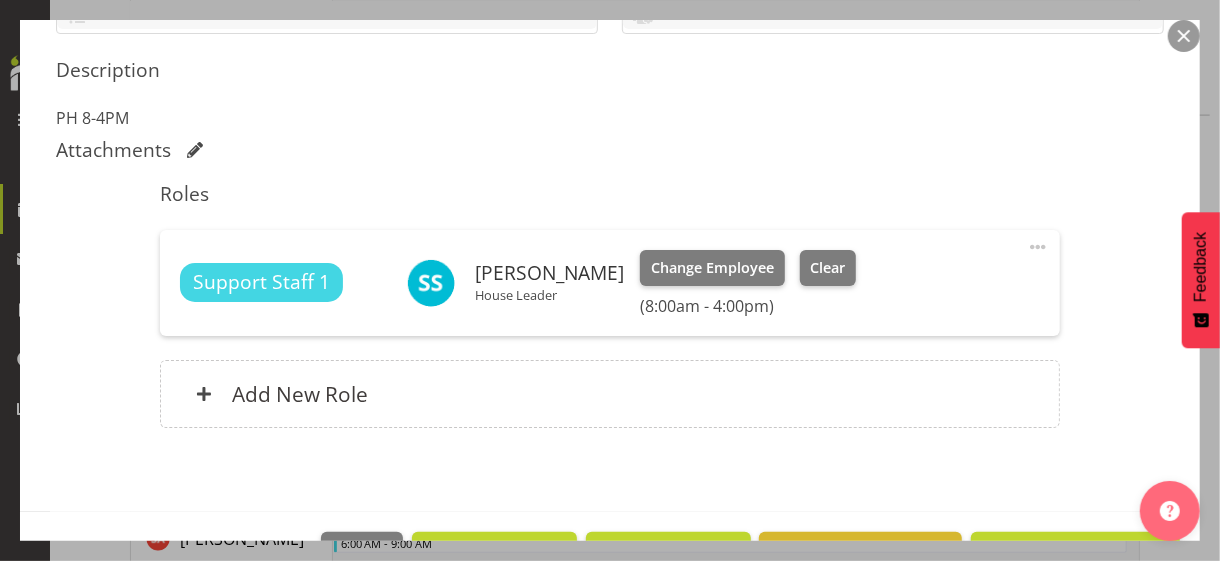 click at bounding box center (1038, 247) 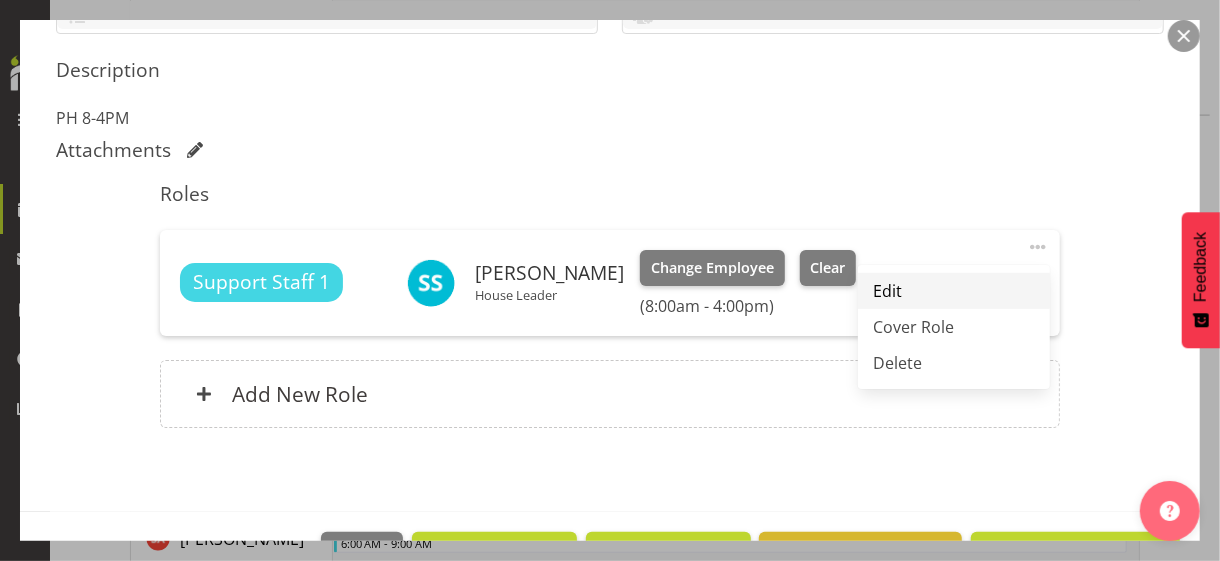 click on "Edit" at bounding box center [954, 291] 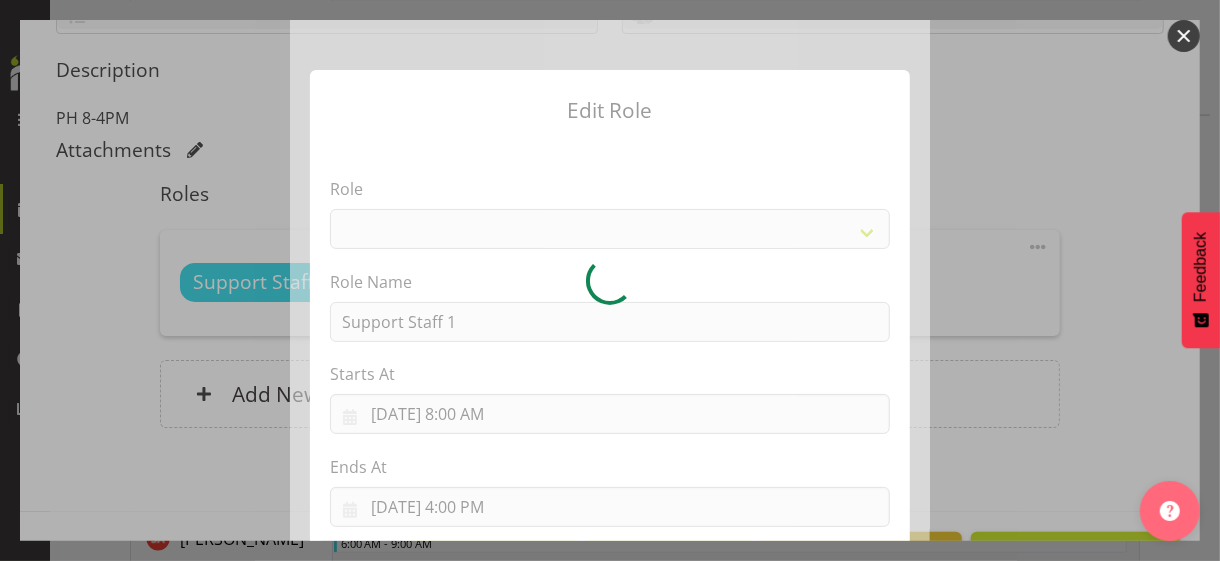 select on "1091" 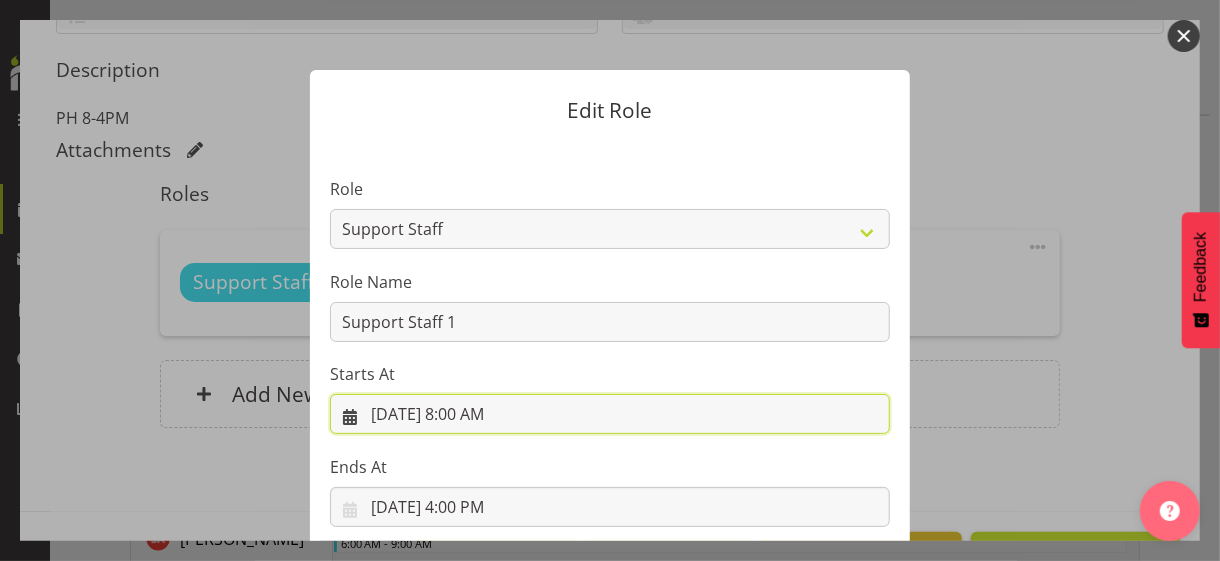 click on "[DATE] 8:00 AM" at bounding box center (610, 414) 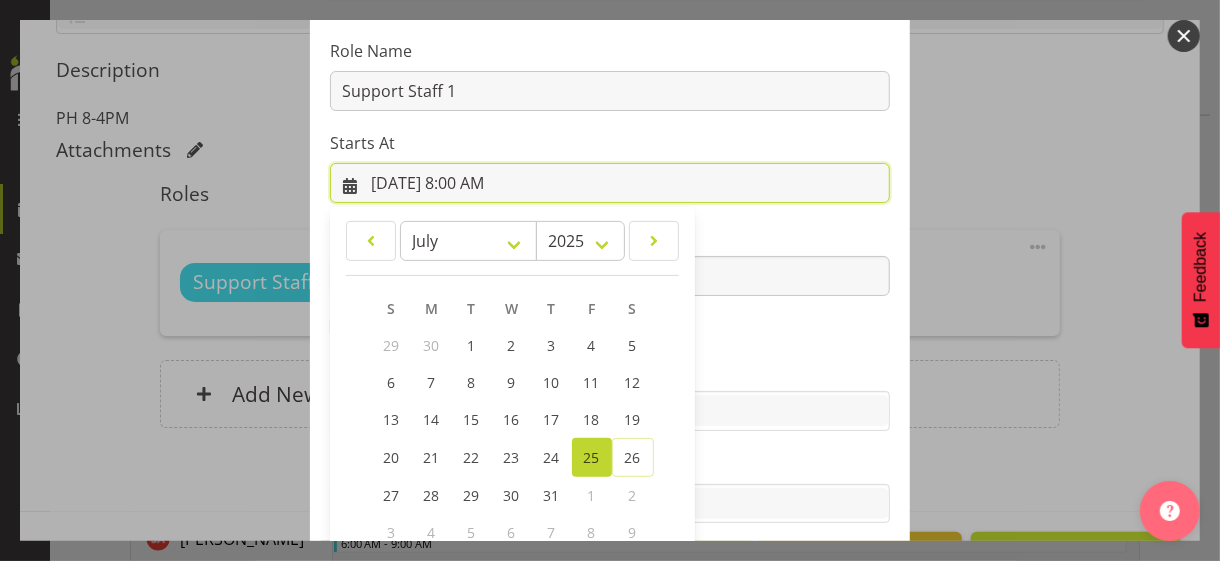 scroll, scrollTop: 347, scrollLeft: 0, axis: vertical 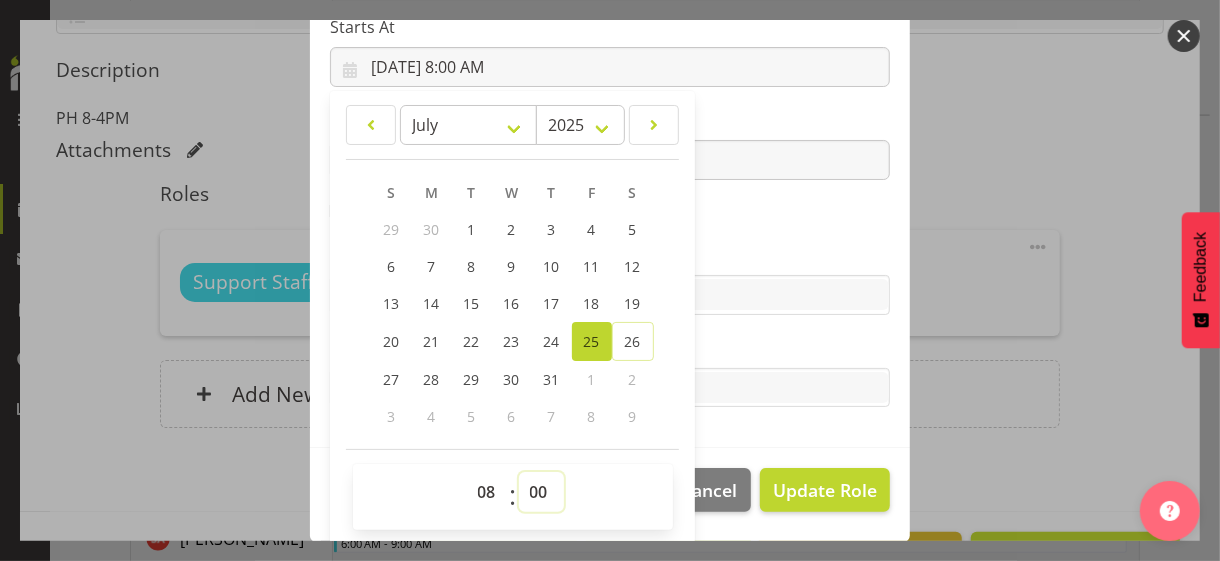 drag, startPoint x: 527, startPoint y: 485, endPoint x: 535, endPoint y: 472, distance: 15.264338 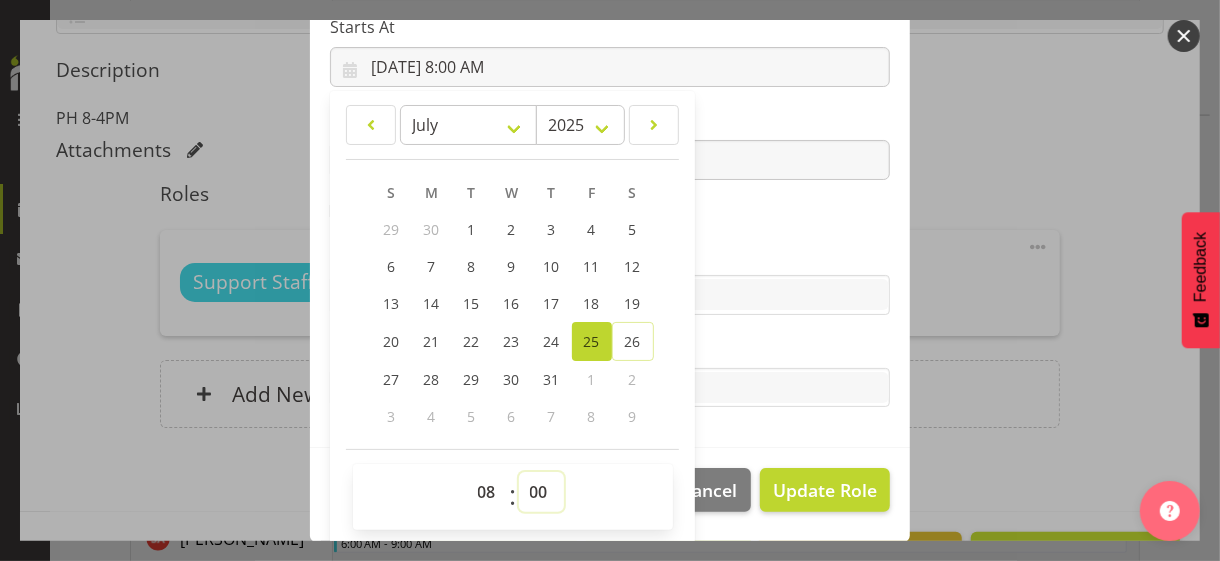 click on "00   01   02   03   04   05   06   07   08   09   10   11   12   13   14   15   16   17   18   19   20   21   22   23   24   25   26   27   28   29   30   31   32   33   34   35   36   37   38   39   40   41   42   43   44   45   46   47   48   49   50   51   52   53   54   55   56   57   58   59" at bounding box center [541, 492] 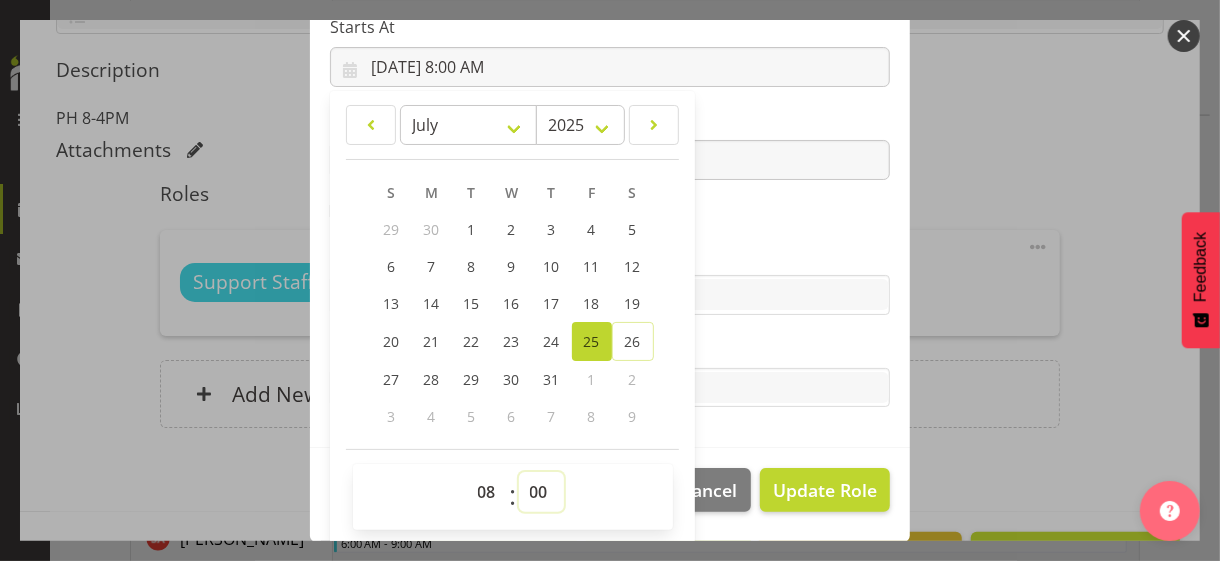 select on "30" 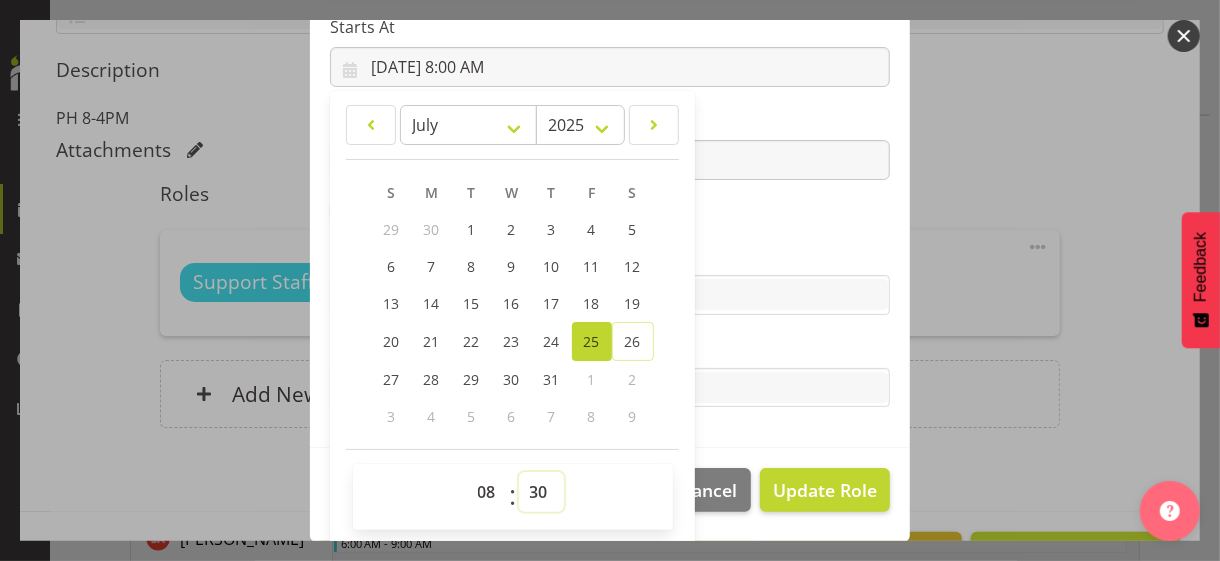 click on "00   01   02   03   04   05   06   07   08   09   10   11   12   13   14   15   16   17   18   19   20   21   22   23   24   25   26   27   28   29   30   31   32   33   34   35   36   37   38   39   40   41   42   43   44   45   46   47   48   49   50   51   52   53   54   55   56   57   58   59" at bounding box center [541, 492] 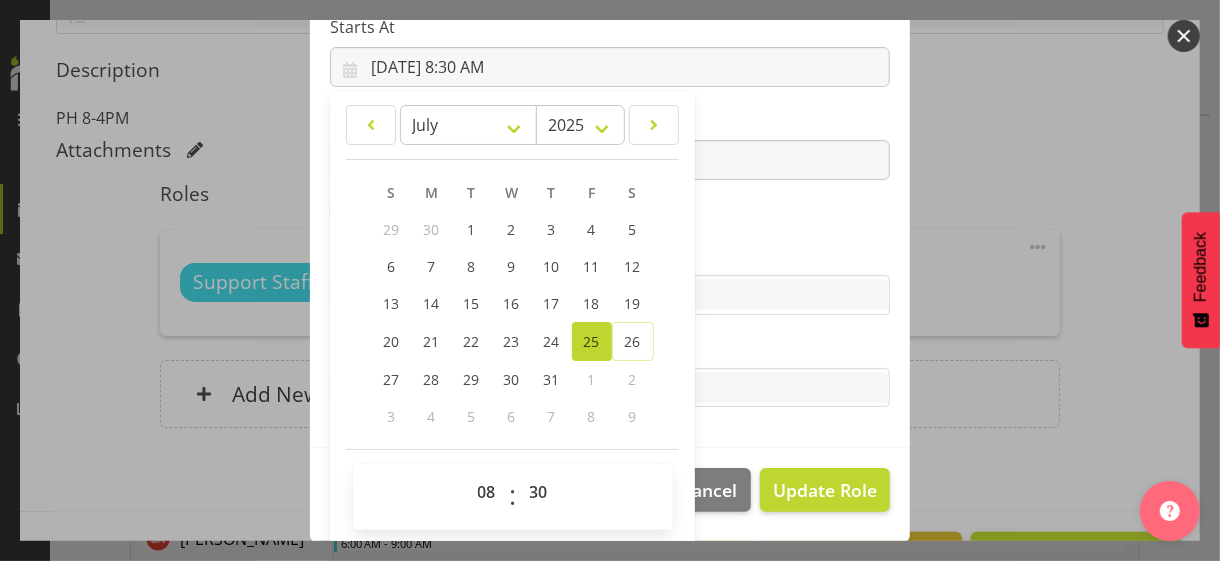 click on "Skills  Medication Trained" at bounding box center [610, 279] 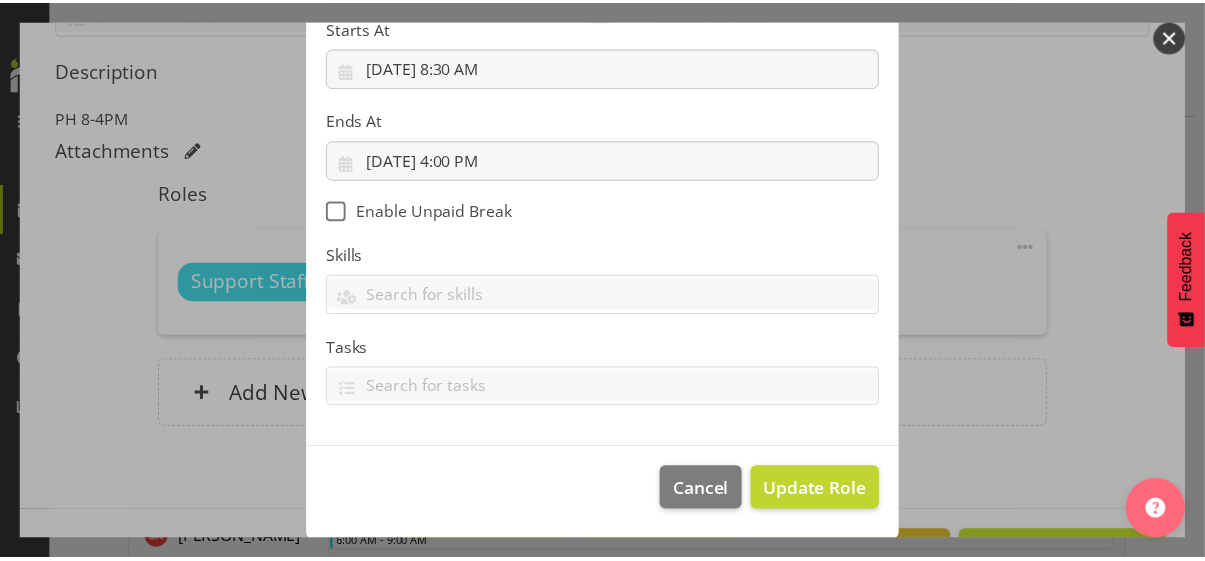 scroll, scrollTop: 346, scrollLeft: 0, axis: vertical 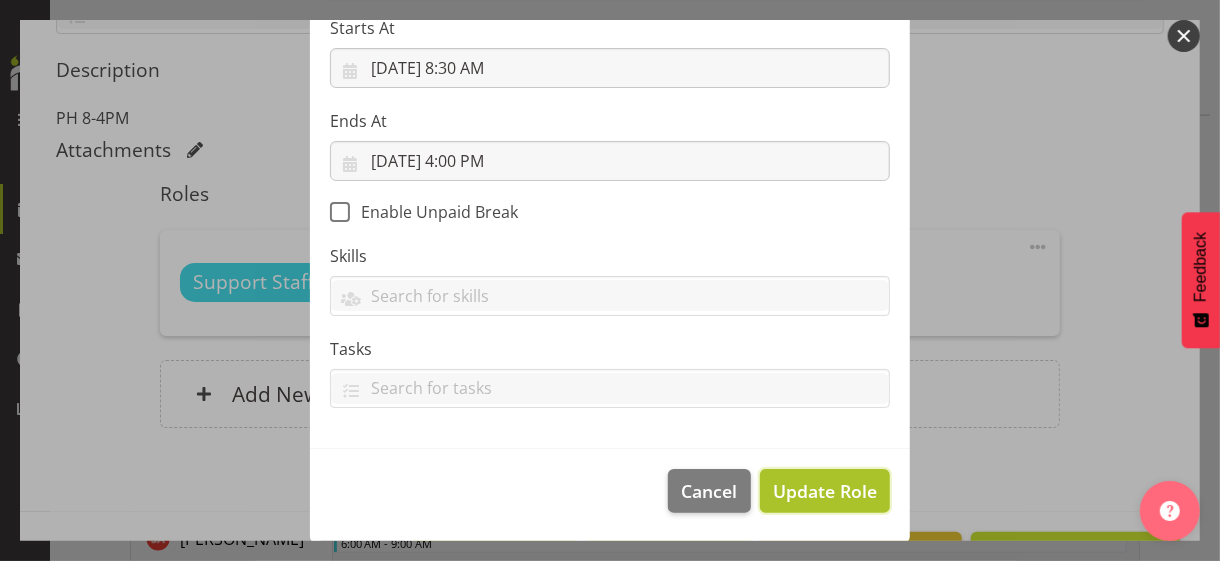 click on "Update Role" at bounding box center [825, 491] 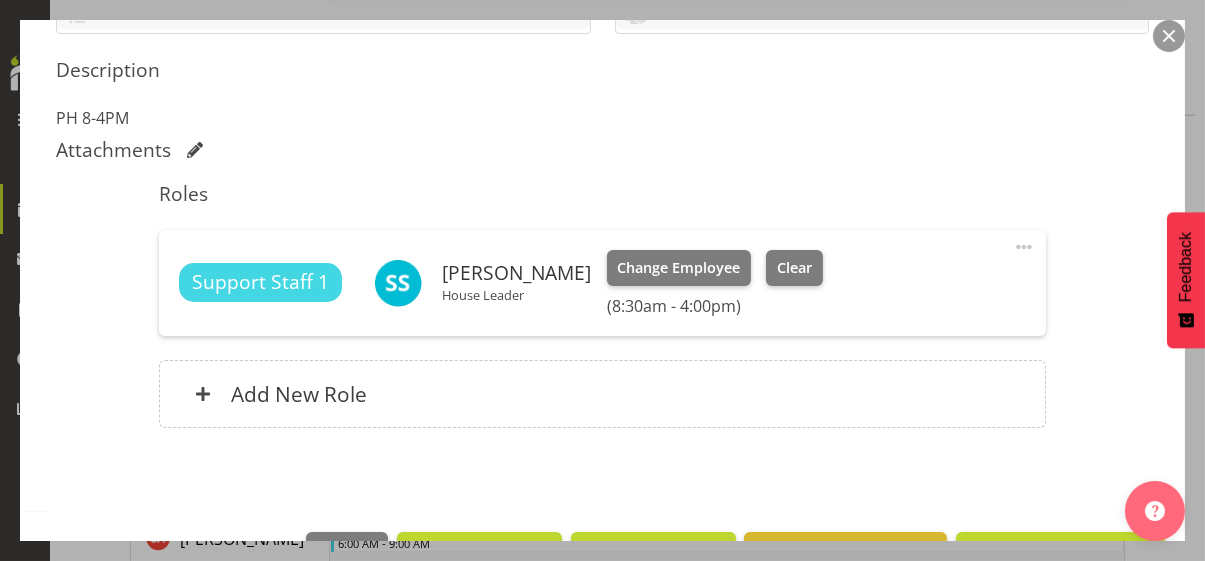 scroll, scrollTop: 561, scrollLeft: 0, axis: vertical 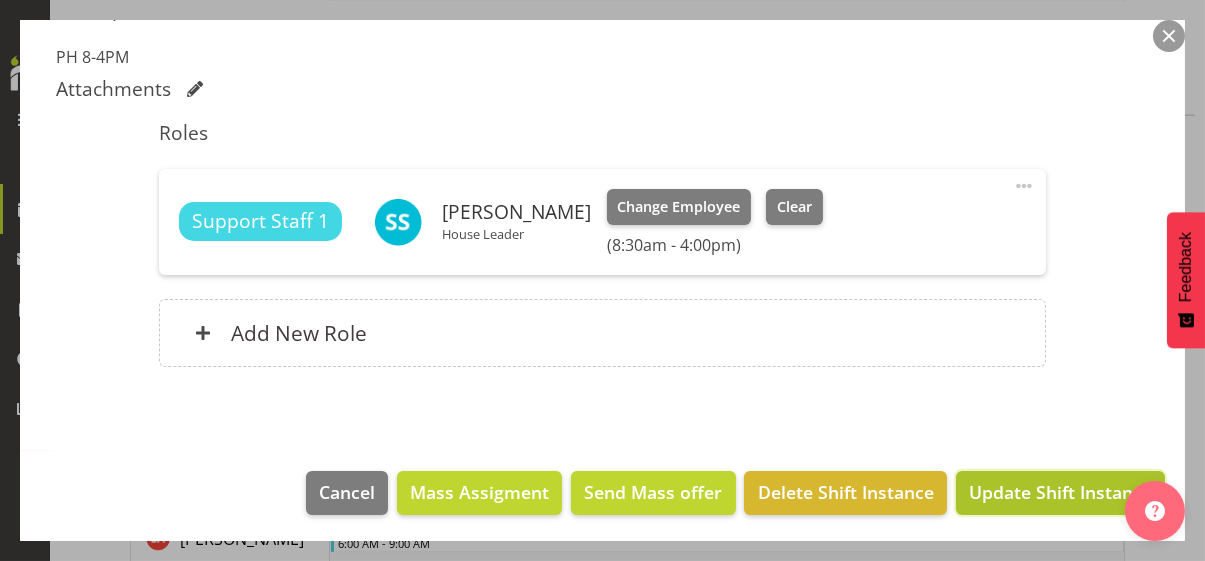 click on "Update Shift Instance" at bounding box center [1060, 492] 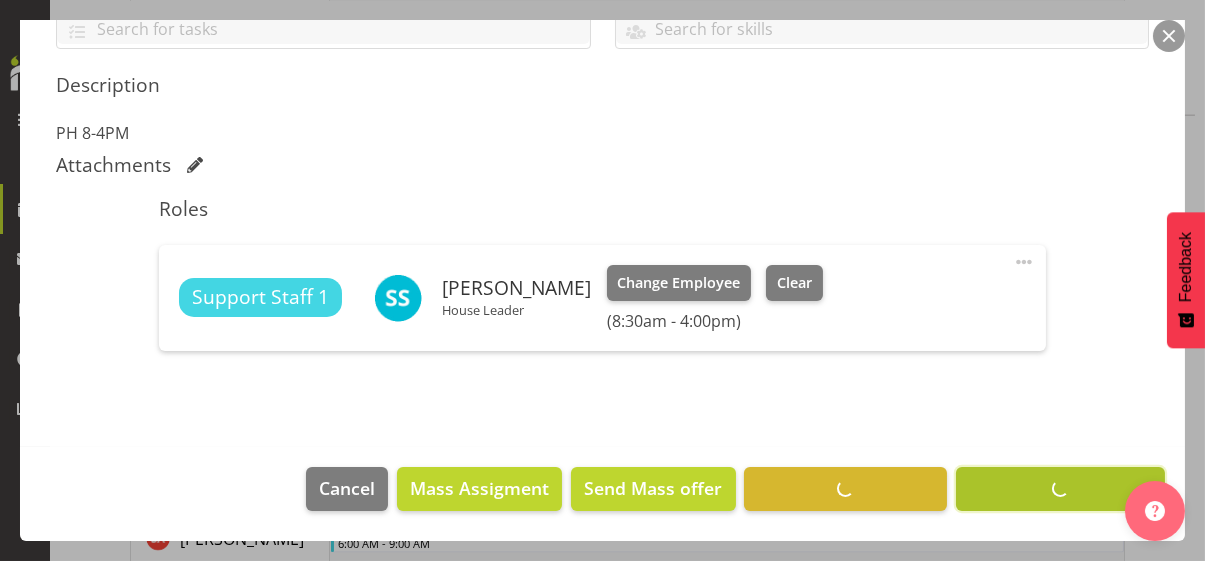 scroll, scrollTop: 482, scrollLeft: 0, axis: vertical 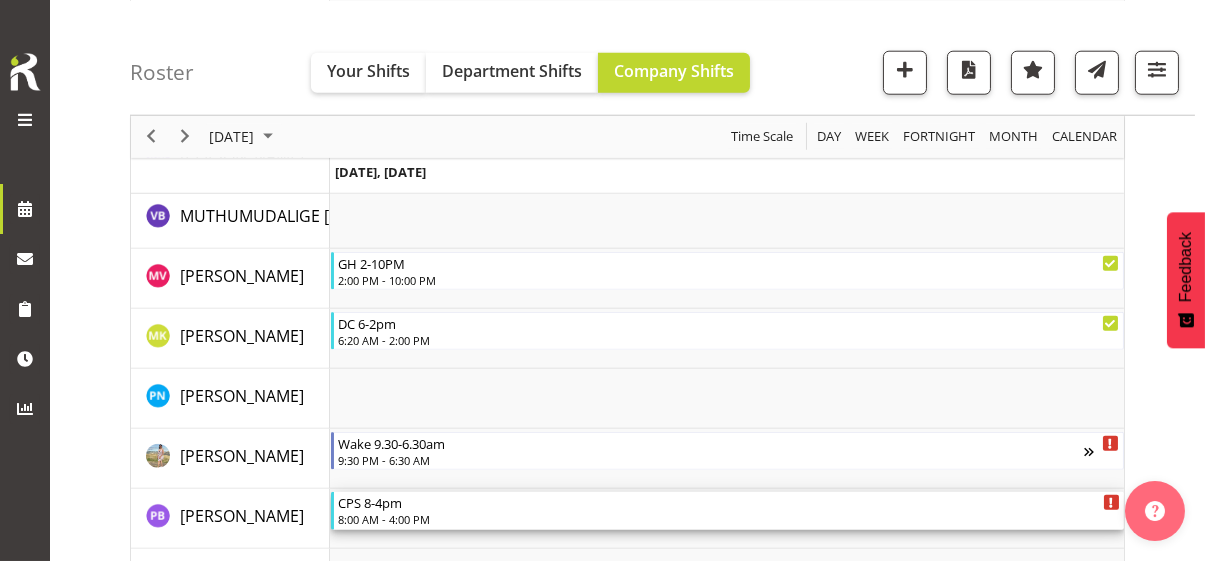 click on "8:00 AM - 4:00 PM" at bounding box center [729, 519] 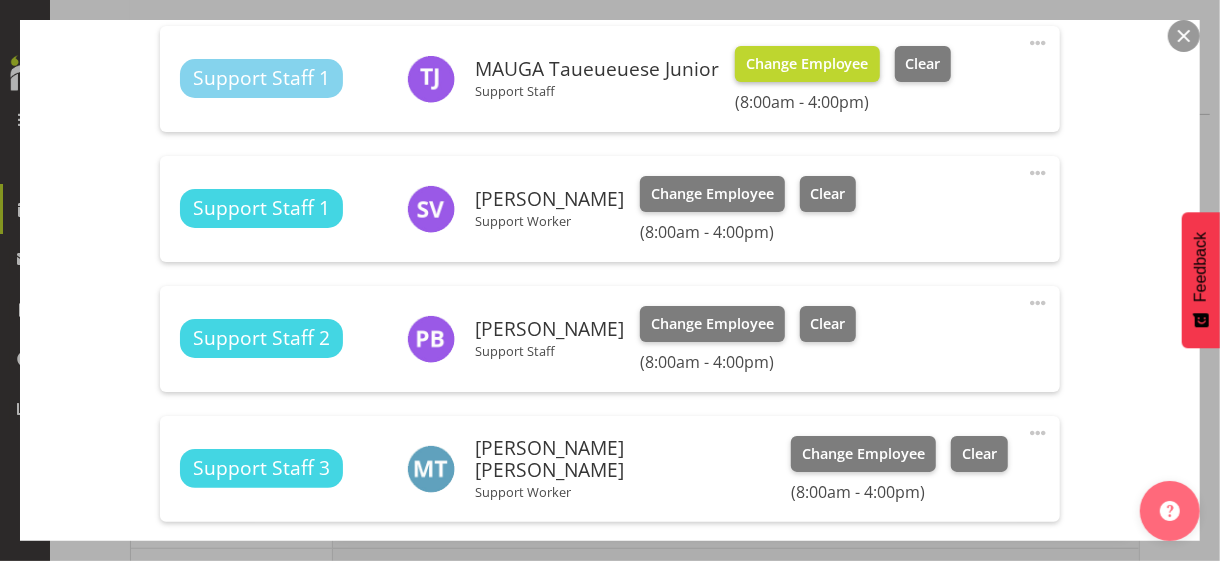 scroll, scrollTop: 1300, scrollLeft: 0, axis: vertical 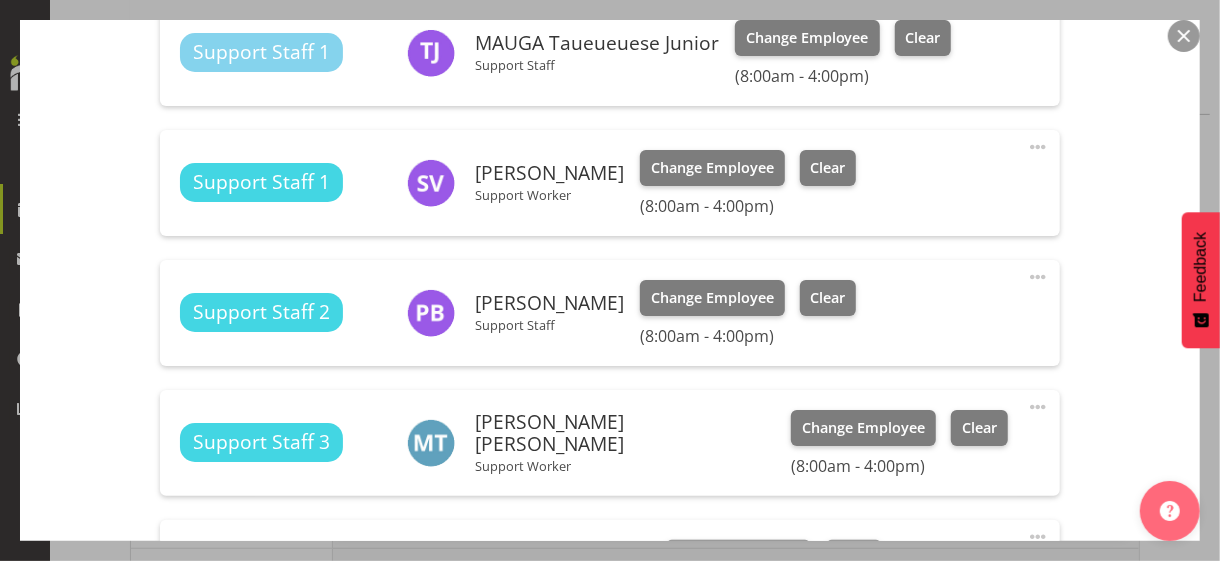 click at bounding box center [1038, 277] 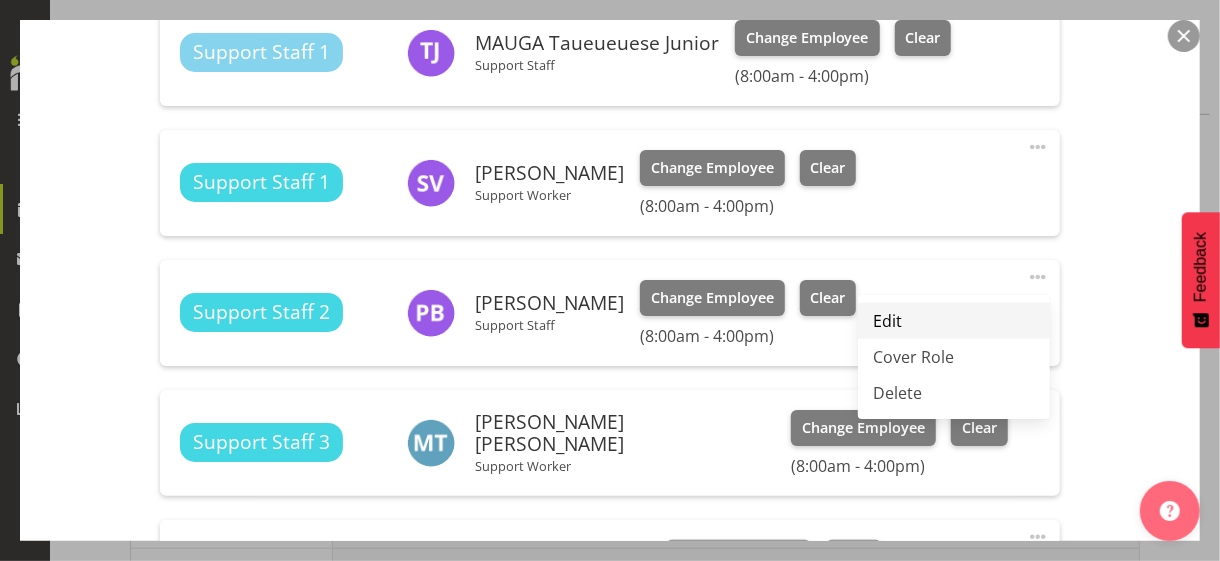 click on "Edit" at bounding box center [954, 321] 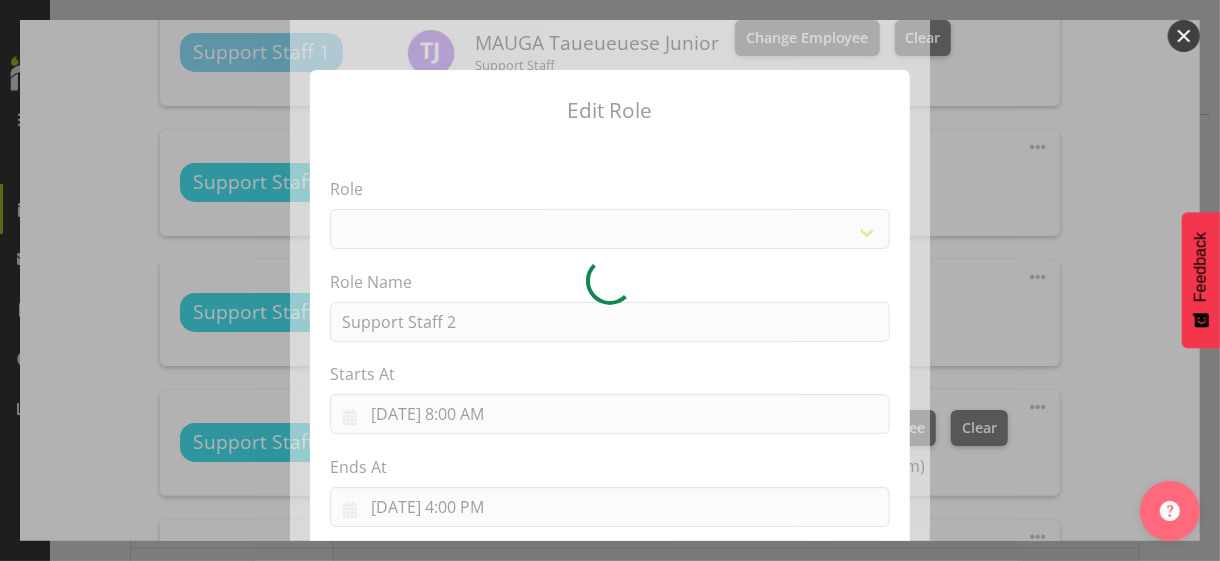 select on "1091" 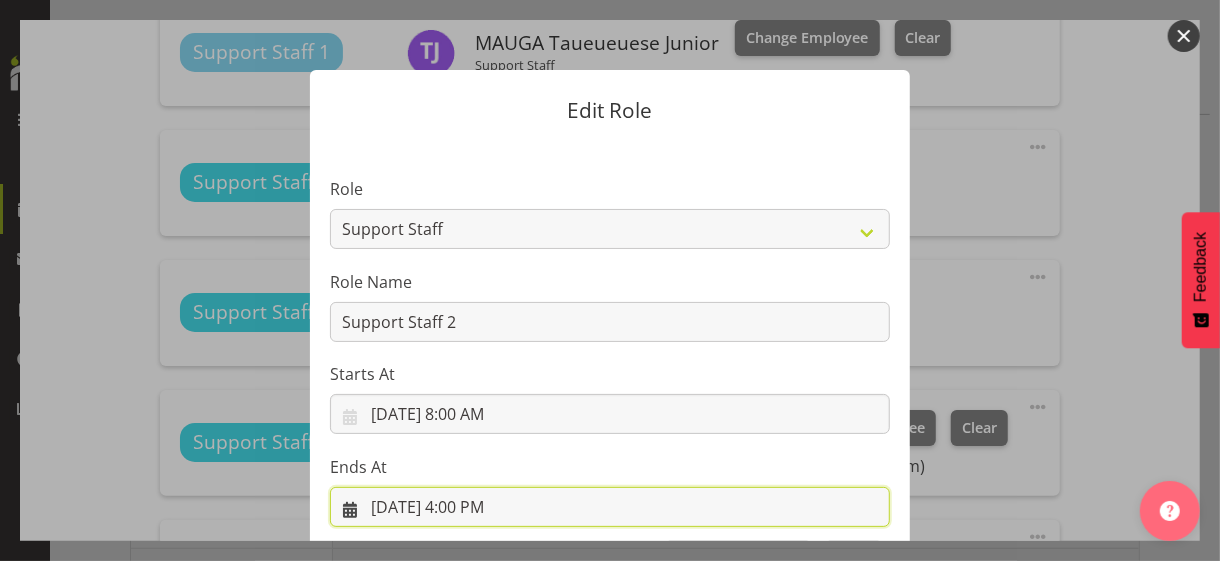click on "[DATE] 4:00 PM" at bounding box center [610, 507] 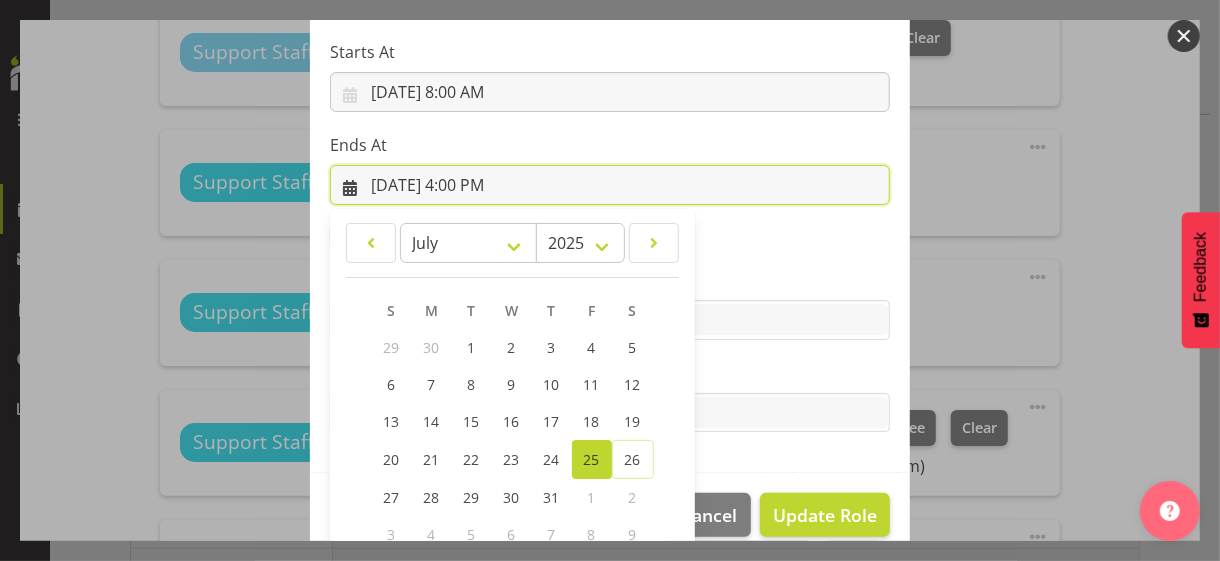 scroll, scrollTop: 441, scrollLeft: 0, axis: vertical 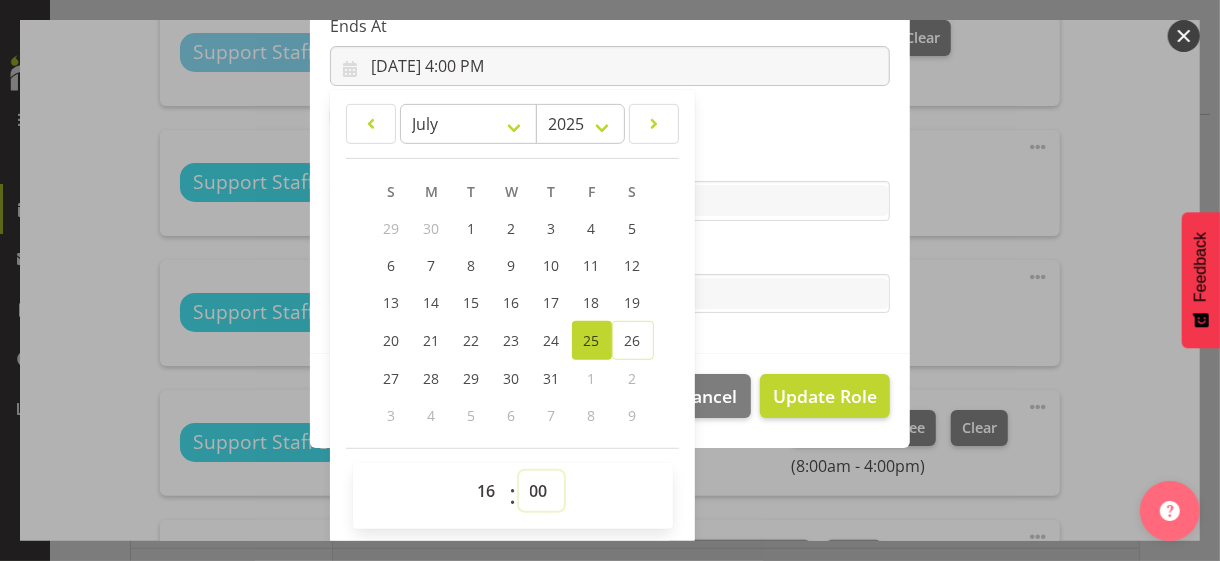 click on "00   01   02   03   04   05   06   07   08   09   10   11   12   13   14   15   16   17   18   19   20   21   22   23   24   25   26   27   28   29   30   31   32   33   34   35   36   37   38   39   40   41   42   43   44   45   46   47   48   49   50   51   52   53   54   55   56   57   58   59" at bounding box center (541, 491) 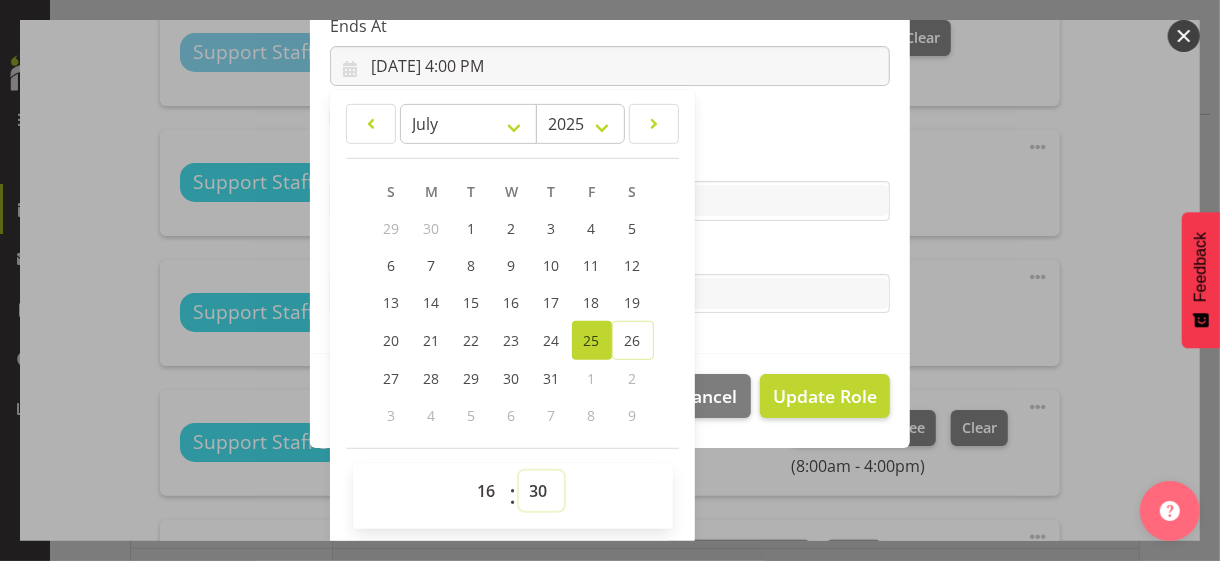 click on "00   01   02   03   04   05   06   07   08   09   10   11   12   13   14   15   16   17   18   19   20   21   22   23   24   25   26   27   28   29   30   31   32   33   34   35   36   37   38   39   40   41   42   43   44   45   46   47   48   49   50   51   52   53   54   55   56   57   58   59" at bounding box center (541, 491) 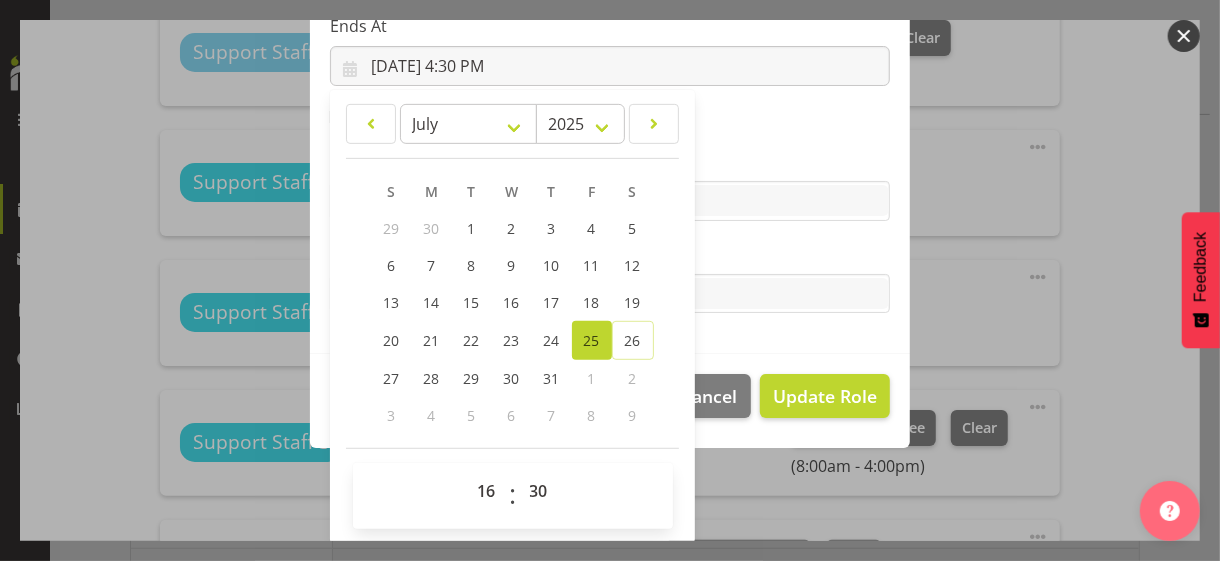 click on "Tasks" at bounding box center (610, 254) 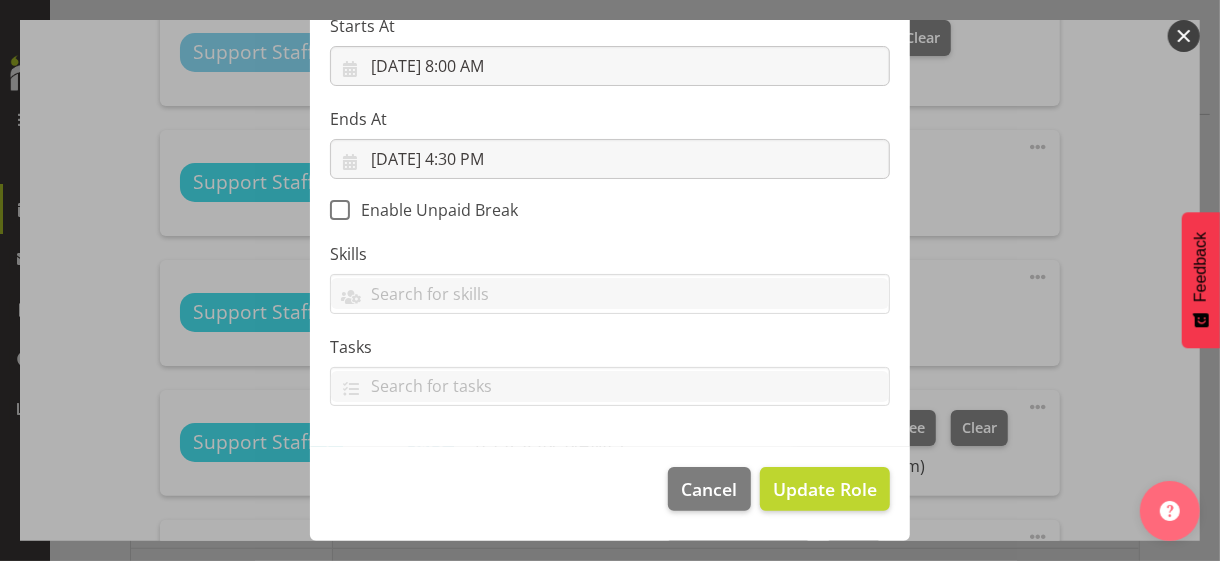 scroll, scrollTop: 346, scrollLeft: 0, axis: vertical 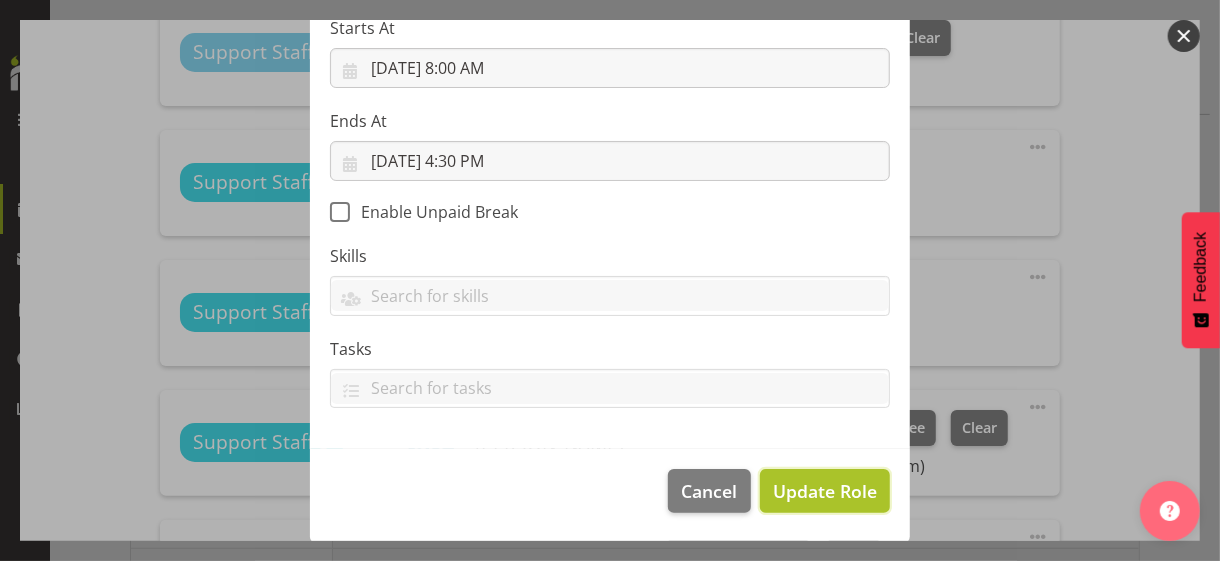 click on "Update Role" at bounding box center (825, 491) 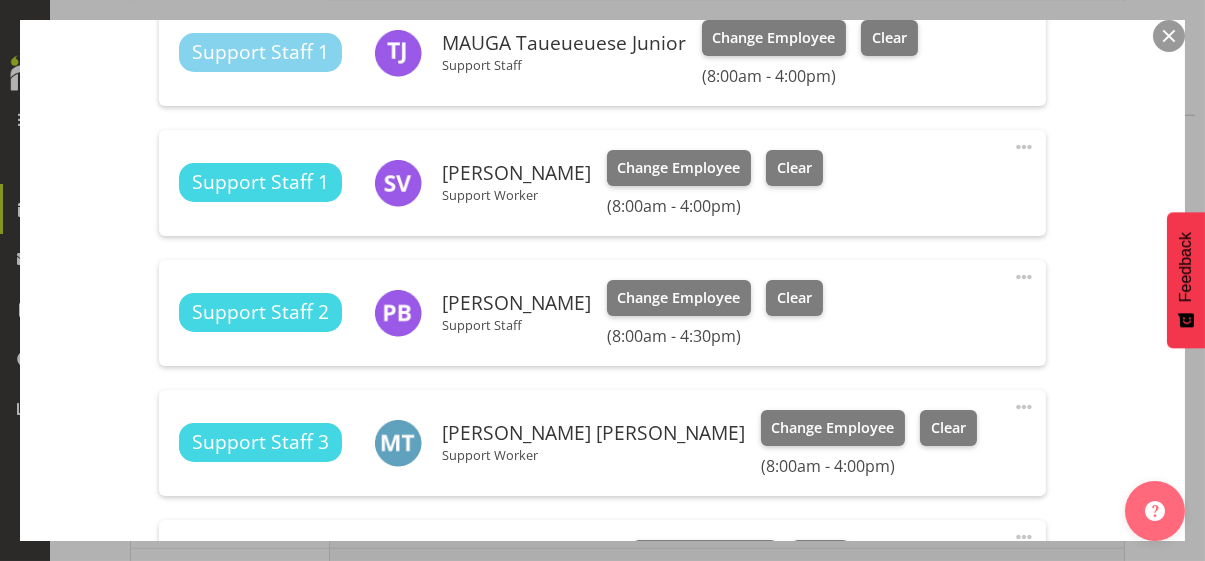 click at bounding box center [1024, 147] 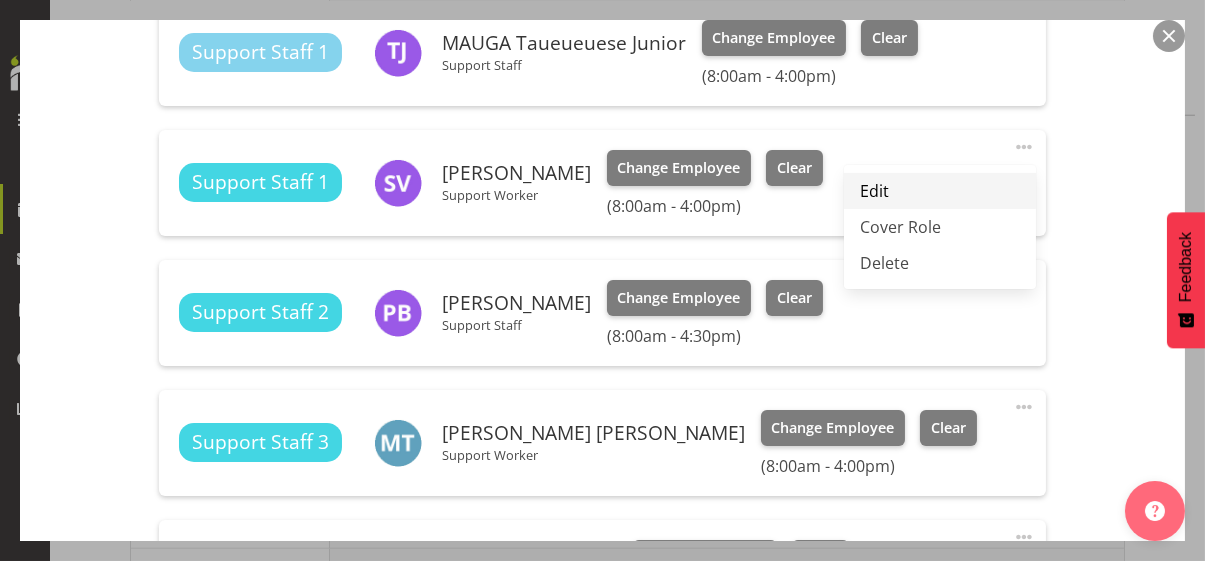 click on "Edit" at bounding box center [940, 191] 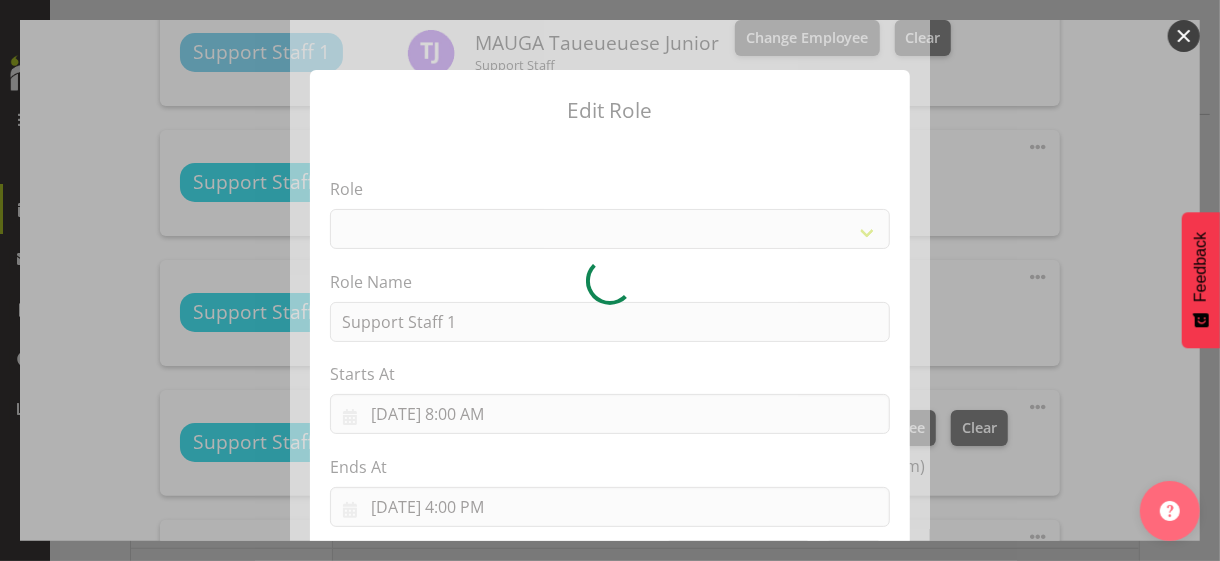 select on "1091" 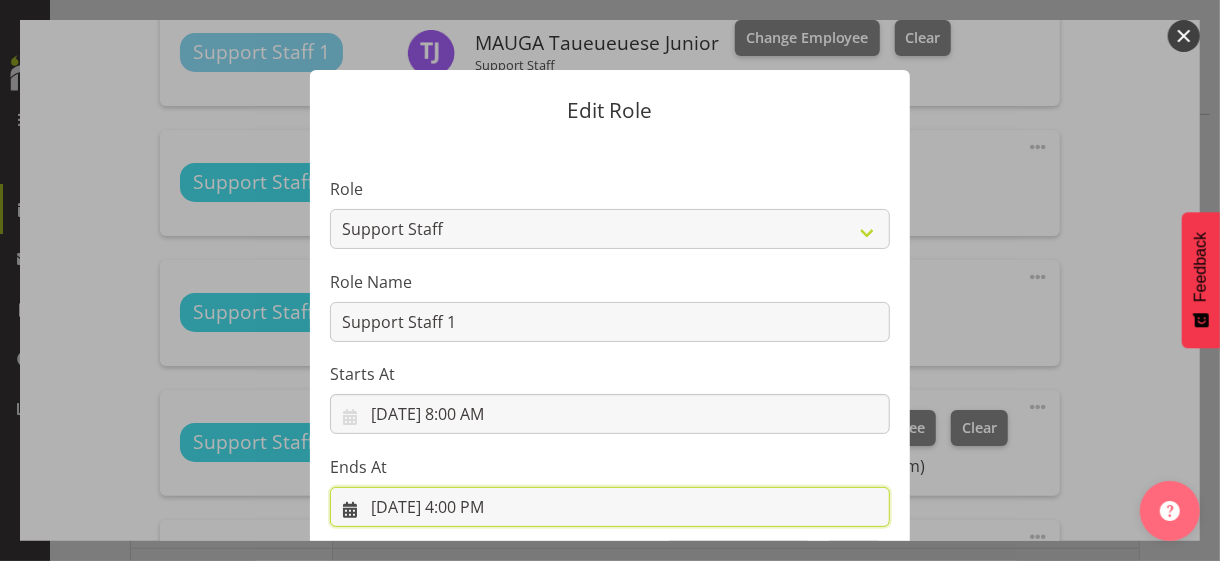 click on "[DATE] 4:00 PM" at bounding box center [610, 507] 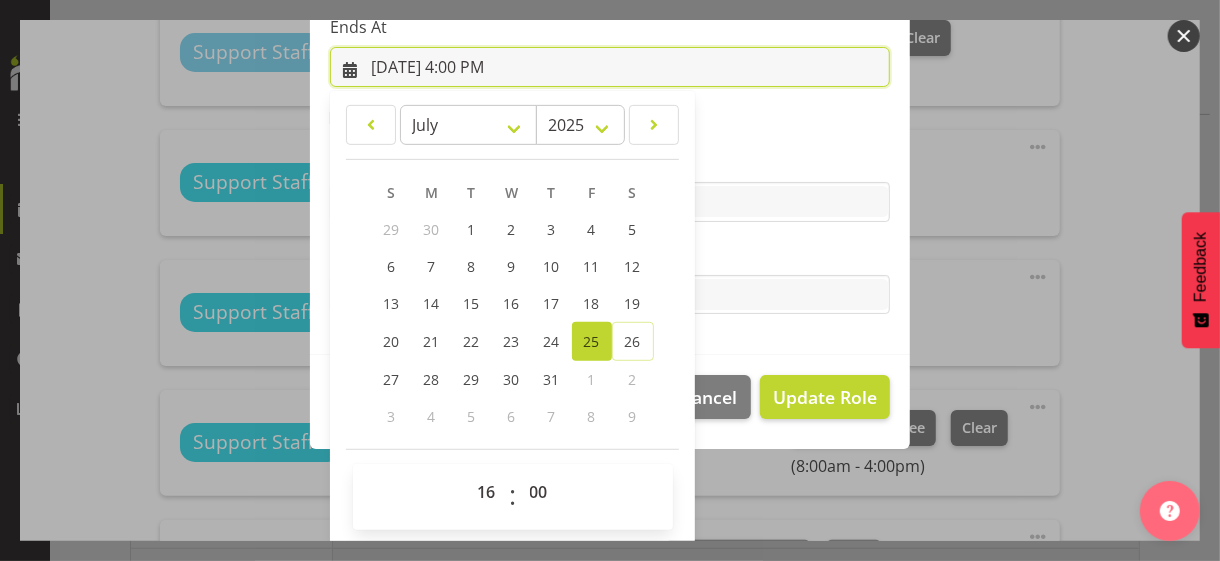 scroll, scrollTop: 441, scrollLeft: 0, axis: vertical 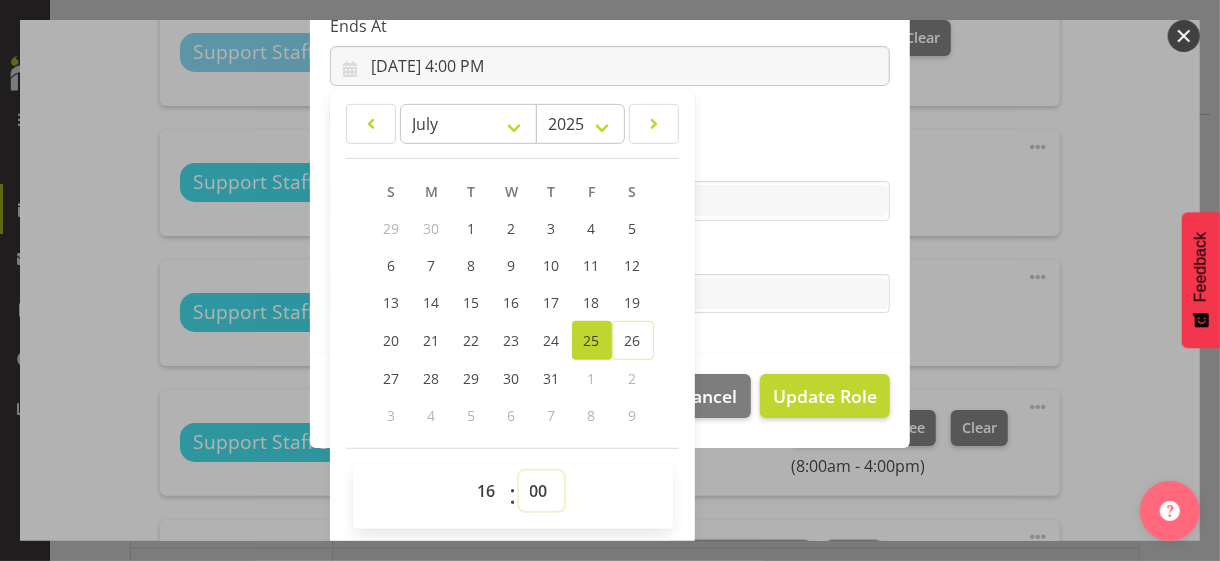 drag, startPoint x: 529, startPoint y: 485, endPoint x: 530, endPoint y: 472, distance: 13.038404 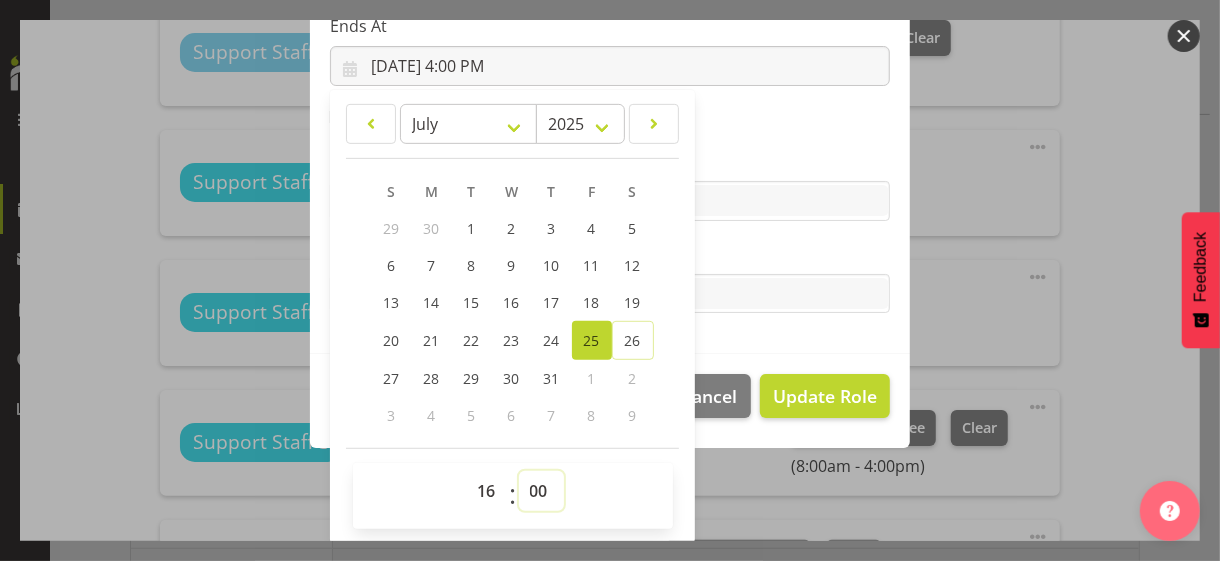 select on "30" 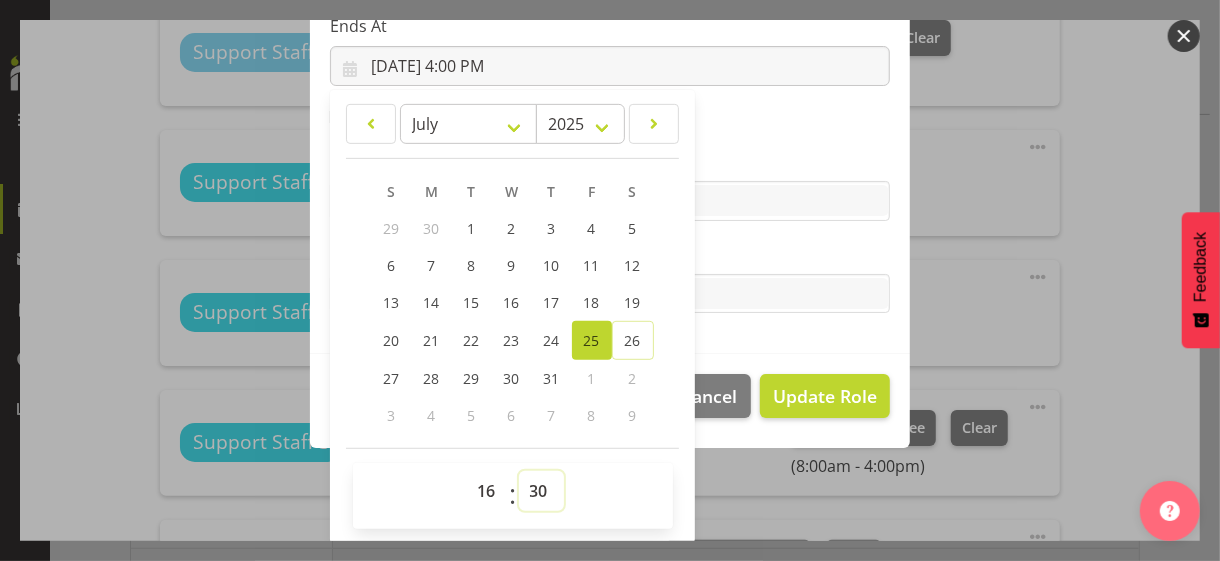 click on "00   01   02   03   04   05   06   07   08   09   10   11   12   13   14   15   16   17   18   19   20   21   22   23   24   25   26   27   28   29   30   31   32   33   34   35   36   37   38   39   40   41   42   43   44   45   46   47   48   49   50   51   52   53   54   55   56   57   58   59" at bounding box center [541, 491] 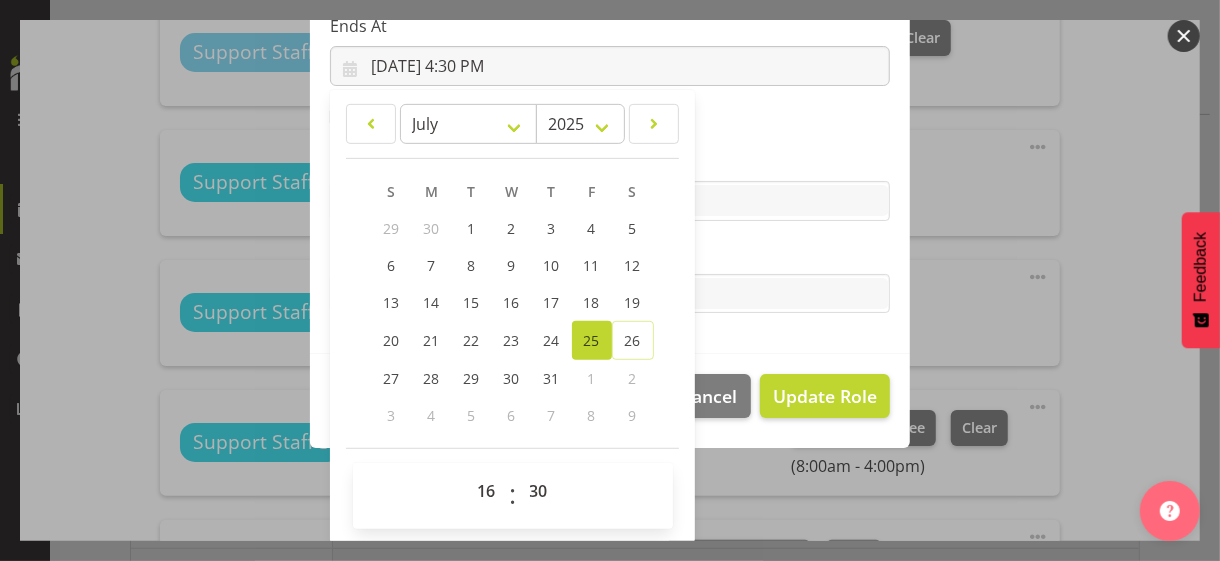 click on "Tasks" at bounding box center (610, 254) 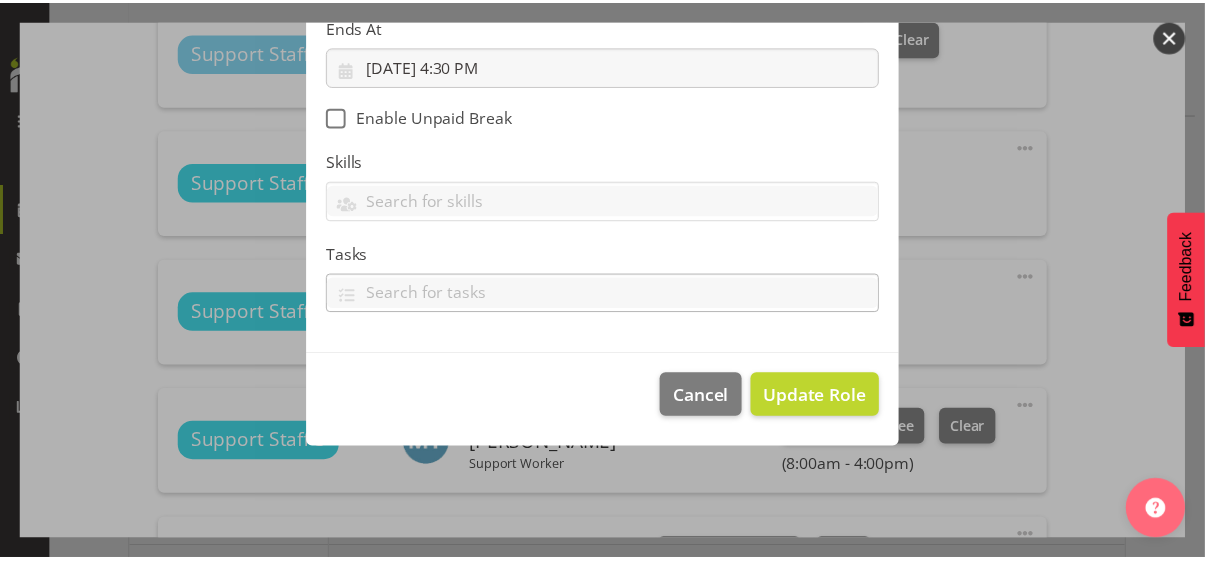 scroll, scrollTop: 346, scrollLeft: 0, axis: vertical 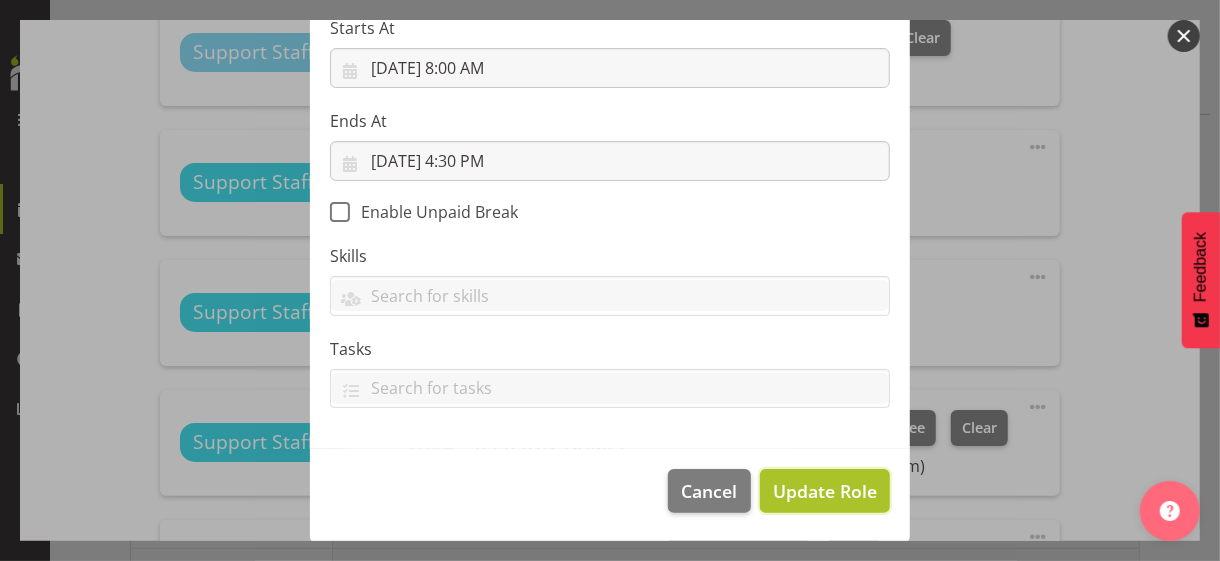 click on "Update Role" at bounding box center (825, 491) 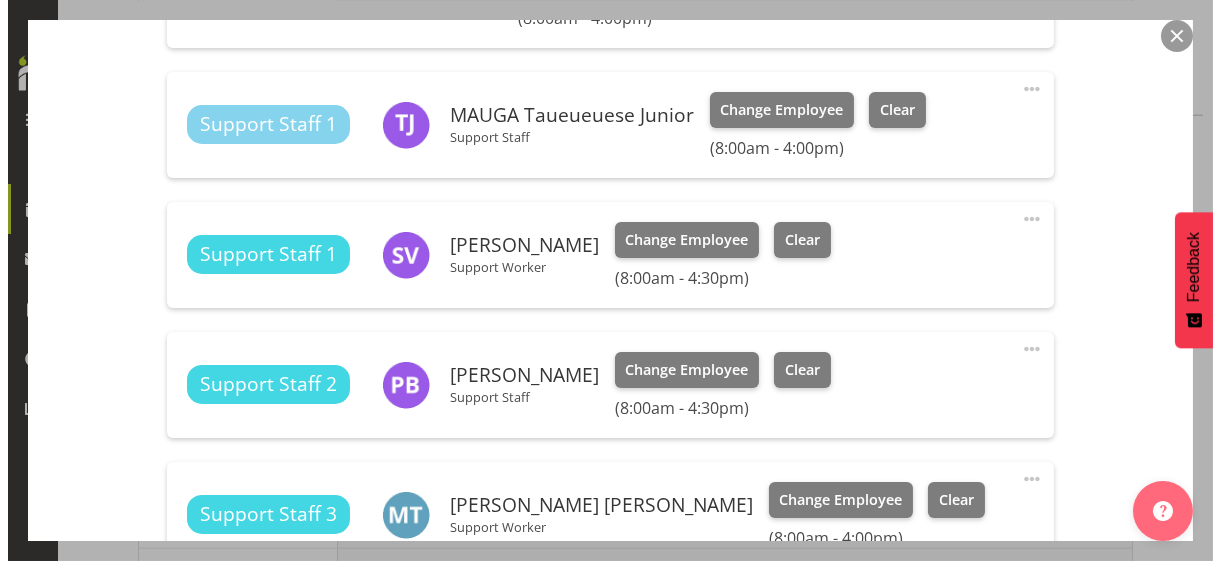 scroll, scrollTop: 1200, scrollLeft: 0, axis: vertical 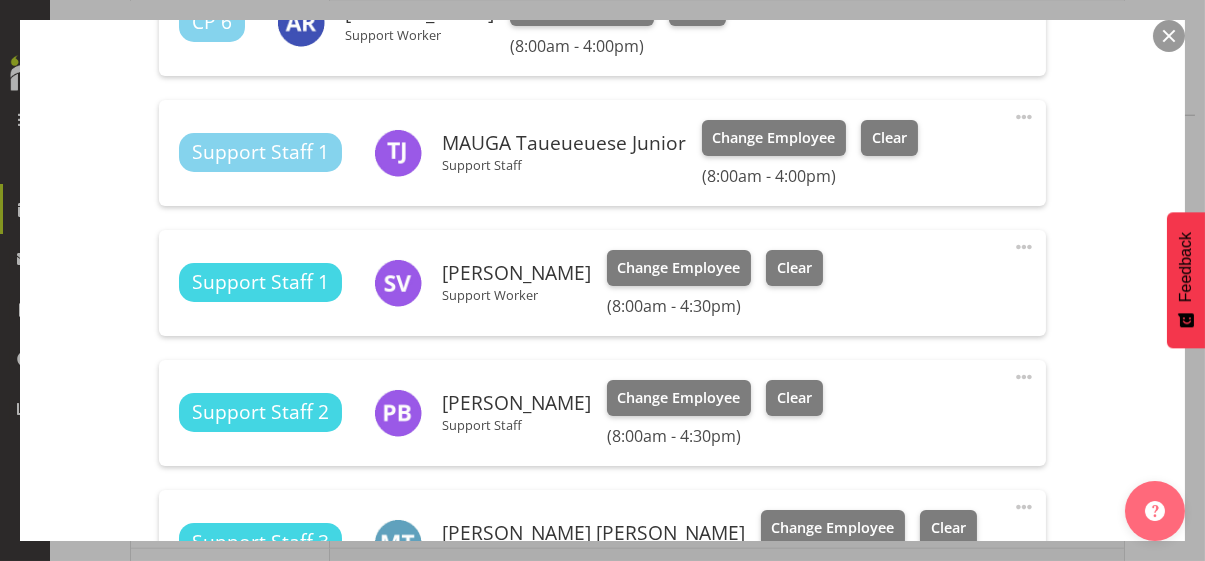 drag, startPoint x: 1016, startPoint y: 108, endPoint x: 1003, endPoint y: 116, distance: 15.264338 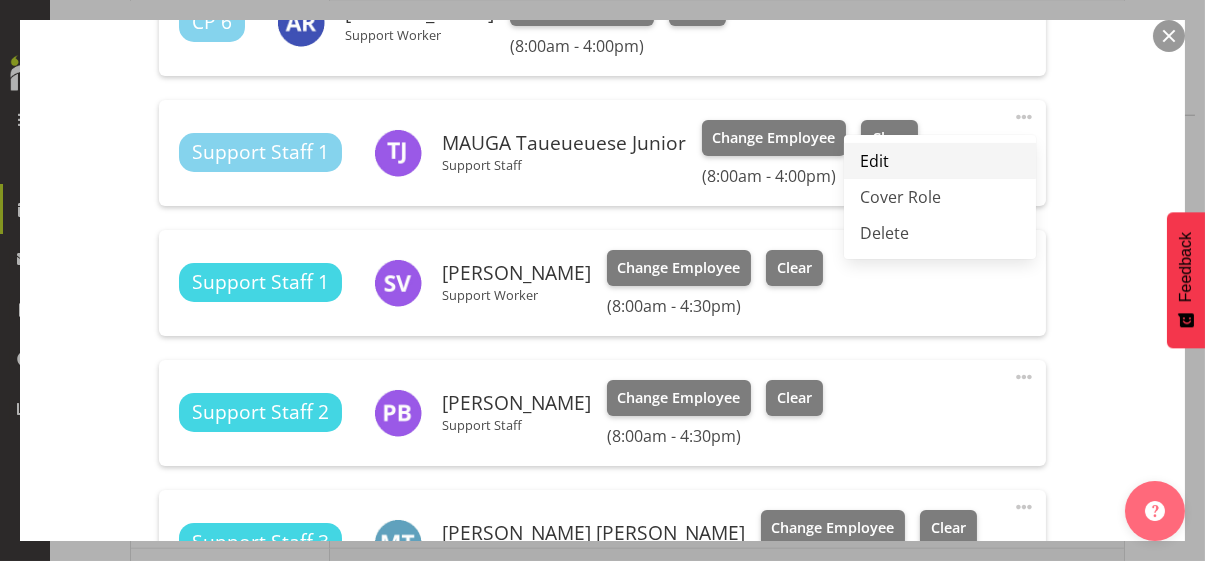click on "Edit" at bounding box center [940, 161] 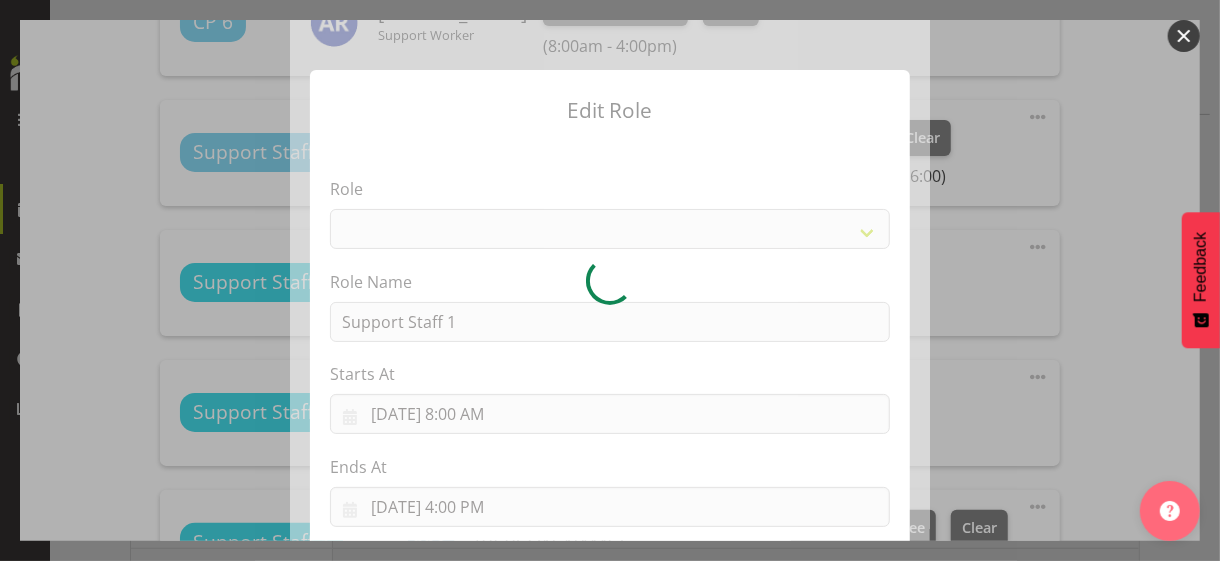 select 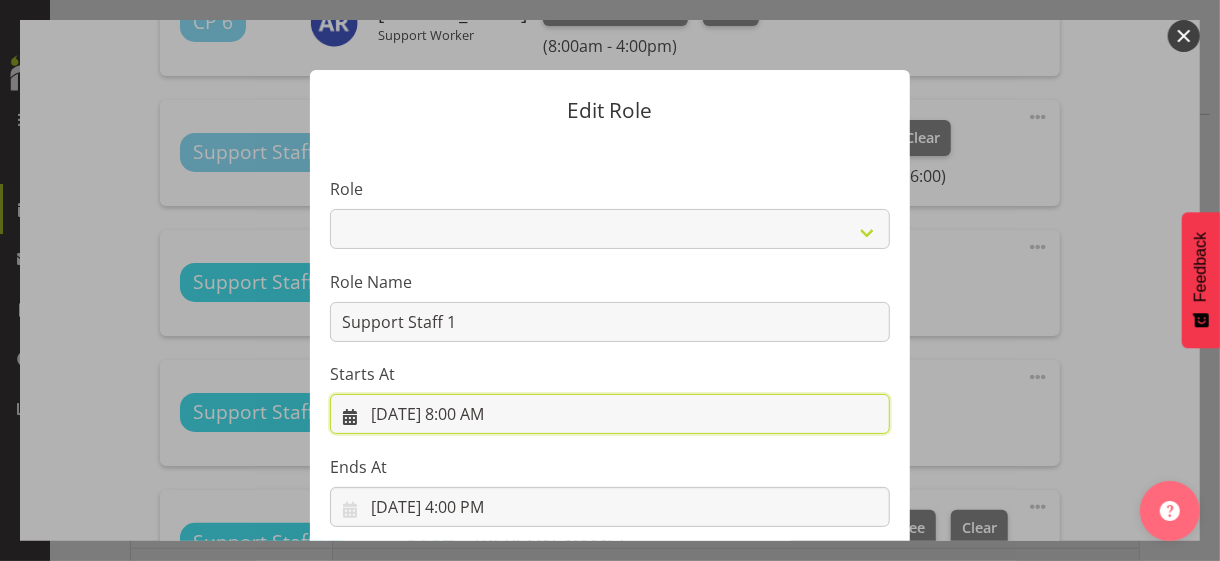 click on "[DATE] 8:00 AM" at bounding box center (610, 414) 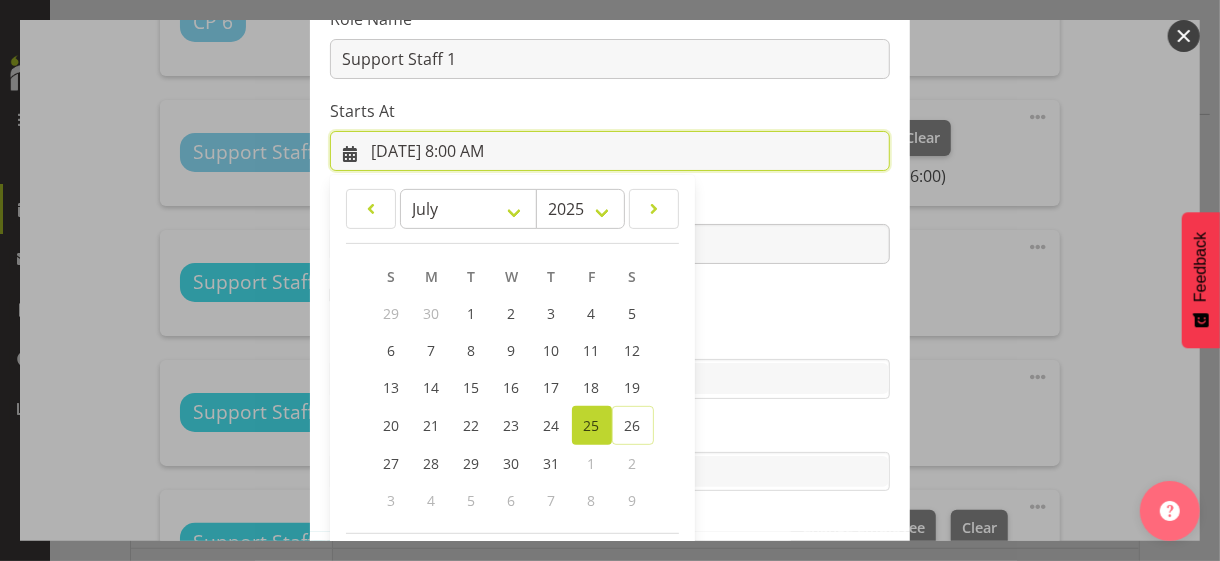 scroll, scrollTop: 347, scrollLeft: 0, axis: vertical 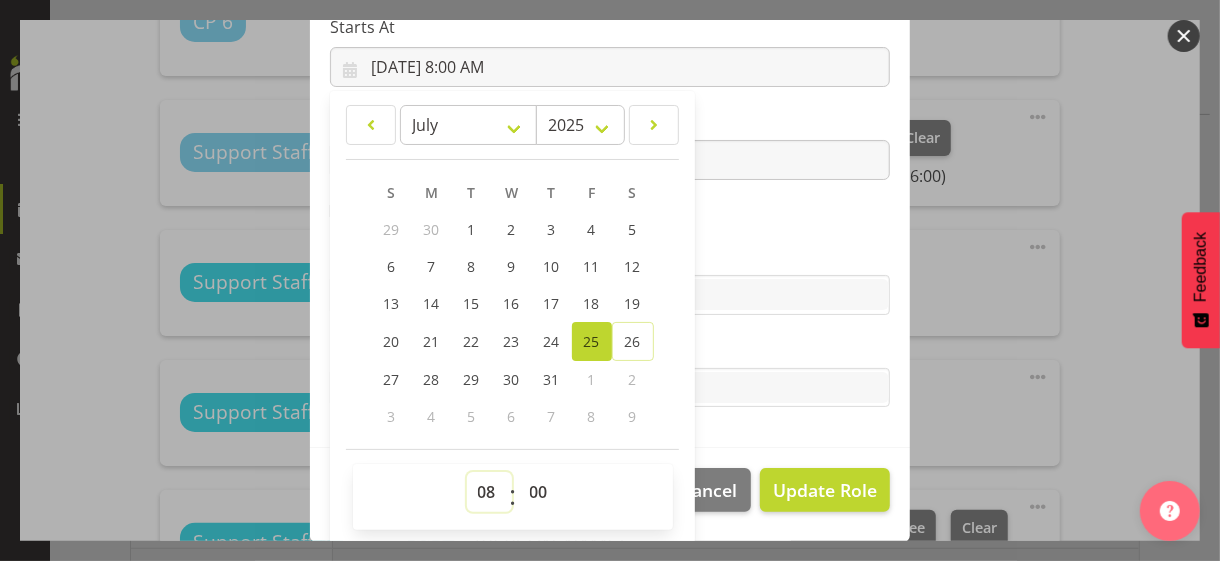 click on "00   01   02   03   04   05   06   07   08   09   10   11   12   13   14   15   16   17   18   19   20   21   22   23" at bounding box center (489, 492) 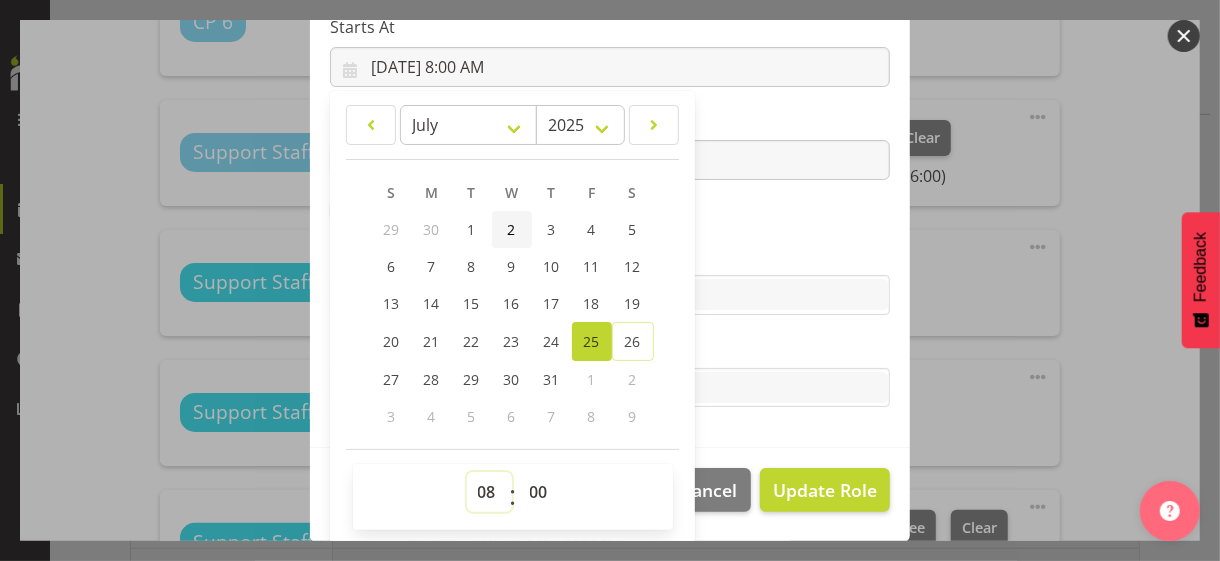 select on "9" 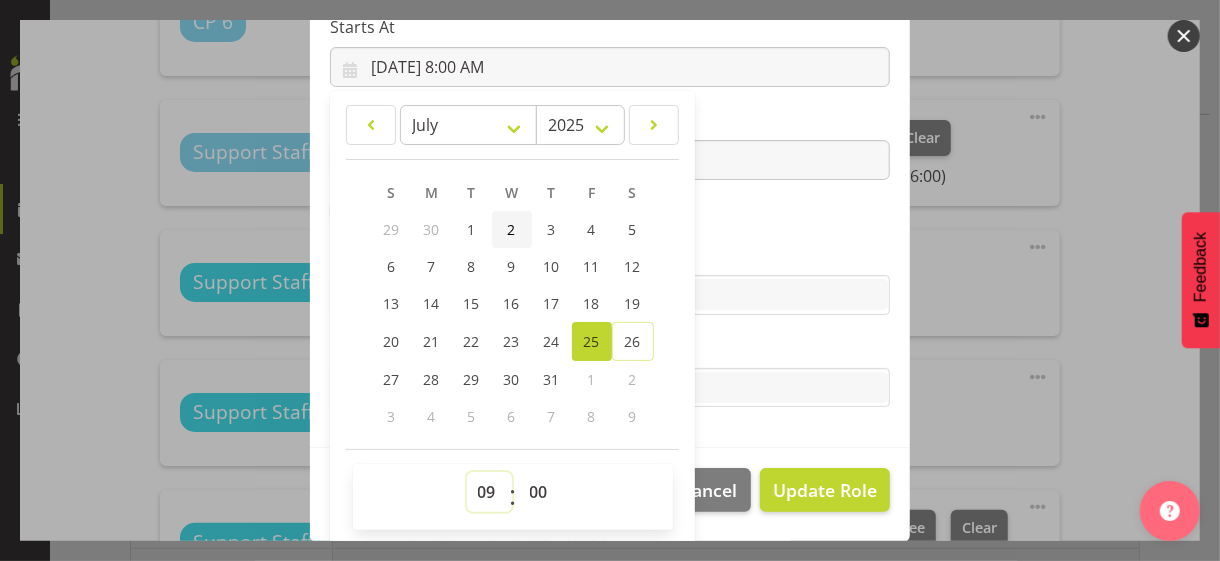 click on "00   01   02   03   04   05   06   07   08   09   10   11   12   13   14   15   16   17   18   19   20   21   22   23" at bounding box center (489, 492) 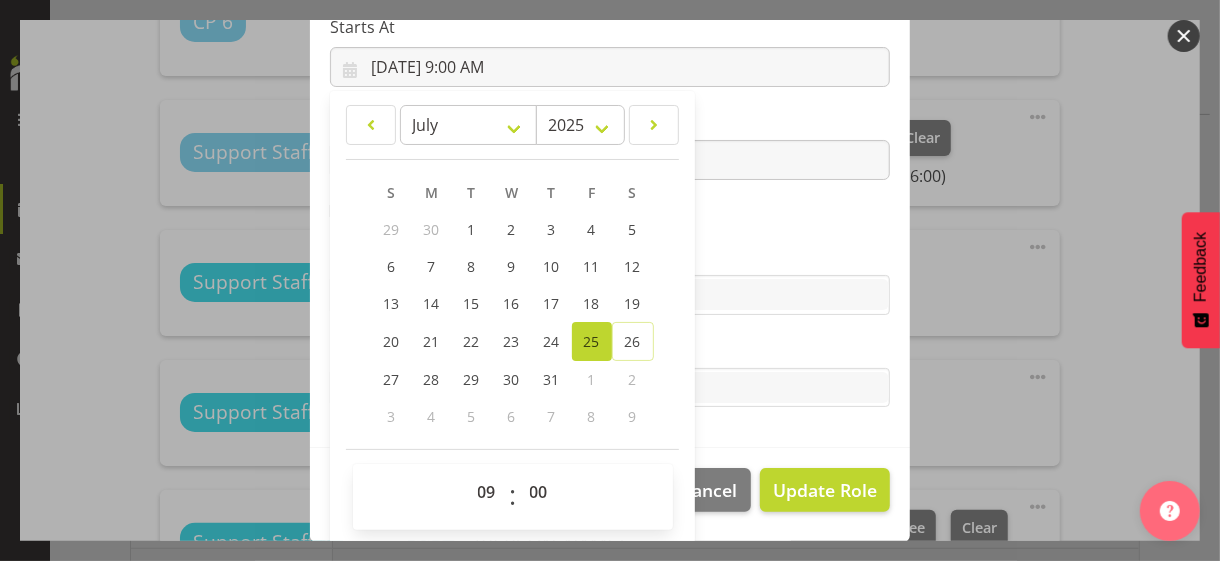 click on "Role CP House Leader Support Staff Wake   Role Name Support Staff 1
Starts At
[DATE] 9:00 AM  January   February   March   April   May   June   July   August   September   October   November   [DATE]   2034   2033   2032   2031   2030   2029   2028   2027   2026   2025   2024   2023   2022   2021   2020   2019   2018   2017   2016   2015   2014   2013   2012   2011   2010   2009   2008   2007   2006   2005   2004   2003   2002   2001   2000   1999   1998   1997   1996   1995   1994   1993   1992   1991   1990   1989   1988   1987   1986   1985   1984   1983   1982   1981   1980   1979   1978   1977   1976   1975   1974   1973   1972   1971   1970   1969   1968   1967   1966   1965   1964   1963   1962   1961   1960   1959   1958   1957   1956   1955   1954   1953   1952   1951   1950   1949   1948   1947   1946   1945   1944   1943   1942   1941   1940   1939   1938   1937   1936   1935   1934   1933   1932   1931   1930   1929   1928   1927   1926   1925  S M T W T F S 29 1" at bounding box center [610, 121] 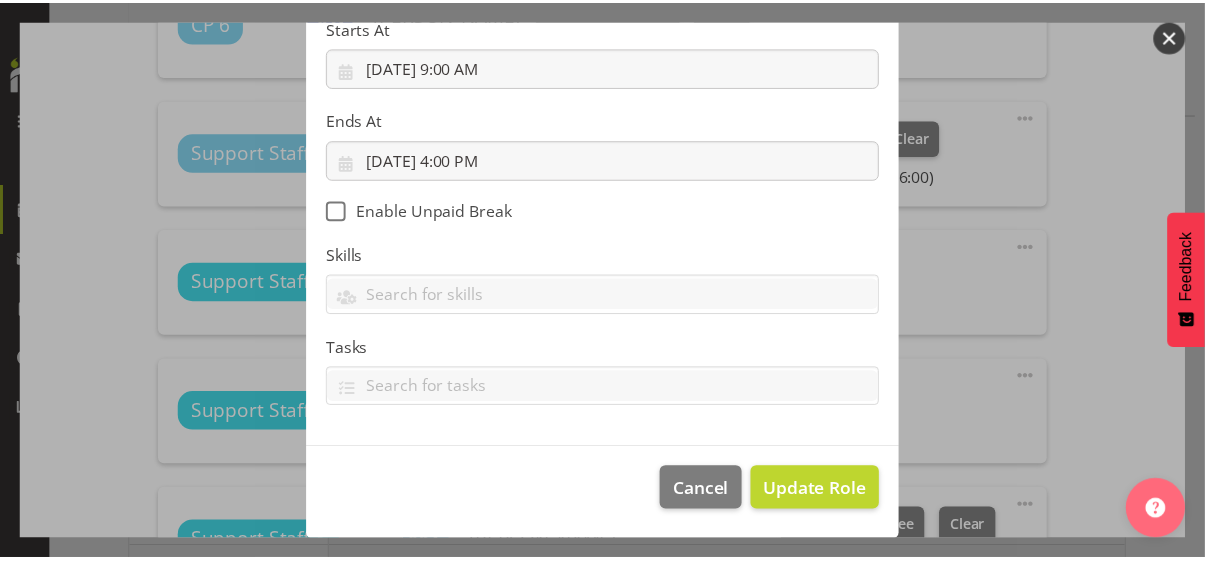 scroll, scrollTop: 346, scrollLeft: 0, axis: vertical 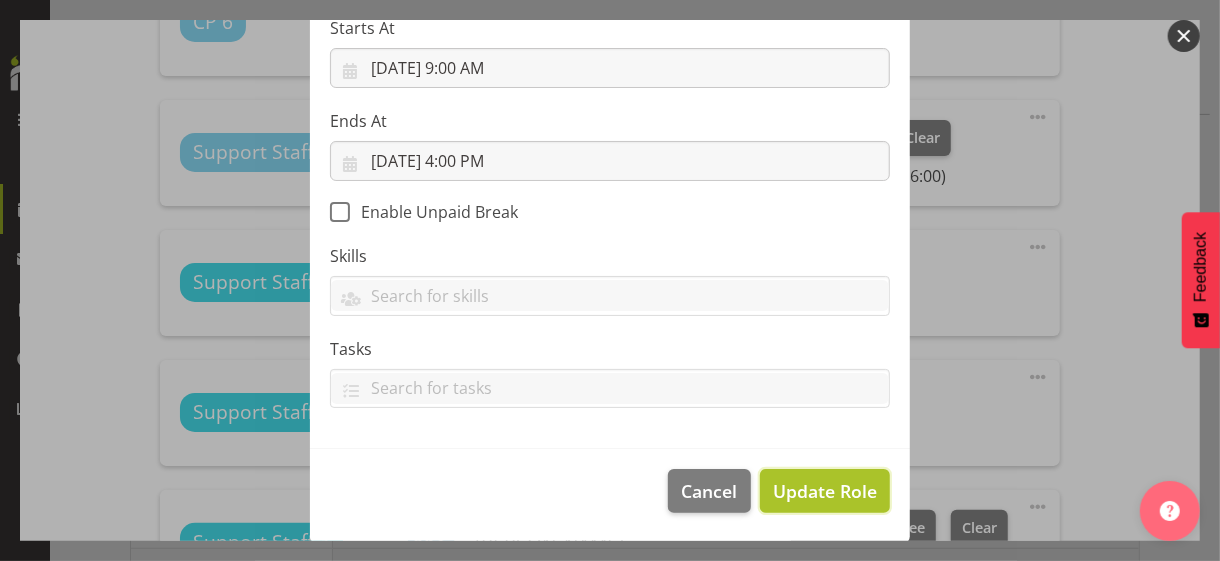 click on "Update Role" at bounding box center [825, 491] 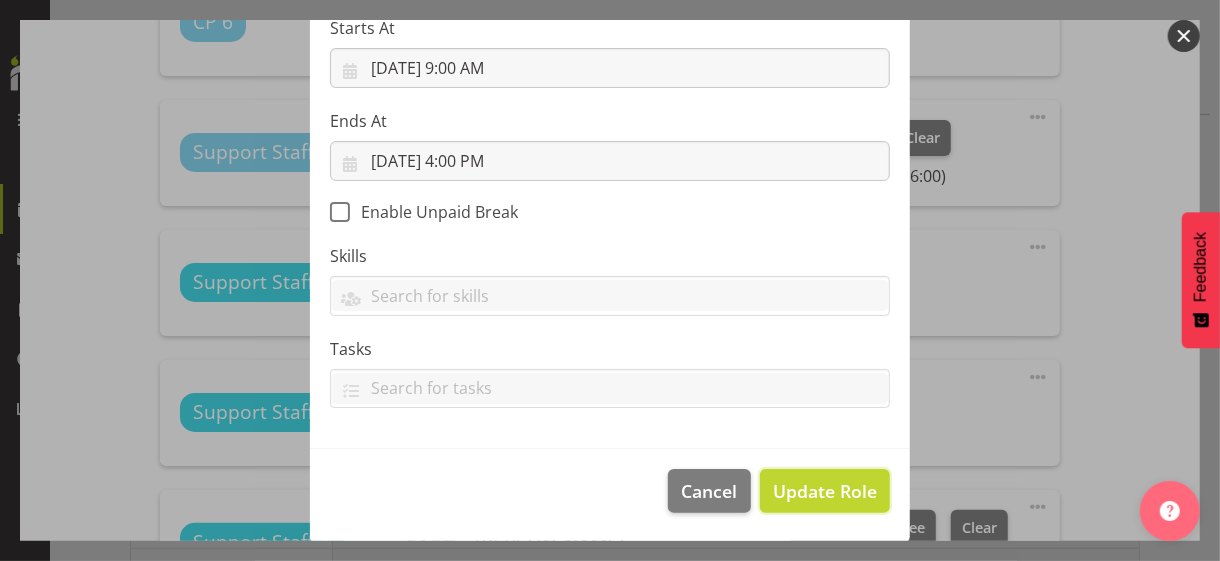 type 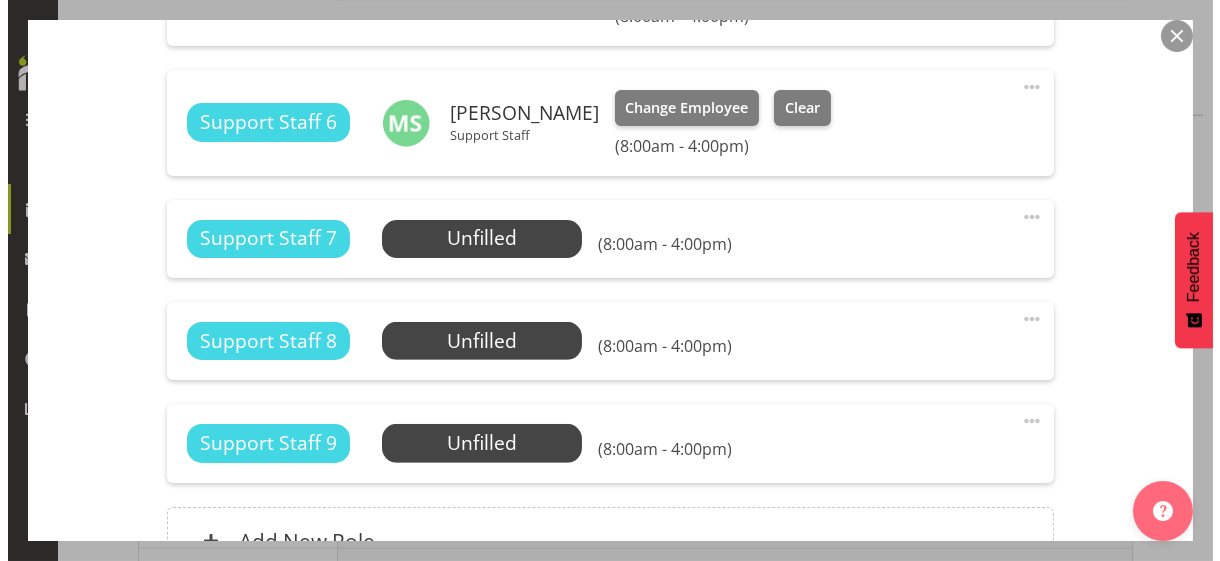 scroll, scrollTop: 2018, scrollLeft: 0, axis: vertical 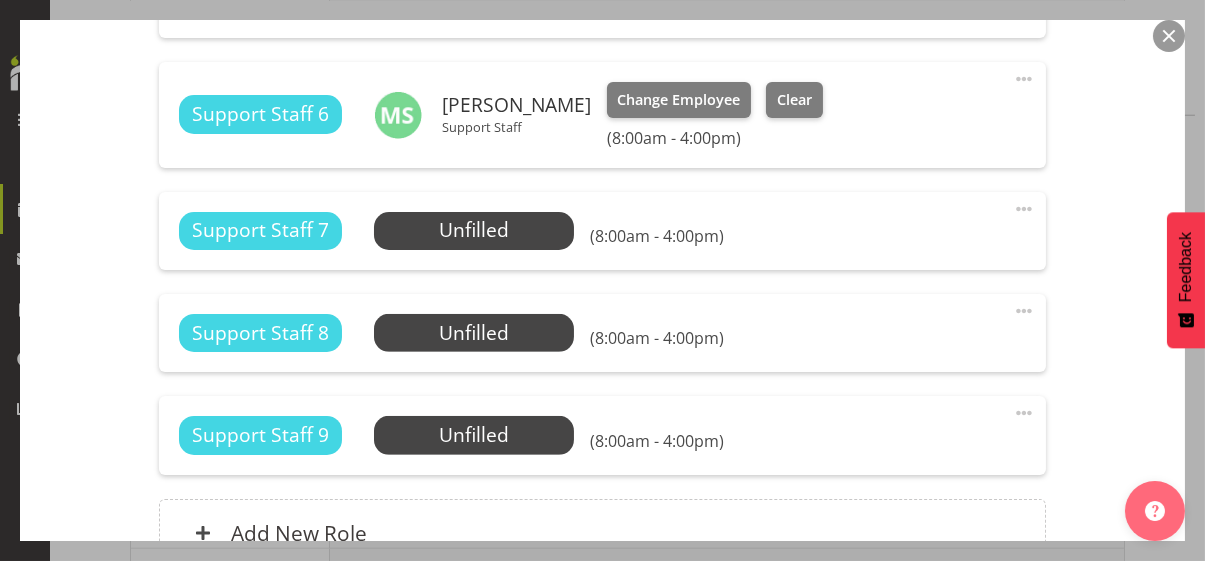 click at bounding box center (1024, 209) 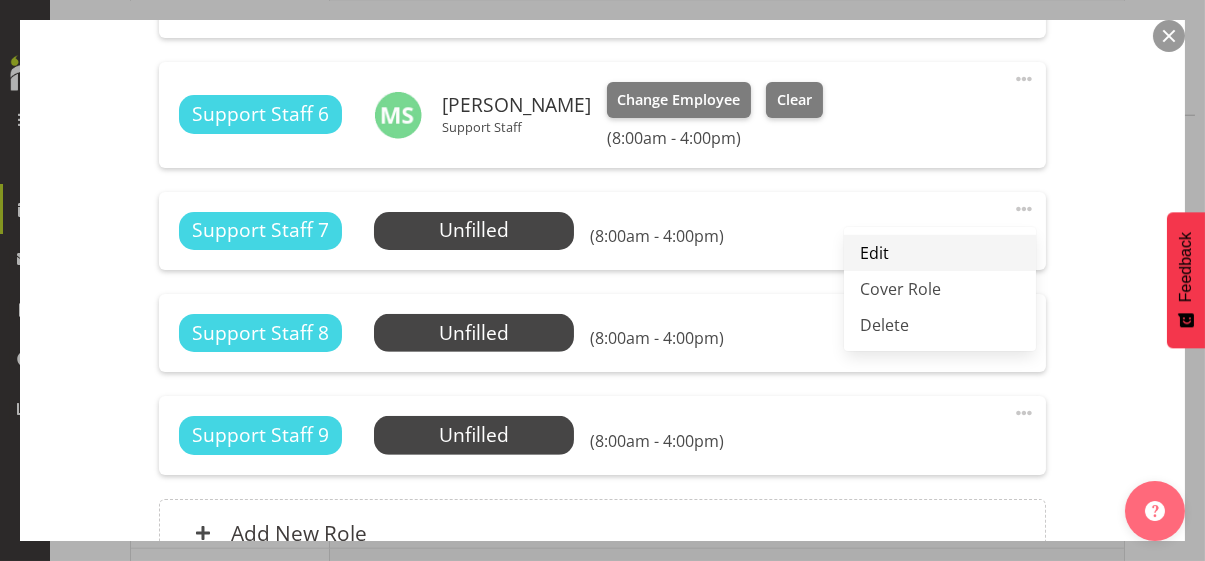 click on "Edit" at bounding box center (940, 253) 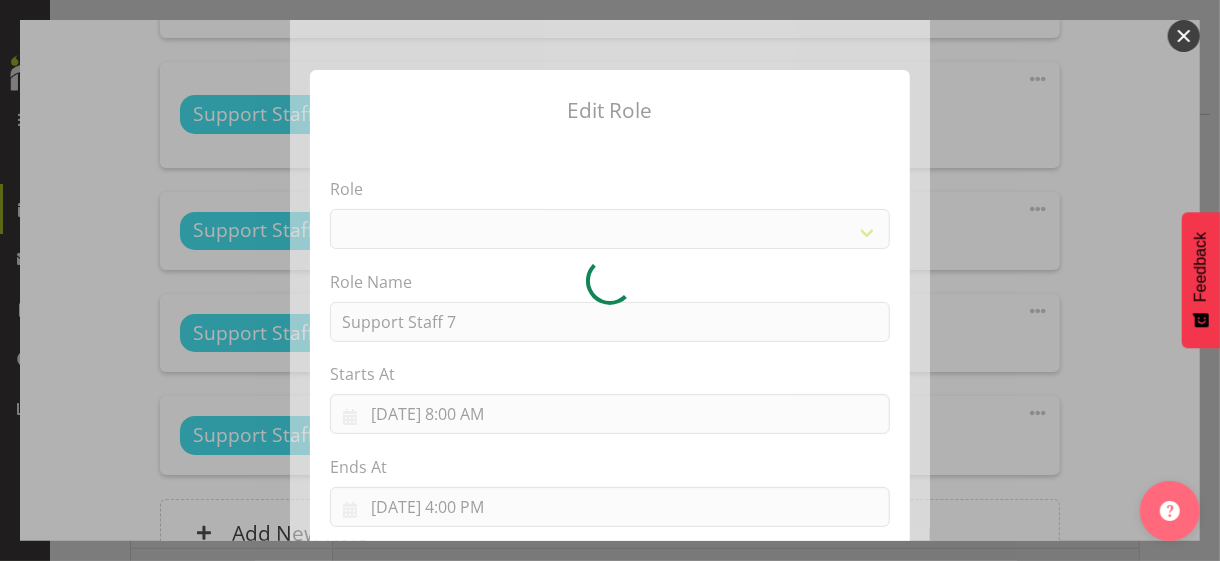 select on "1091" 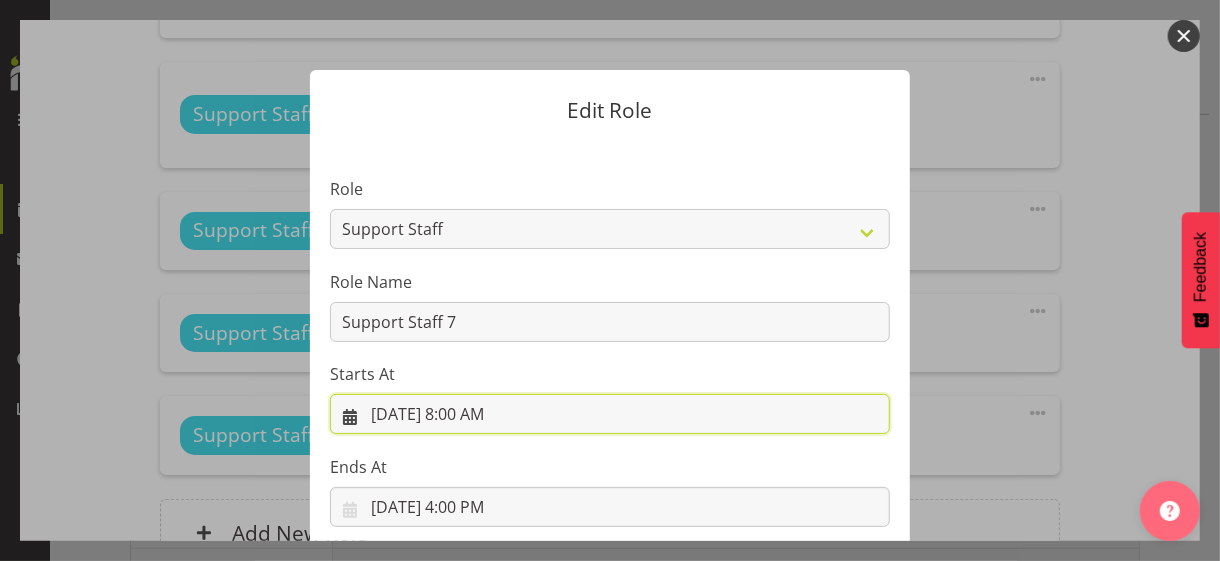 click on "[DATE] 8:00 AM" at bounding box center [610, 414] 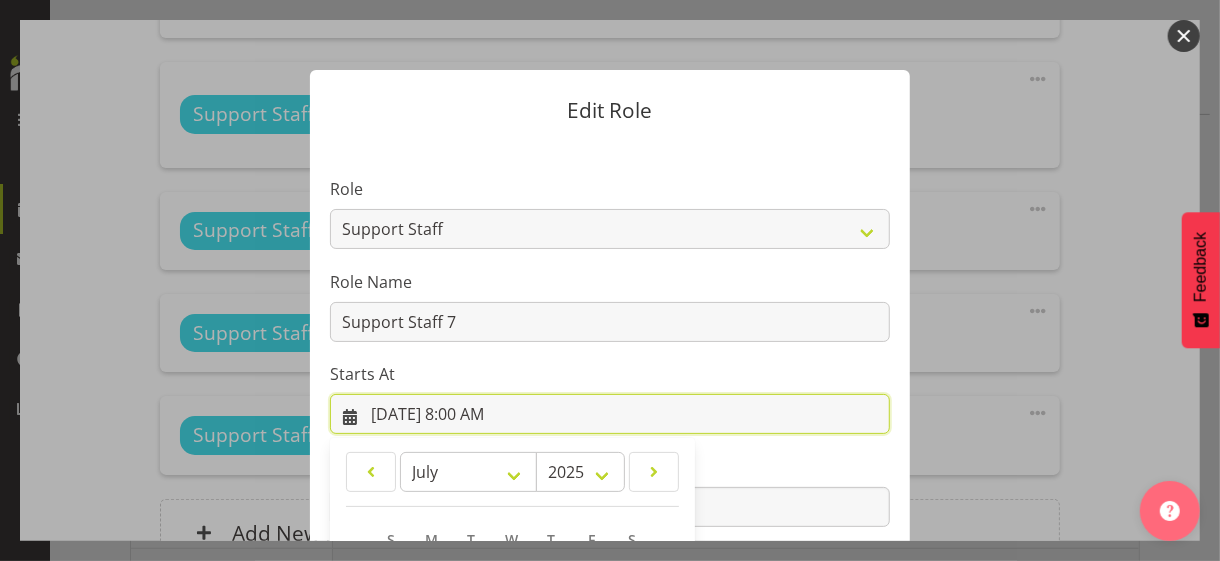 scroll, scrollTop: 347, scrollLeft: 0, axis: vertical 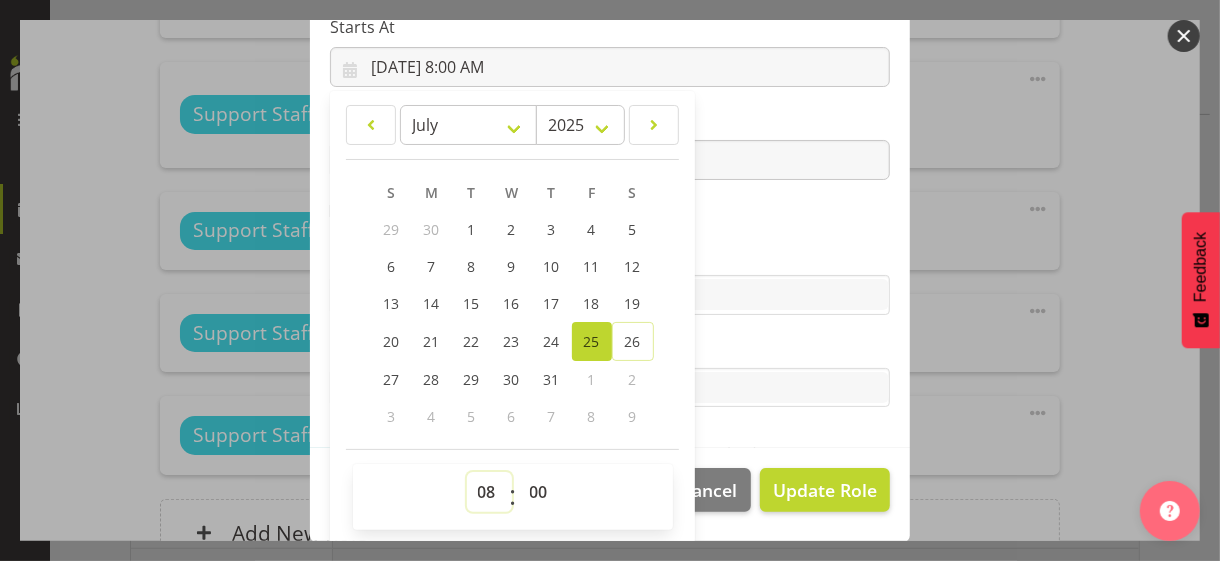 drag, startPoint x: 469, startPoint y: 488, endPoint x: 480, endPoint y: 472, distance: 19.416489 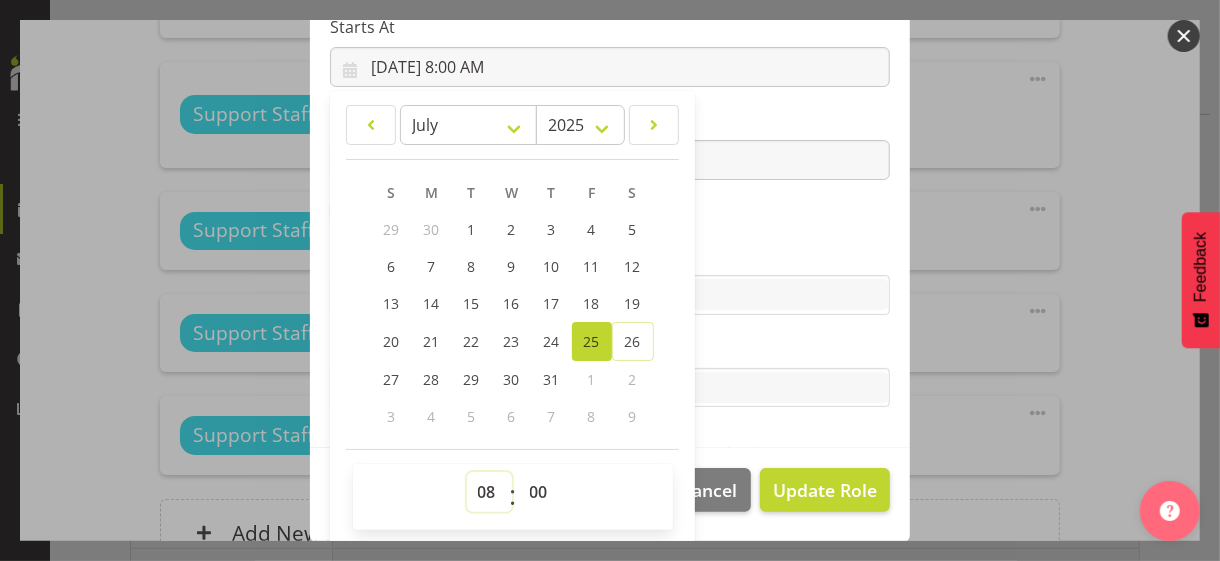 select on "9" 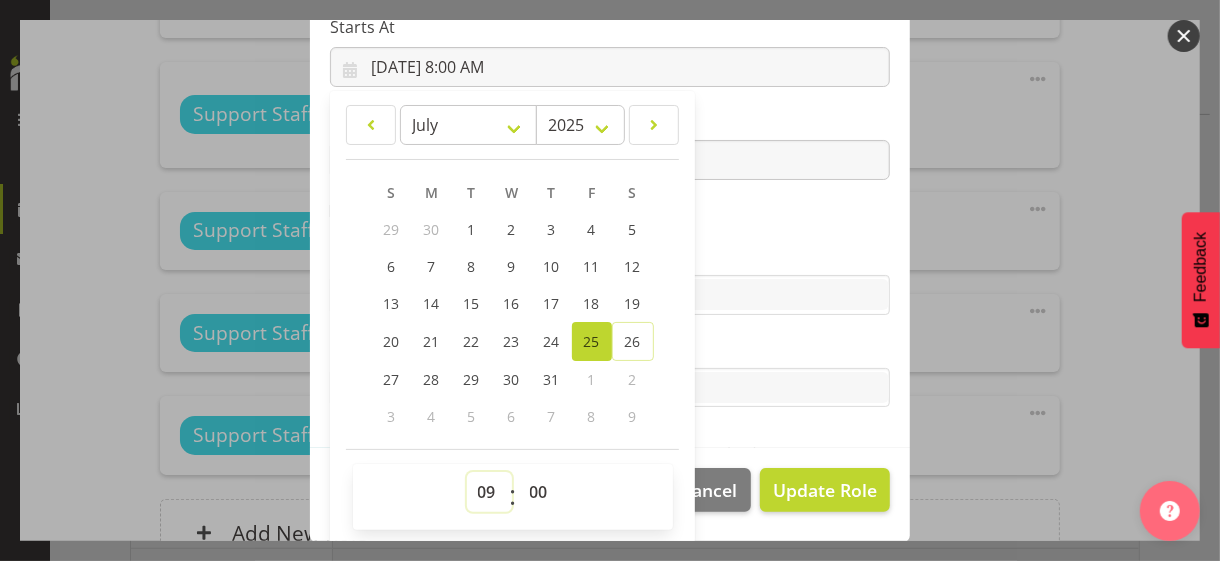 click on "00   01   02   03   04   05   06   07   08   09   10   11   12   13   14   15   16   17   18   19   20   21   22   23" at bounding box center [489, 492] 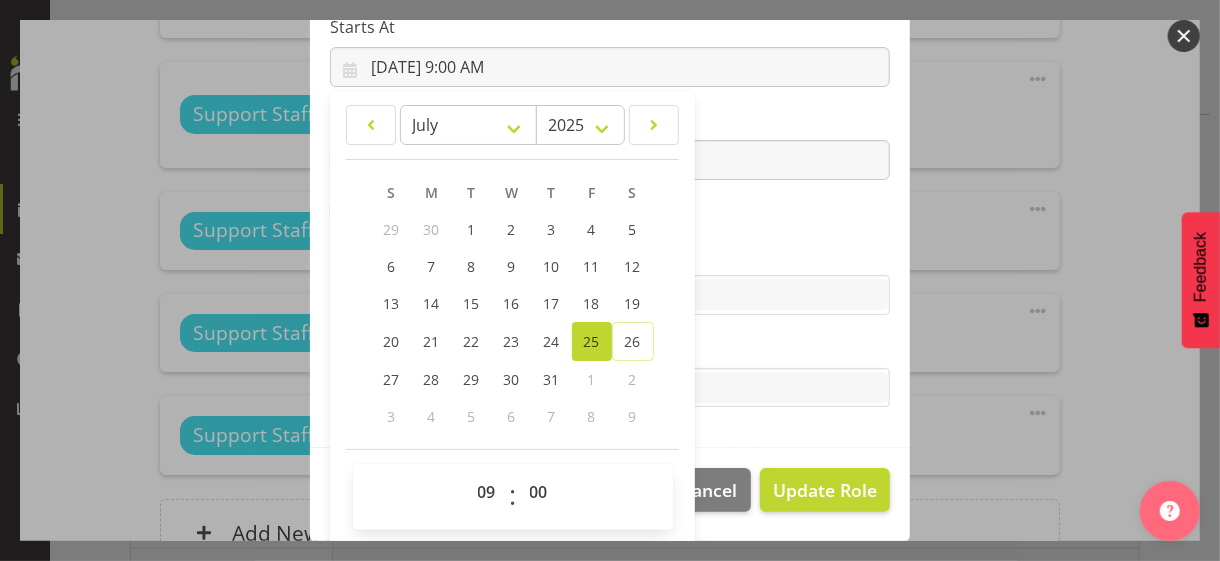 click on "Role CP House Leader Support Staff Wake   Role Name Support Staff 7
Starts At
[DATE] 9:00 AM  January   February   March   April   May   June   July   August   September   October   November   [DATE]   2034   2033   2032   2031   2030   2029   2028   2027   2026   2025   2024   2023   2022   2021   2020   2019   2018   2017   2016   2015   2014   2013   2012   2011   2010   2009   2008   2007   2006   2005   2004   2003   2002   2001   2000   1999   1998   1997   1996   1995   1994   1993   1992   1991   1990   1989   1988   1987   1986   1985   1984   1983   1982   1981   1980   1979   1978   1977   1976   1975   1974   1973   1972   1971   1970   1969   1968   1967   1966   1965   1964   1963   1962   1961   1960   1959   1958   1957   1956   1955   1954   1953   1952   1951   1950   1949   1948   1947   1946   1945   1944   1943   1942   1941   1940   1939   1938   1937   1936   1935   1934   1933   1932   1931   1930   1929   1928   1927   1926   1925  S M T W T F S 29 1" at bounding box center [610, 121] 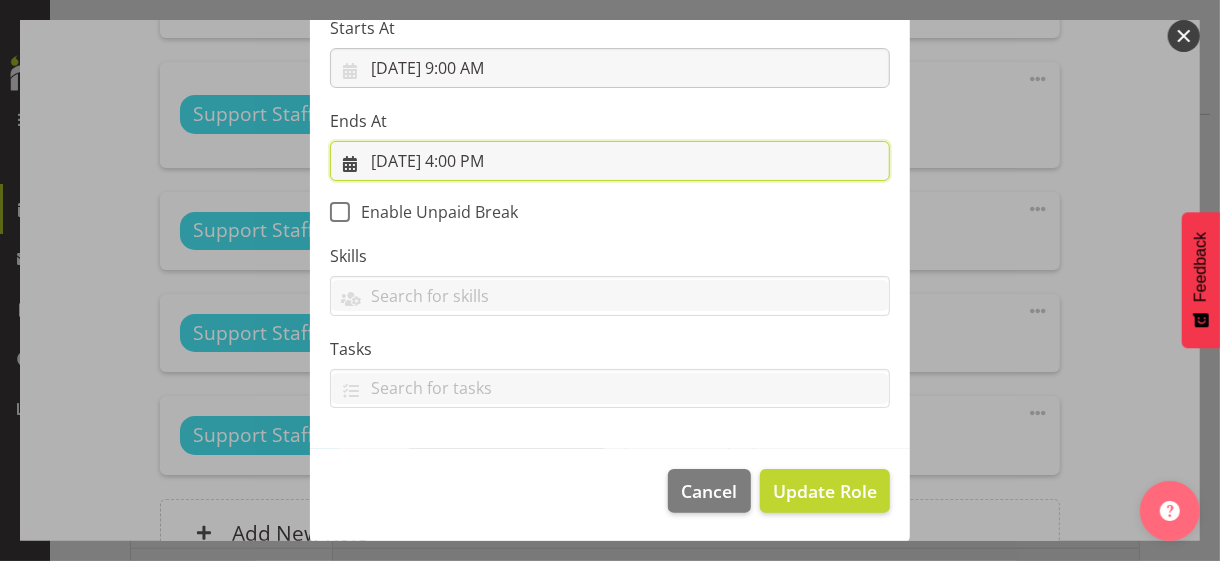 click on "[DATE] 4:00 PM" at bounding box center [610, 161] 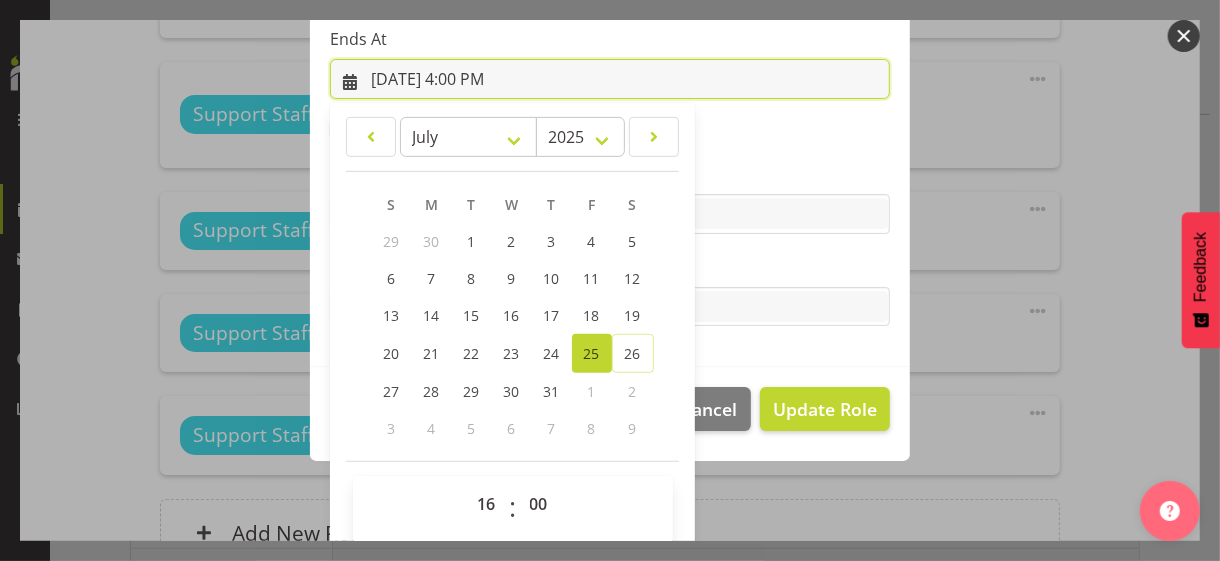 scroll, scrollTop: 441, scrollLeft: 0, axis: vertical 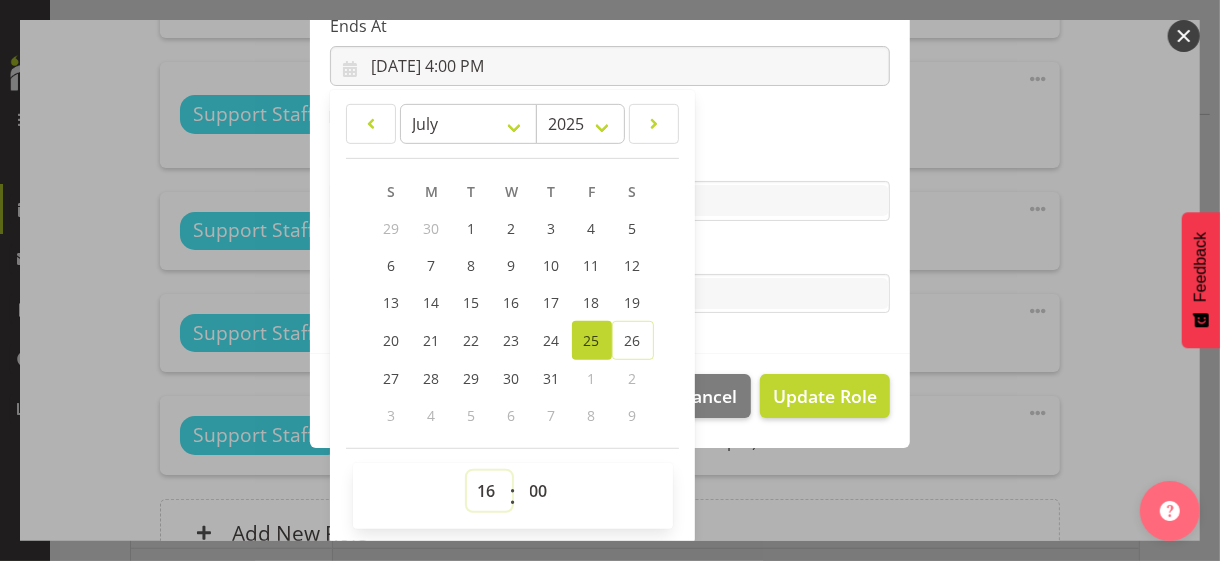 drag, startPoint x: 482, startPoint y: 495, endPoint x: 482, endPoint y: 471, distance: 24 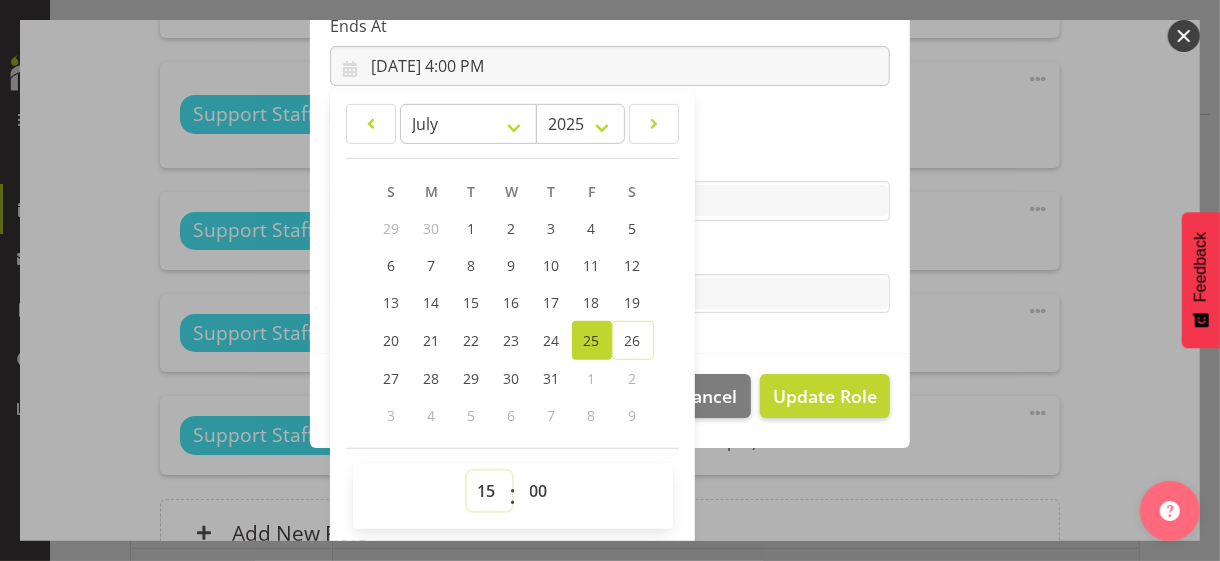 click on "00   01   02   03   04   05   06   07   08   09   10   11   12   13   14   15   16   17   18   19   20   21   22   23" at bounding box center (489, 491) 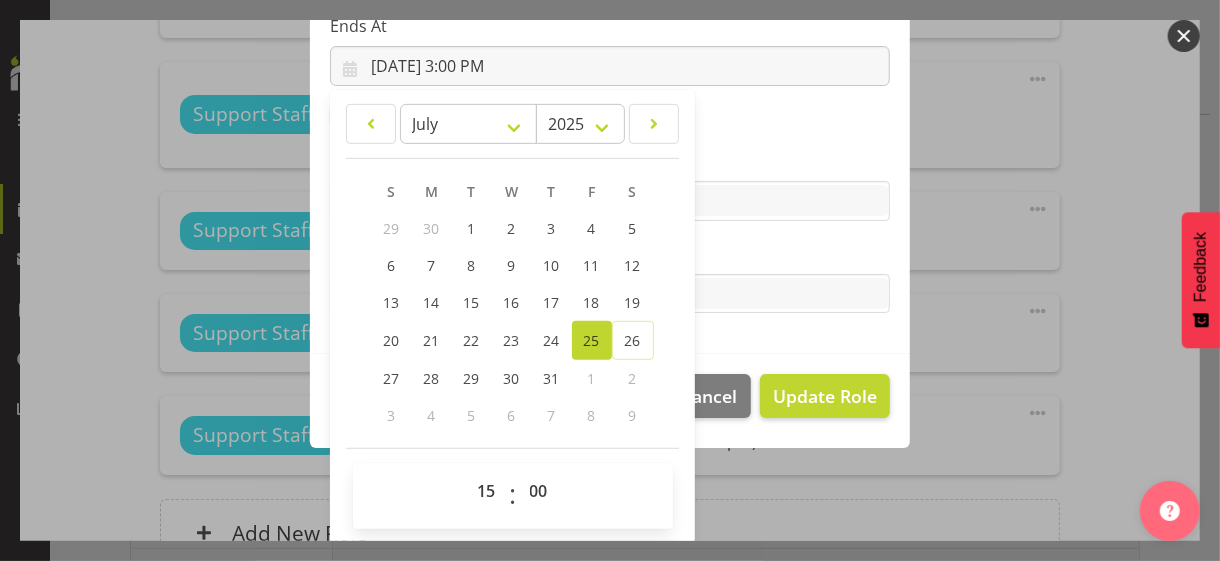 drag, startPoint x: 708, startPoint y: 248, endPoint x: 721, endPoint y: 266, distance: 22.203604 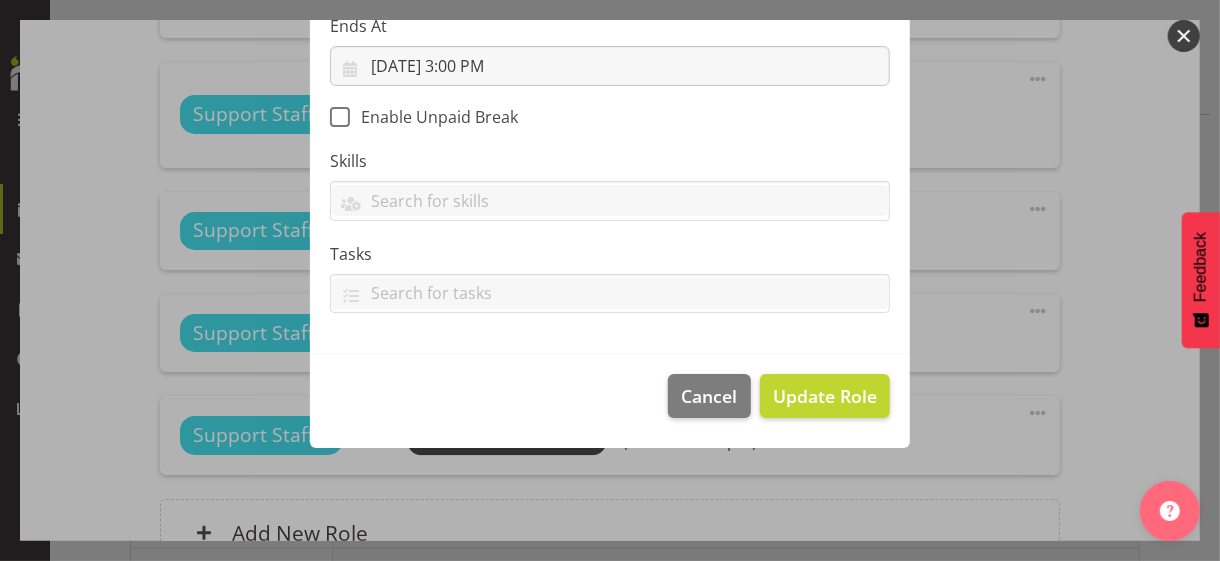 scroll, scrollTop: 346, scrollLeft: 0, axis: vertical 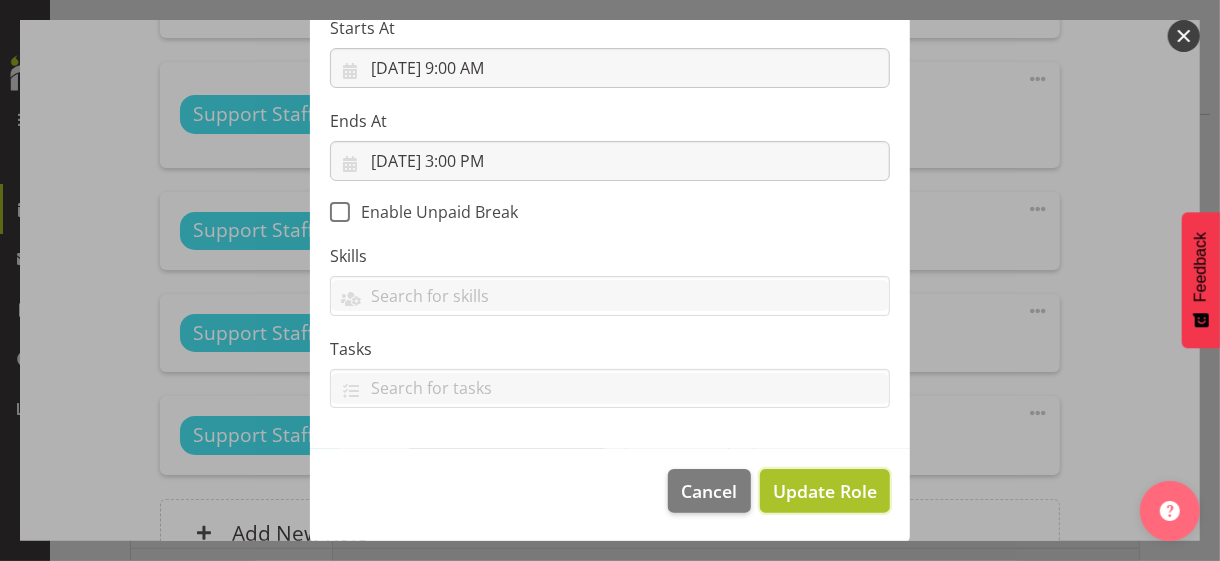 click on "Update Role" at bounding box center (825, 491) 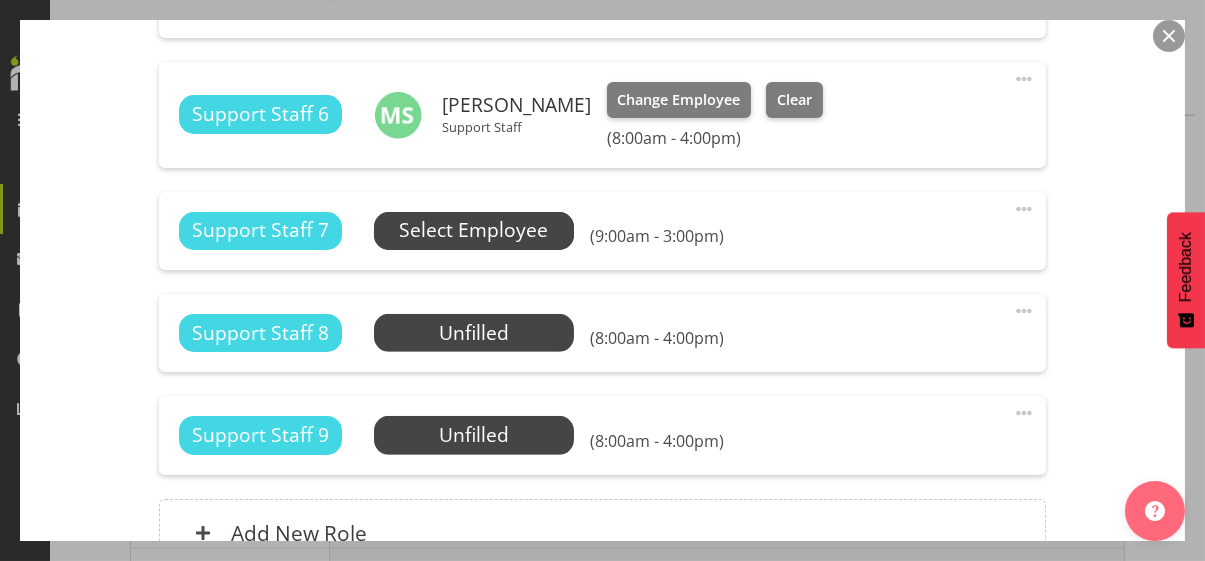 click on "Select Employee" at bounding box center (473, 230) 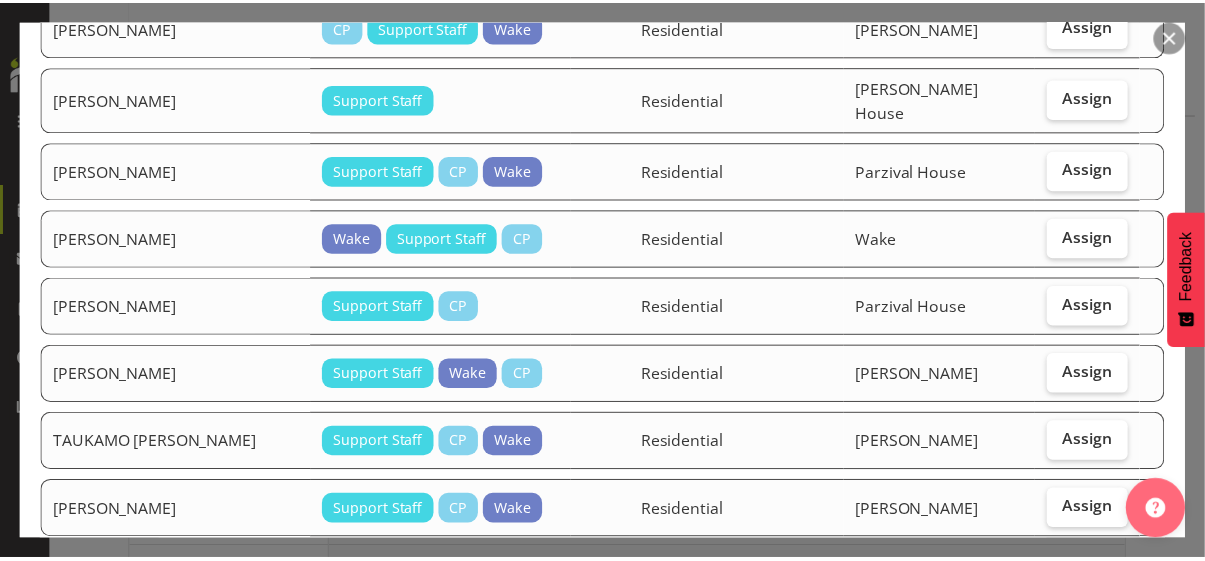 scroll, scrollTop: 1200, scrollLeft: 0, axis: vertical 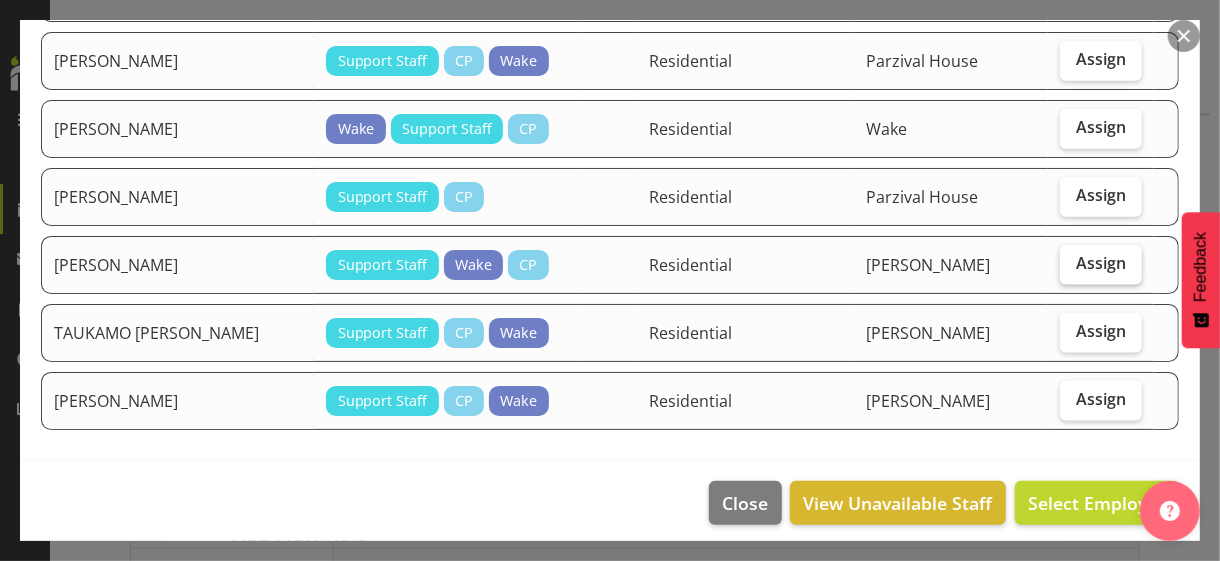 click on "Assign" at bounding box center (1101, 263) 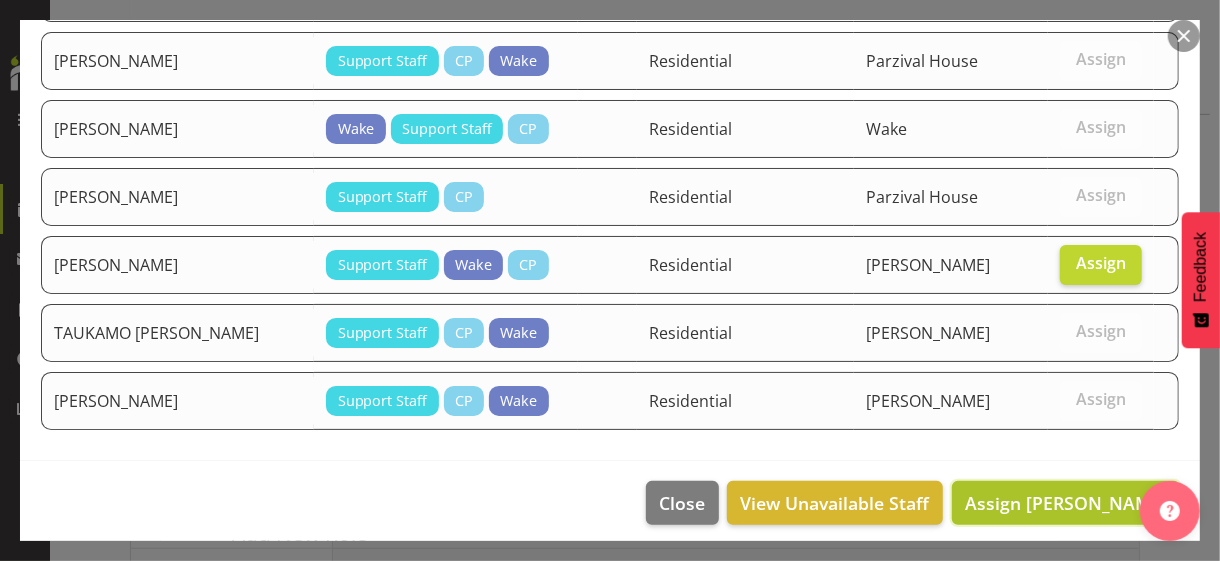 click on "Assign [PERSON_NAME]" at bounding box center [1066, 503] 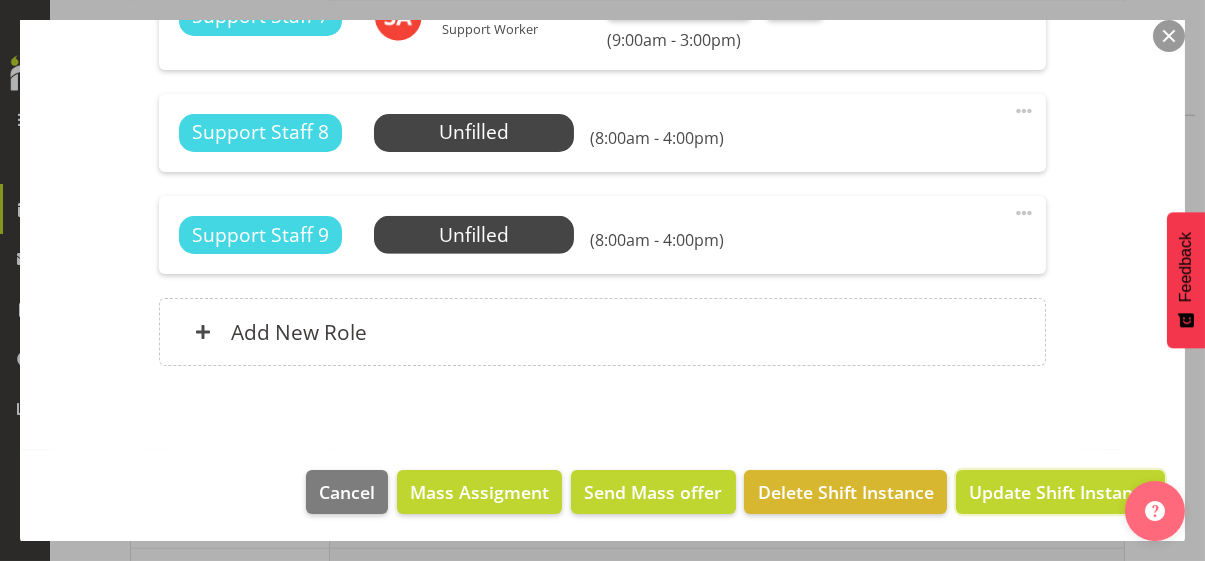 click on "Update Shift Instance" at bounding box center (1060, 492) 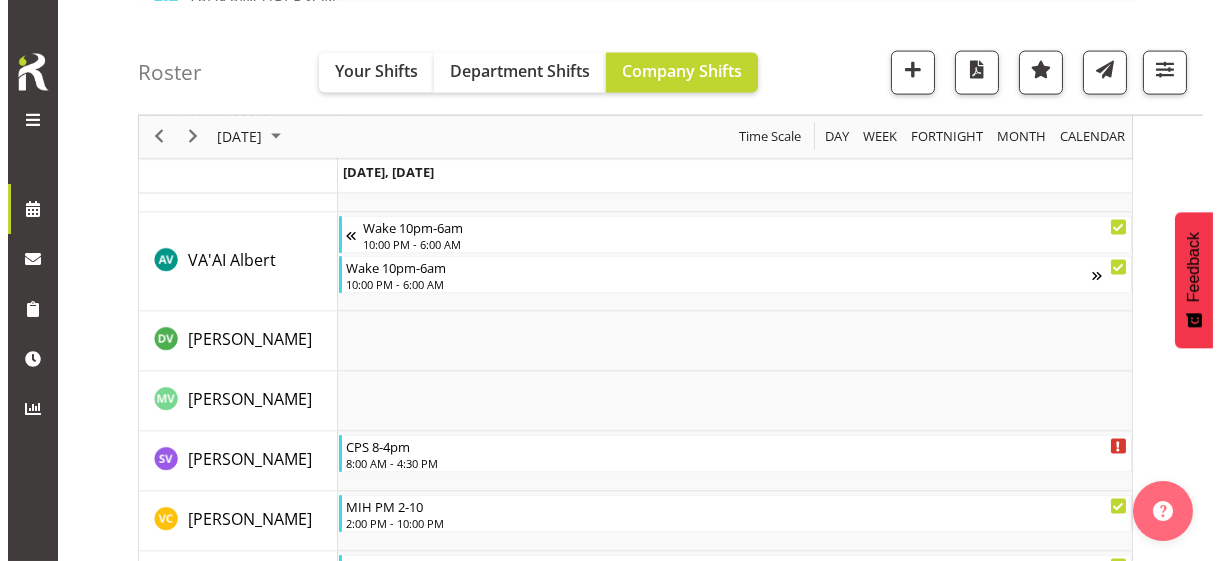 scroll, scrollTop: 6323, scrollLeft: 0, axis: vertical 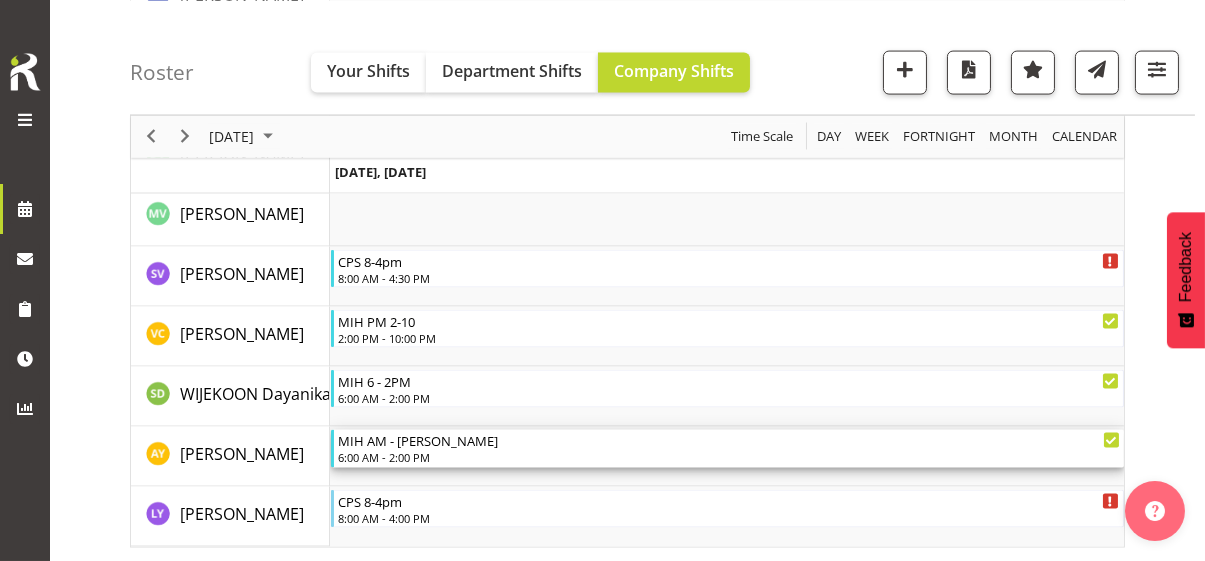 click on "6:00 AM - 2:00 PM" at bounding box center (729, 457) 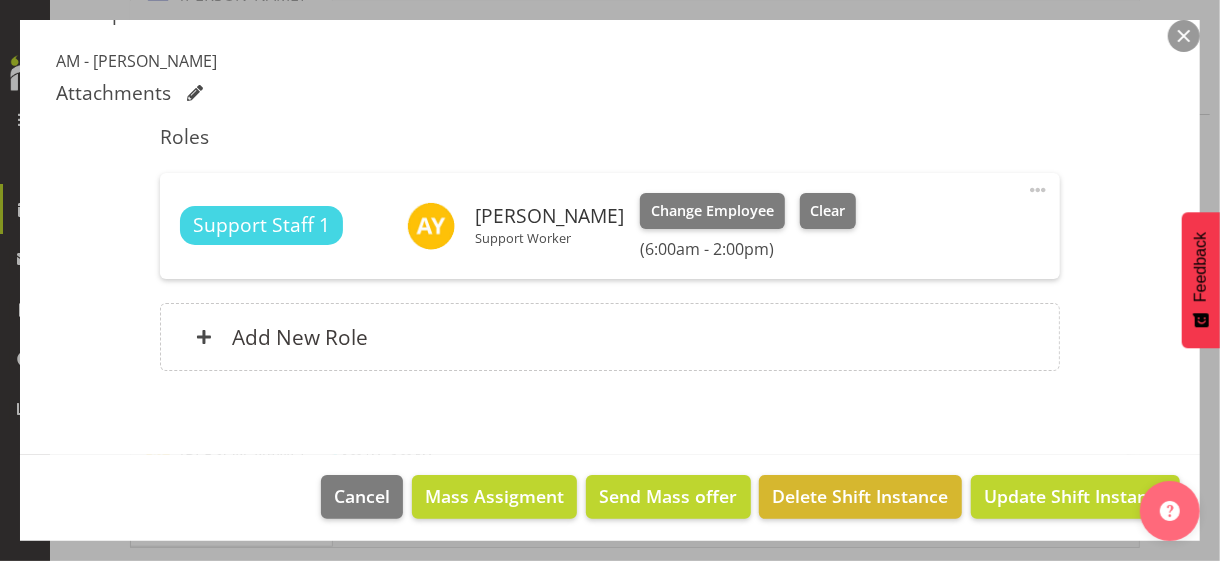 scroll, scrollTop: 561, scrollLeft: 0, axis: vertical 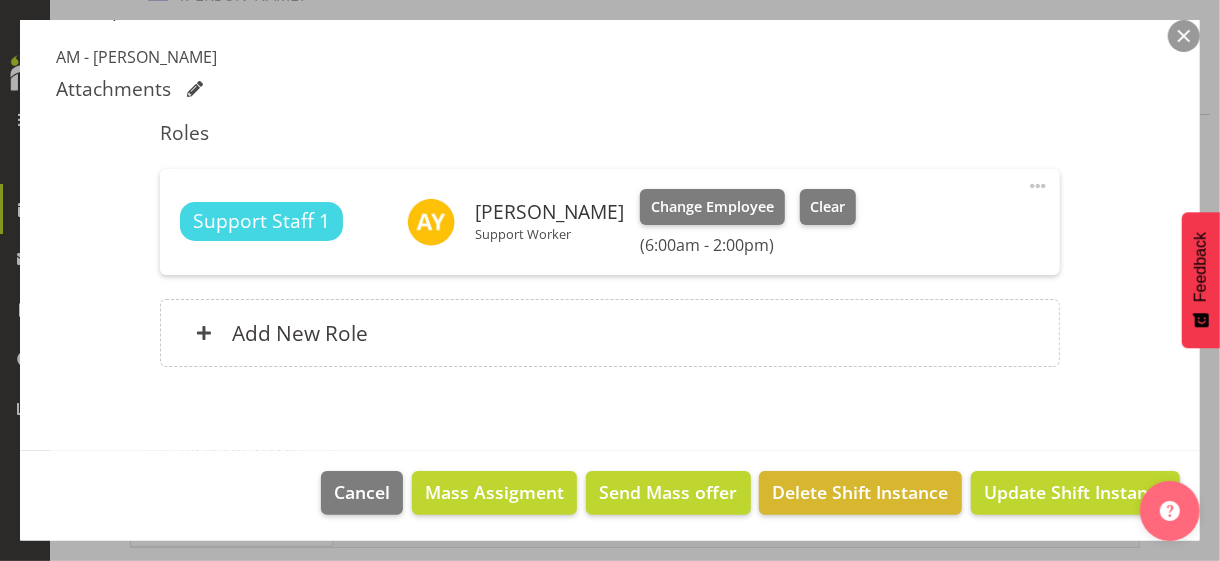 click at bounding box center [1038, 186] 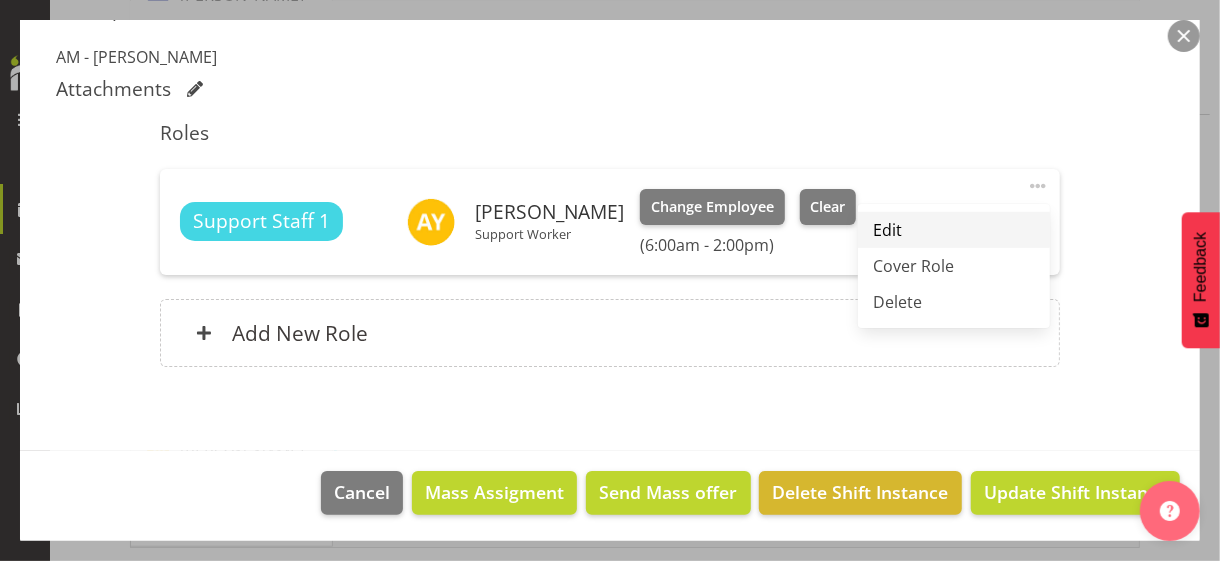 click on "Edit" at bounding box center (954, 230) 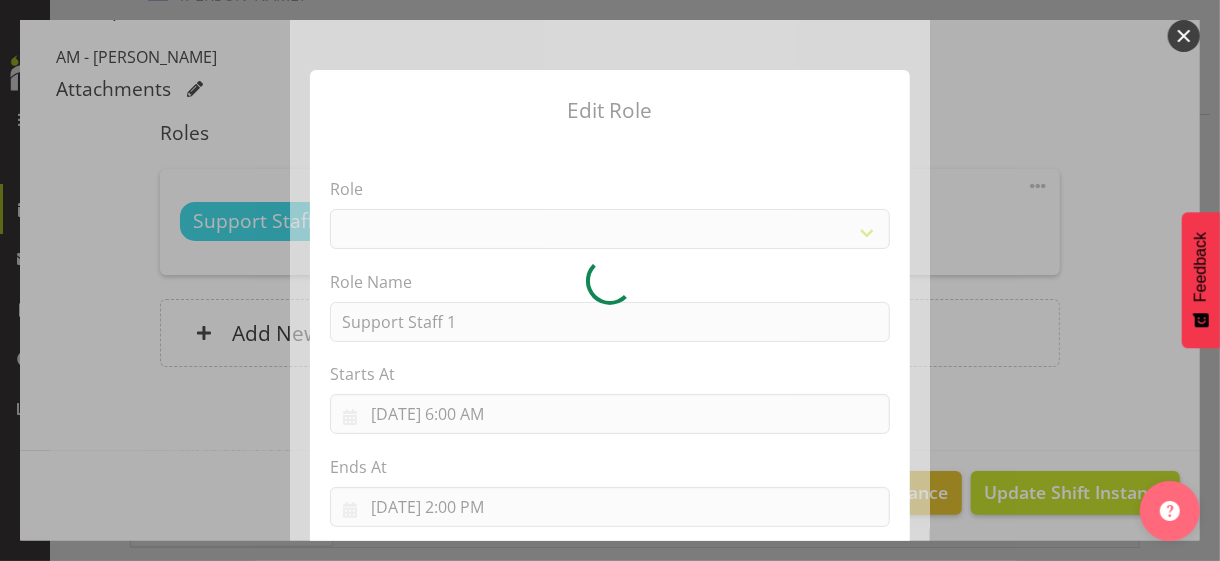 select on "1091" 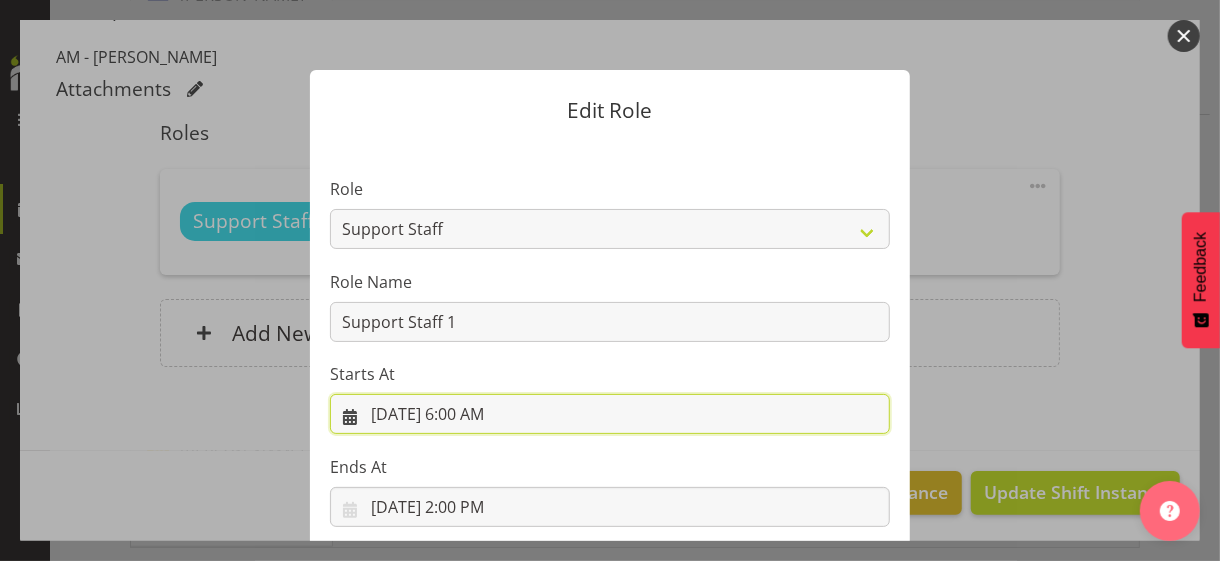 click on "[DATE] 6:00 AM" at bounding box center [610, 414] 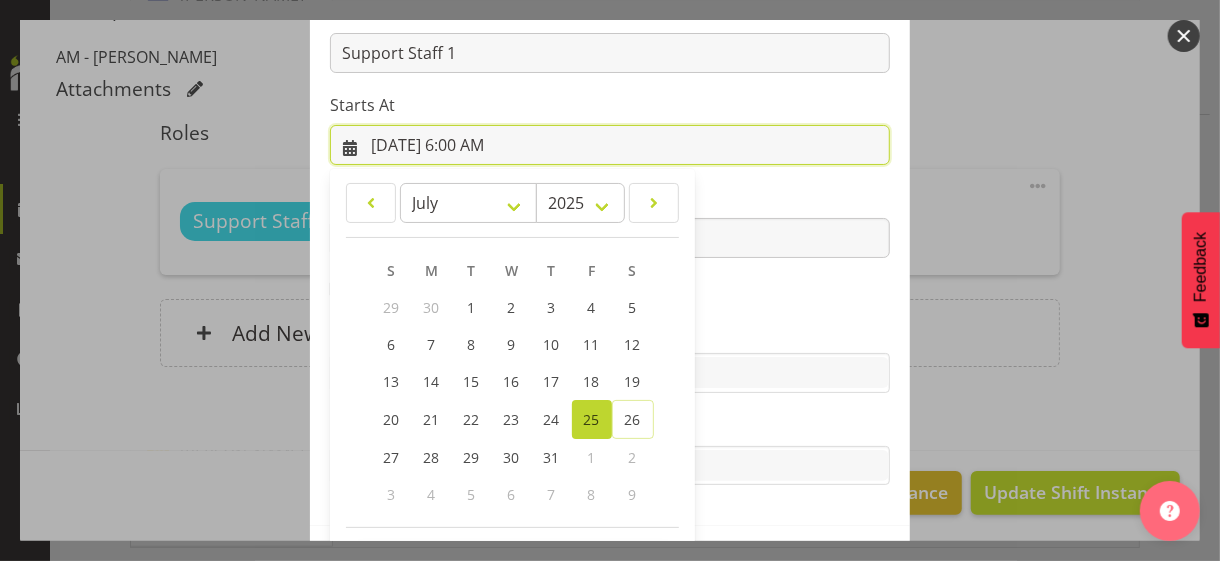 scroll, scrollTop: 347, scrollLeft: 0, axis: vertical 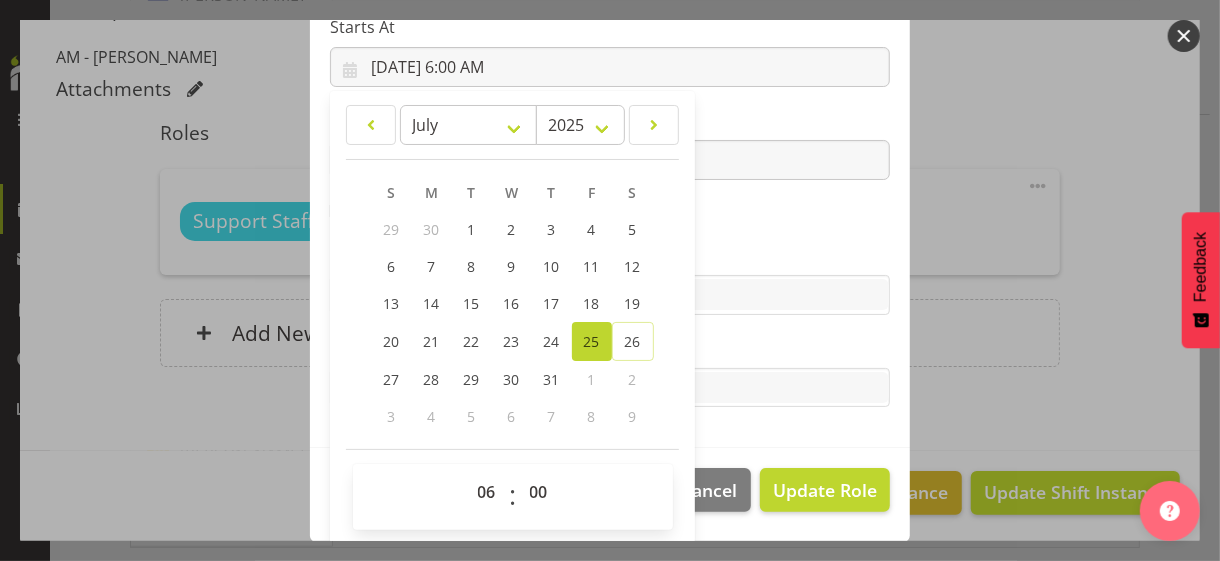 click on "Tasks" at bounding box center (610, 348) 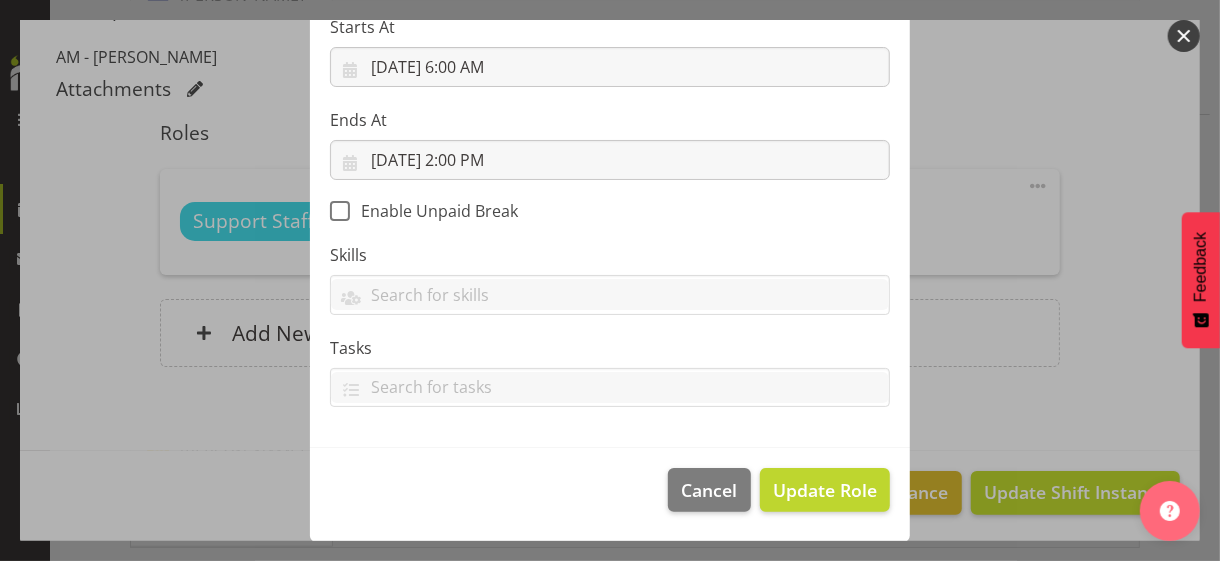 scroll, scrollTop: 346, scrollLeft: 0, axis: vertical 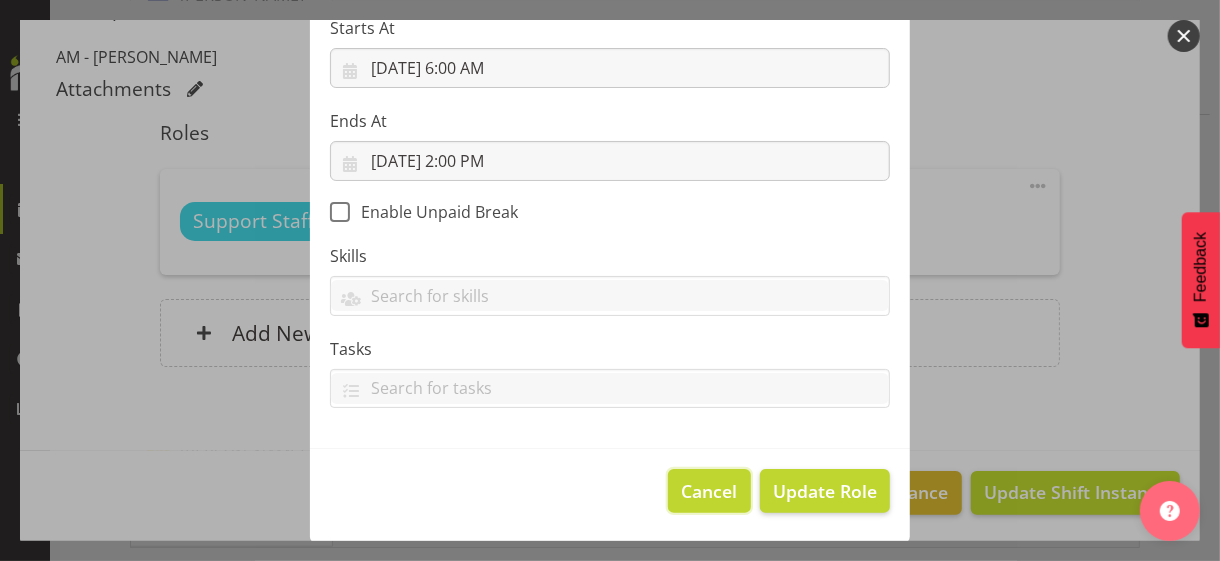 click on "Cancel" at bounding box center [710, 491] 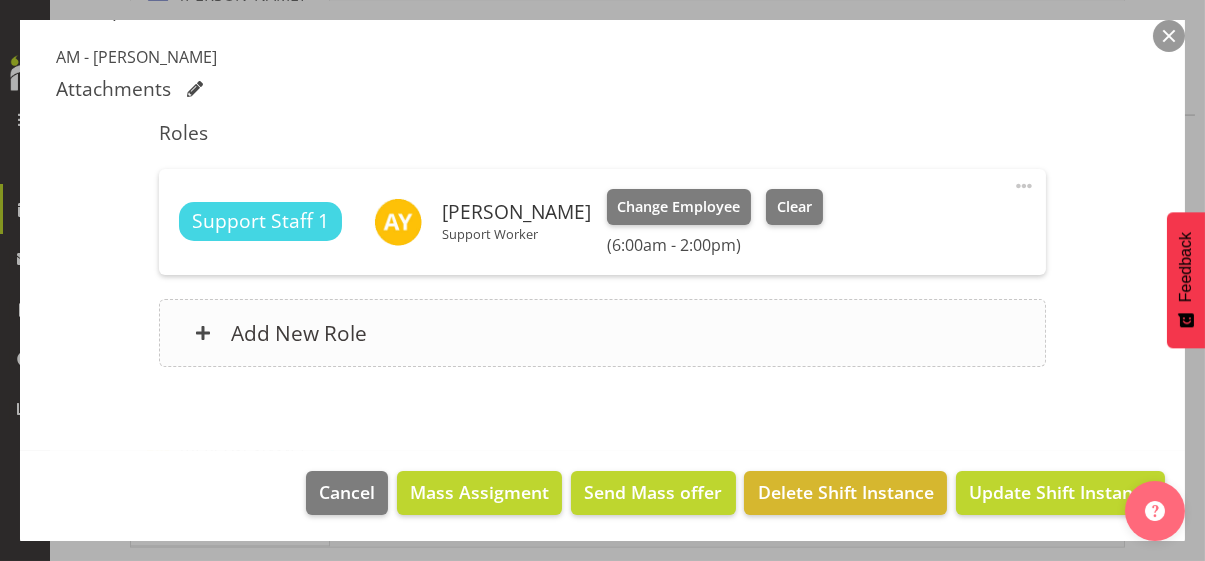 click on "Add New Role" at bounding box center (602, 333) 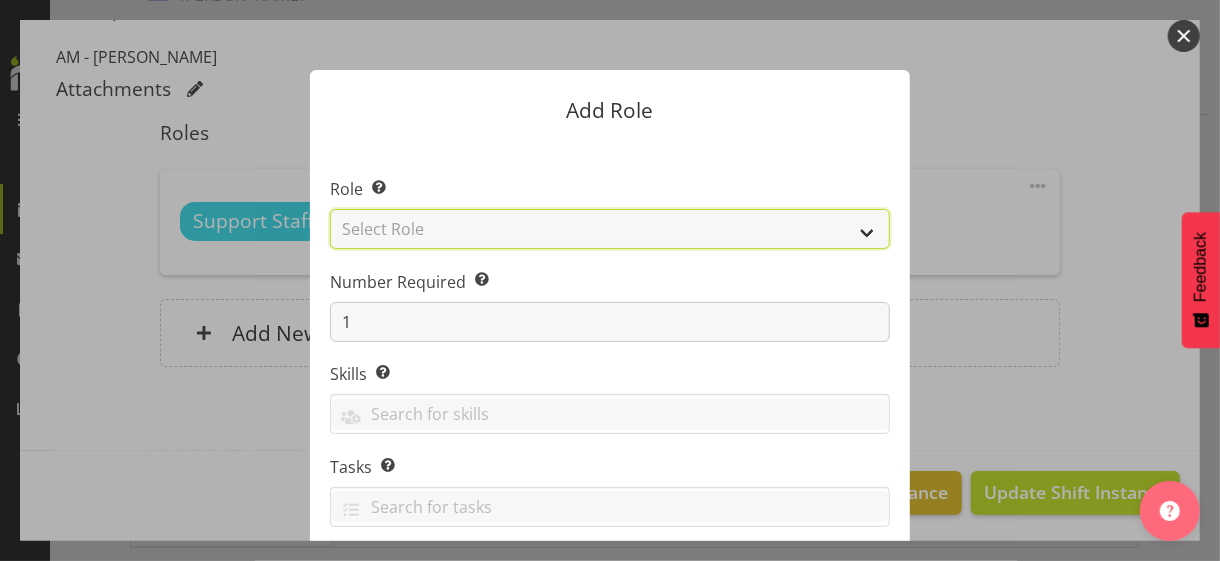 click on "Select Role  CP House Leader Support Staff Wake" at bounding box center [610, 229] 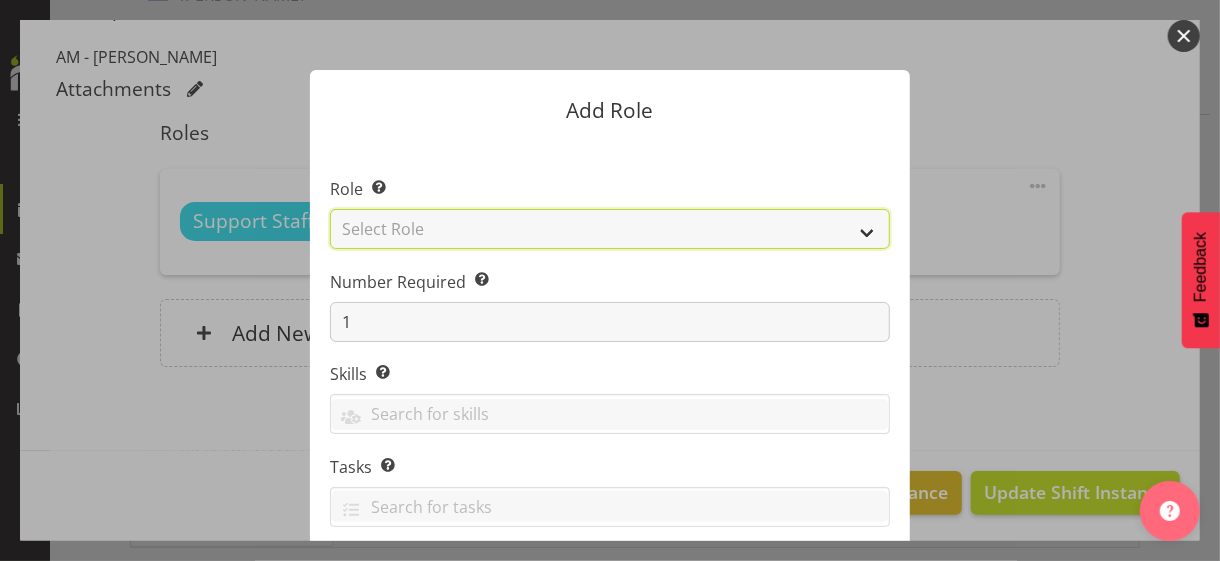 select on "1091" 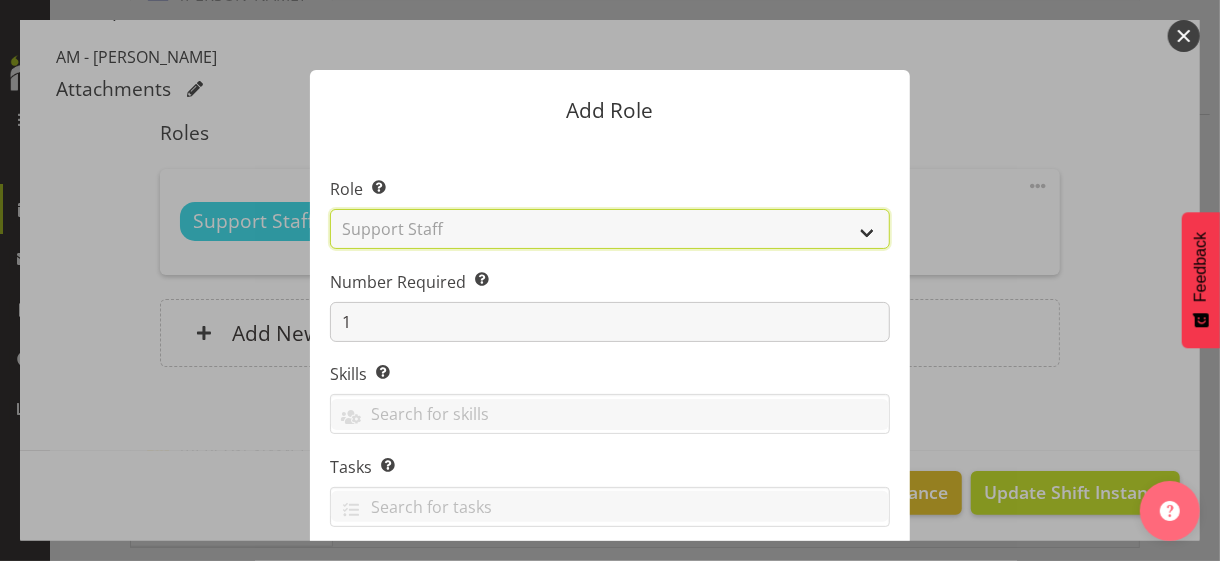 click on "Select Role  CP House Leader Support Staff Wake" at bounding box center [610, 229] 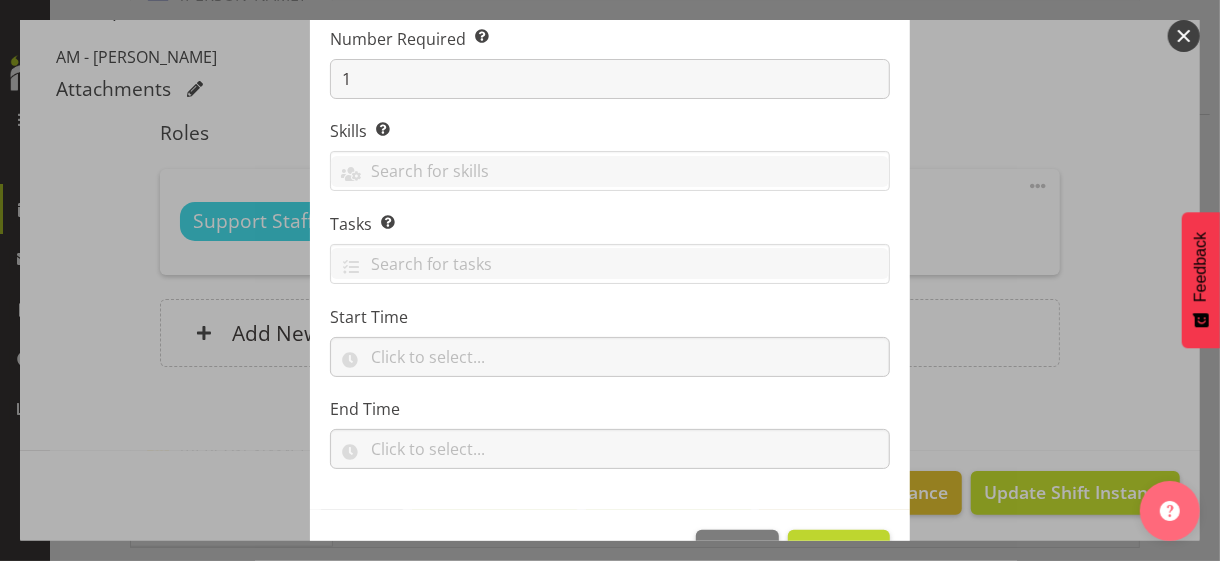 scroll, scrollTop: 304, scrollLeft: 0, axis: vertical 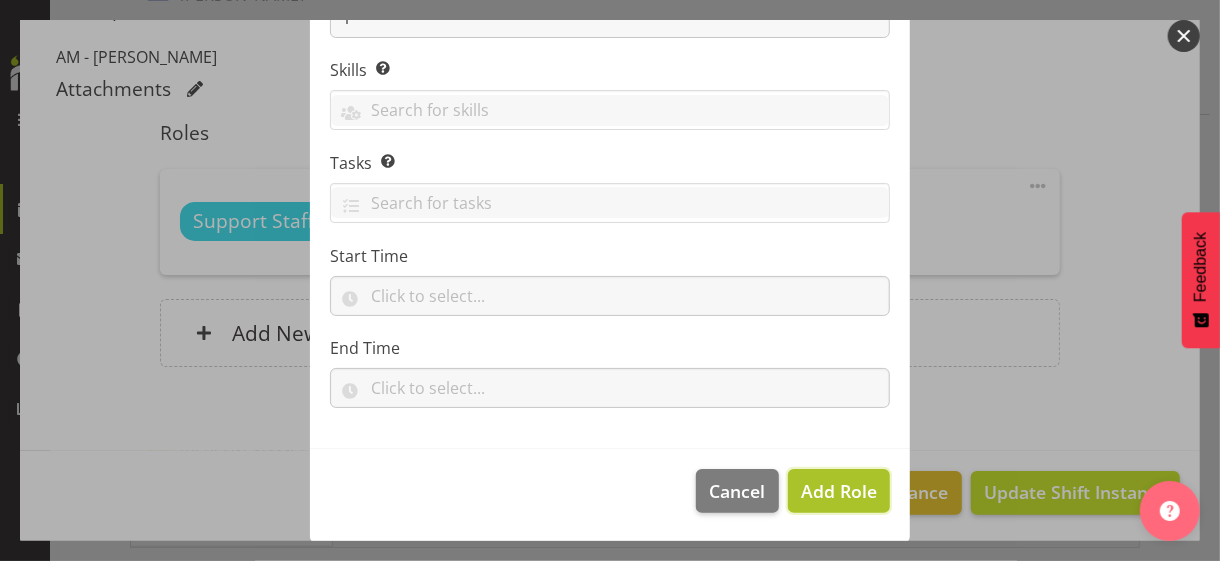 click on "Add Role" at bounding box center [839, 491] 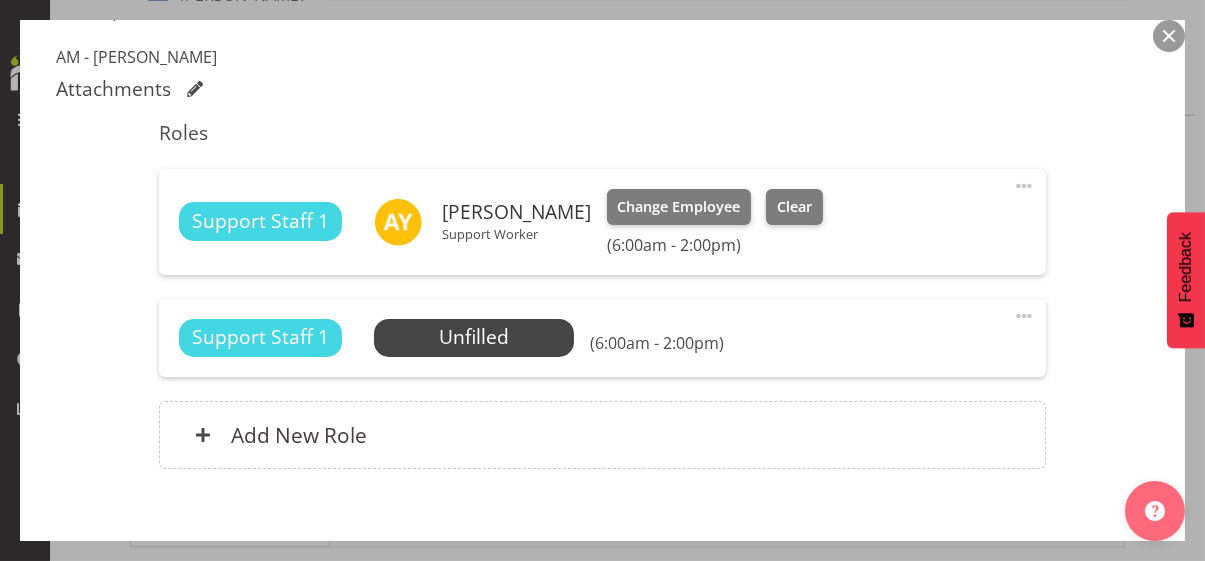 click at bounding box center (1024, 316) 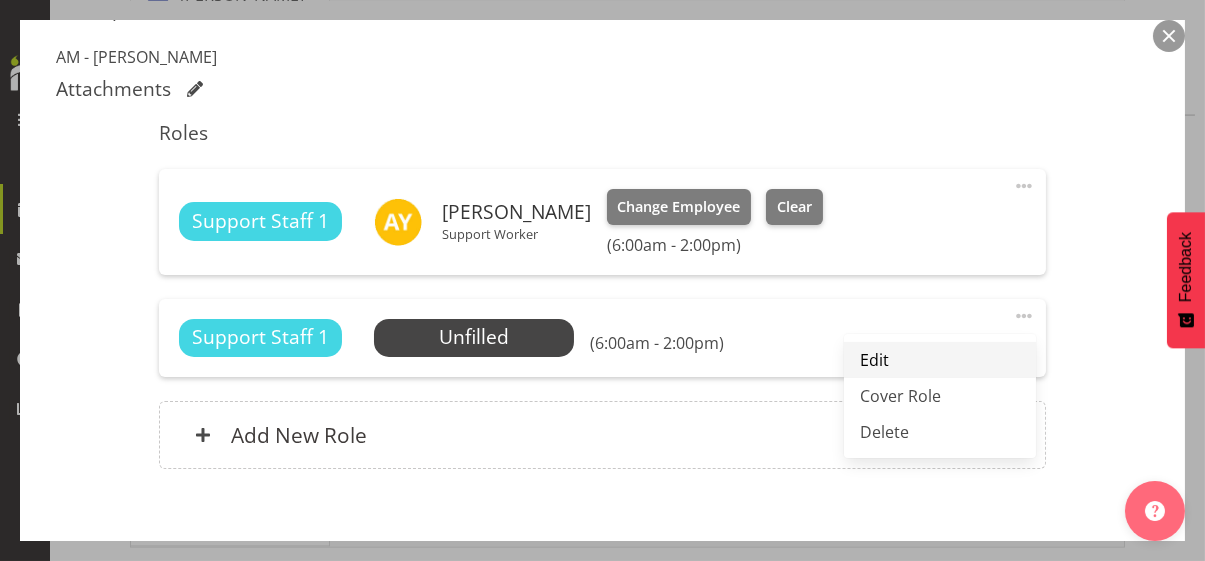 click on "Edit" at bounding box center [940, 360] 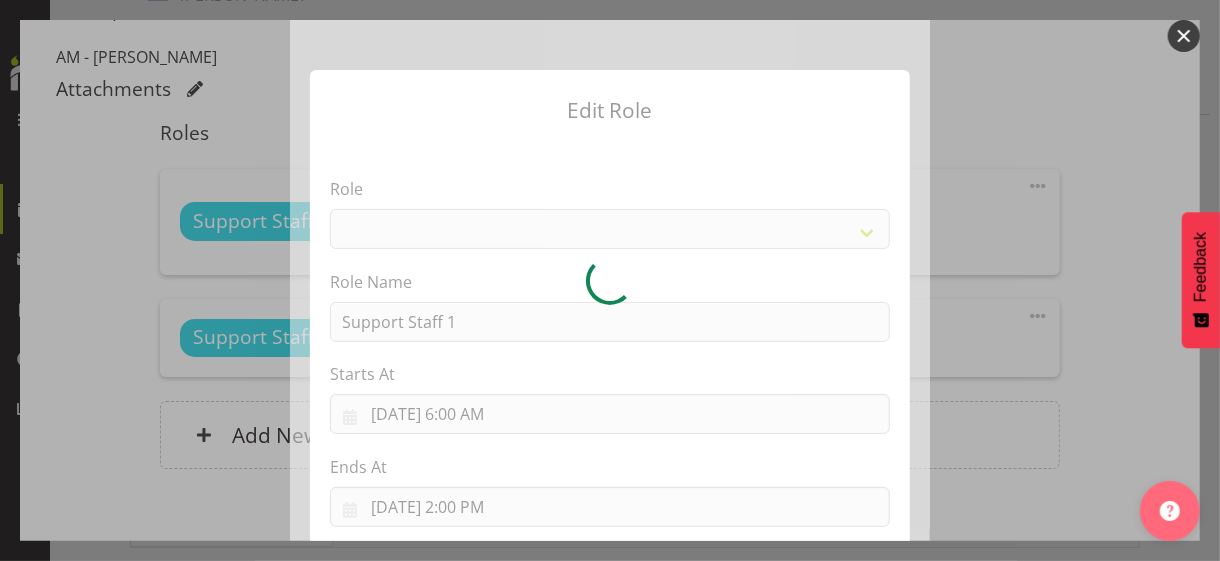 select on "1091" 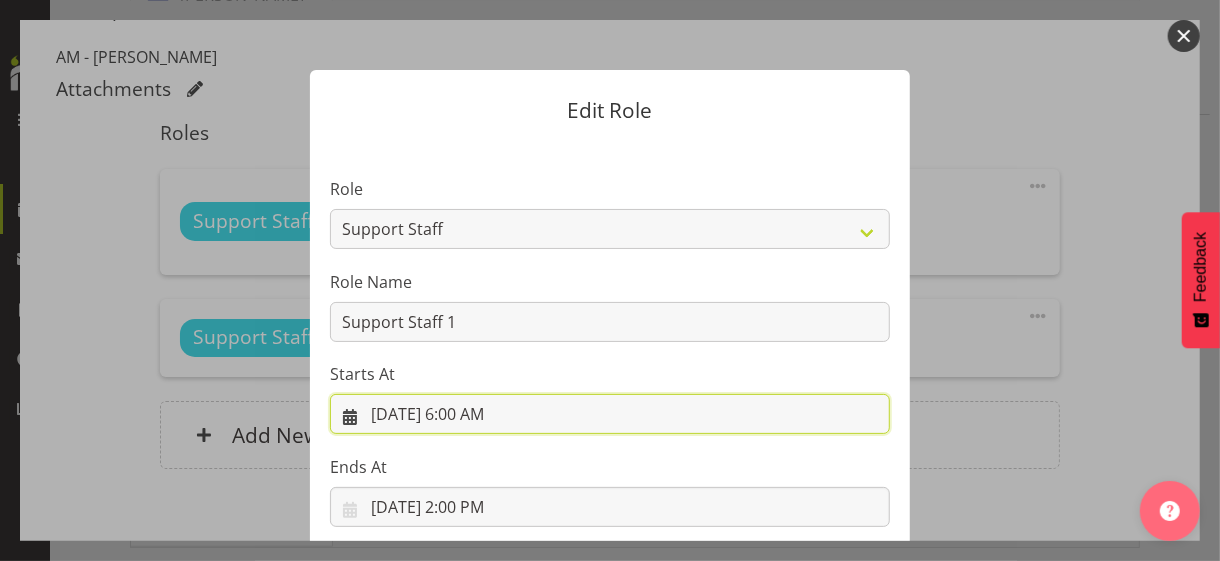 click on "[DATE] 6:00 AM" at bounding box center [610, 414] 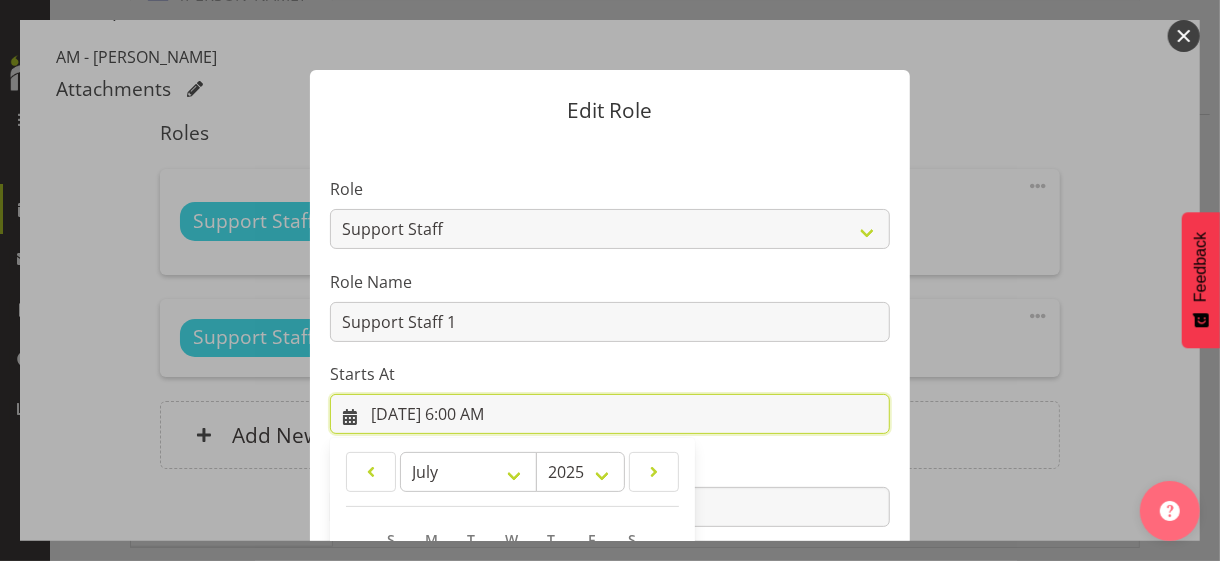 scroll, scrollTop: 347, scrollLeft: 0, axis: vertical 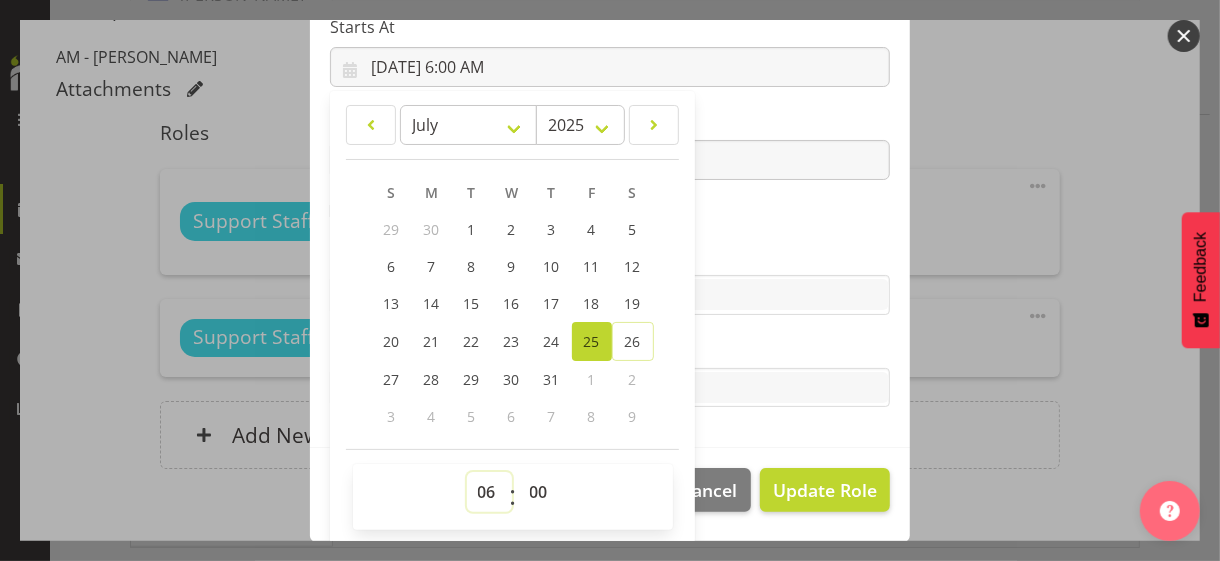 drag, startPoint x: 469, startPoint y: 488, endPoint x: 479, endPoint y: 476, distance: 15.6205 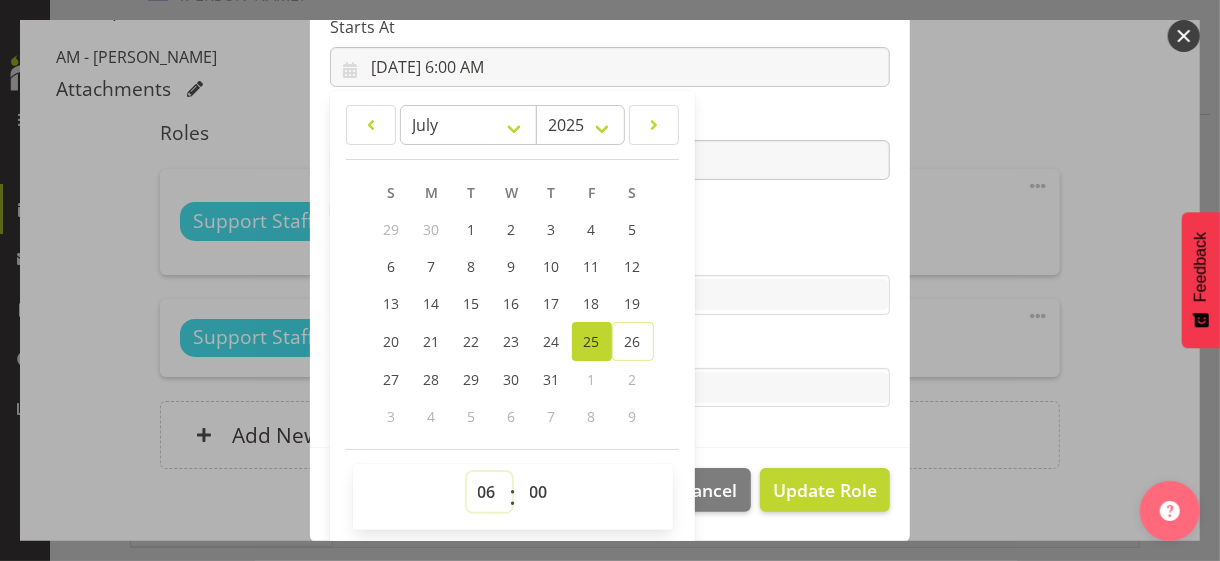 select on "17" 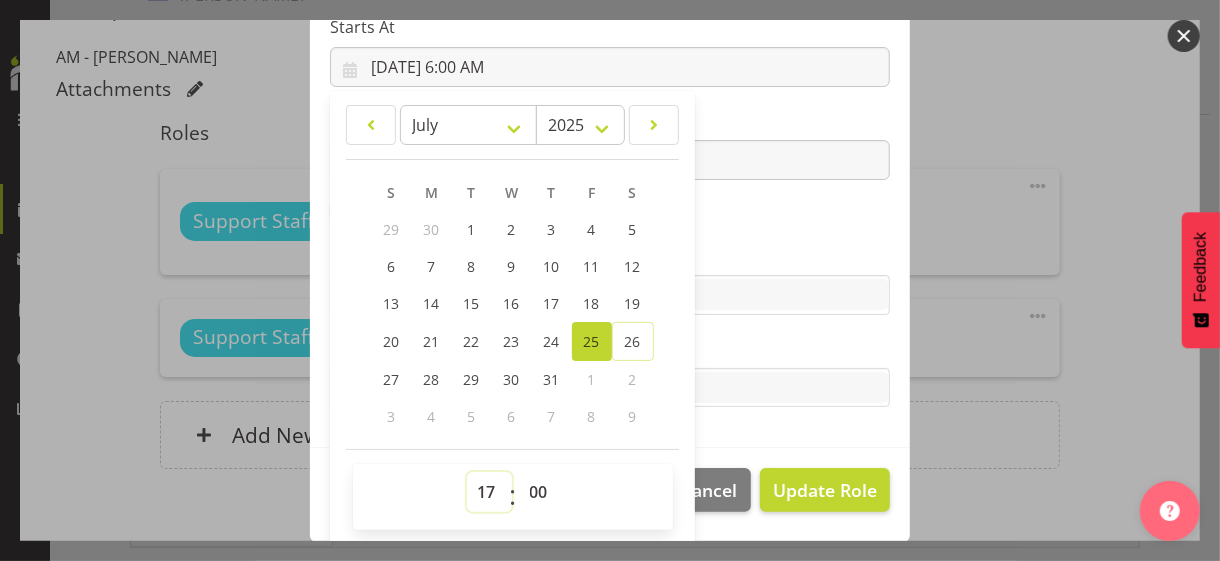 click on "00   01   02   03   04   05   06   07   08   09   10   11   12   13   14   15   16   17   18   19   20   21   22   23" at bounding box center [489, 492] 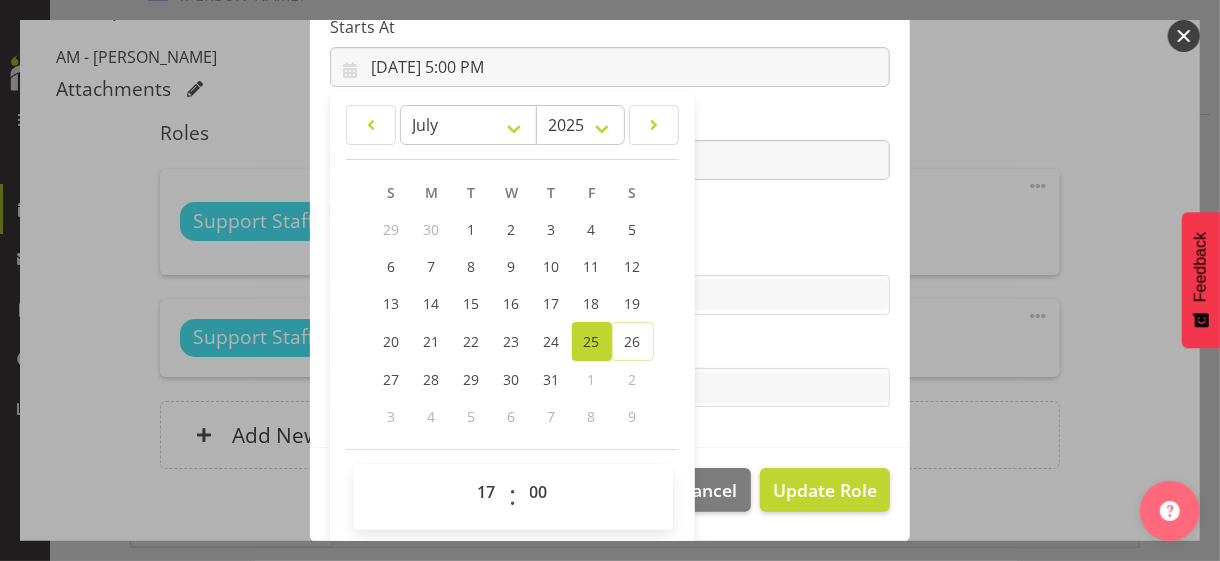 click on "Skills" at bounding box center (610, 255) 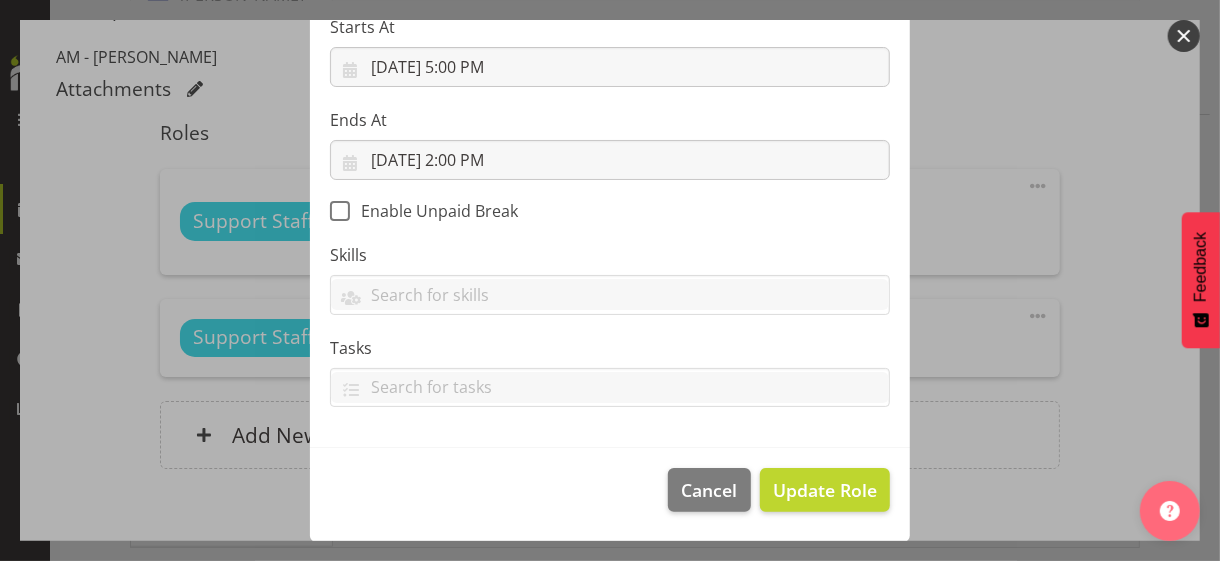 scroll, scrollTop: 346, scrollLeft: 0, axis: vertical 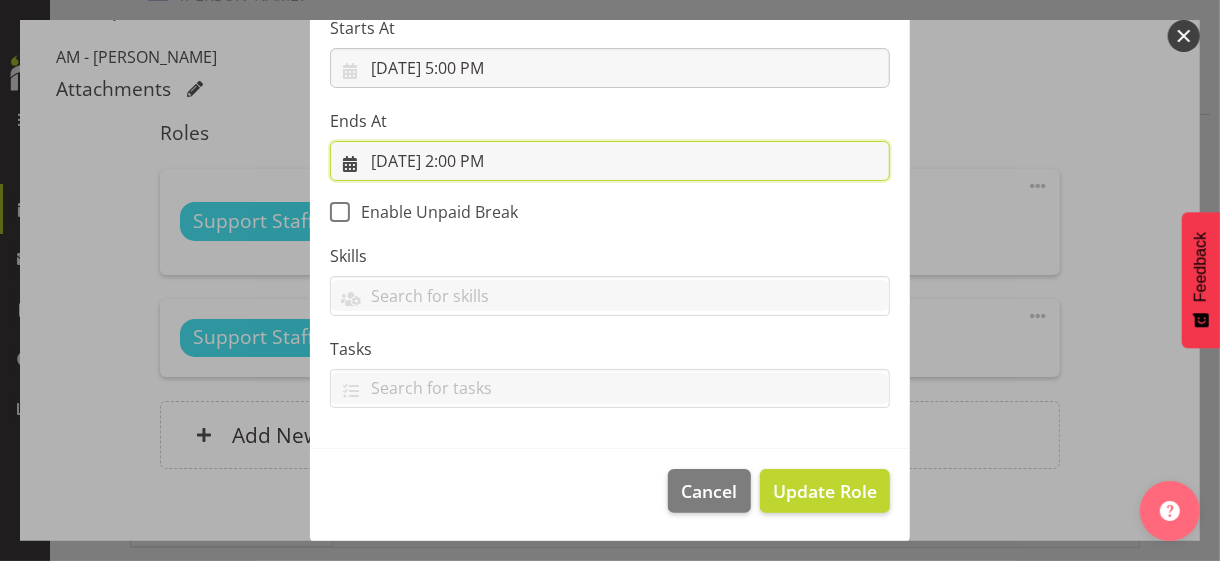 click on "[DATE] 2:00 PM" at bounding box center (610, 161) 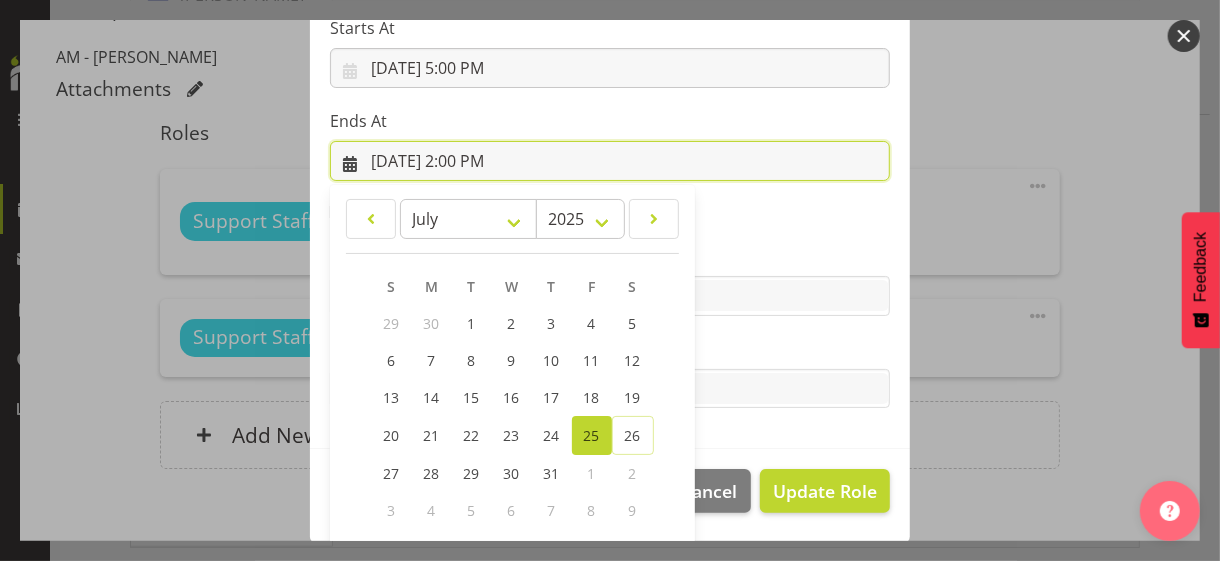 scroll, scrollTop: 441, scrollLeft: 0, axis: vertical 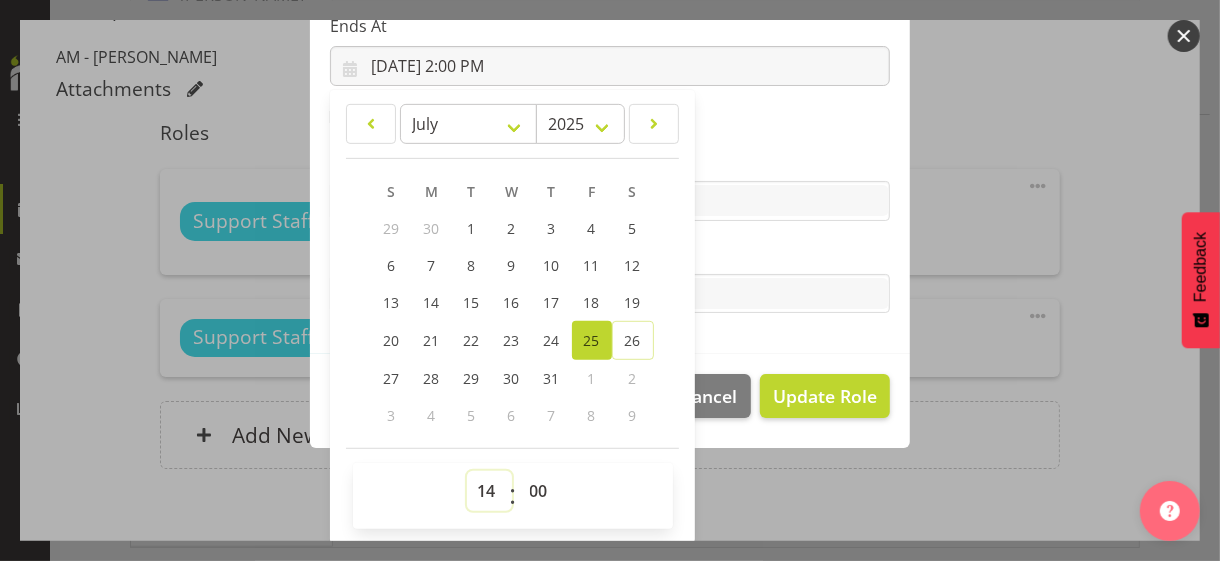 click on "00   01   02   03   04   05   06   07   08   09   10   11   12   13   14   15   16   17   18   19   20   21   22   23" at bounding box center [489, 491] 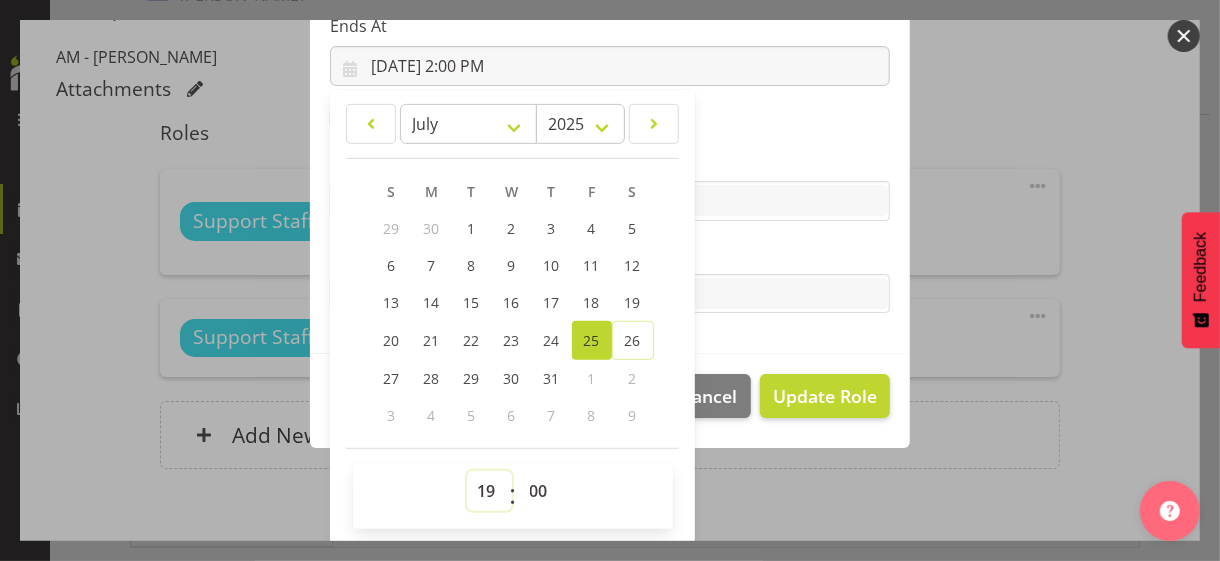 click on "00   01   02   03   04   05   06   07   08   09   10   11   12   13   14   15   16   17   18   19   20   21   22   23" at bounding box center [489, 491] 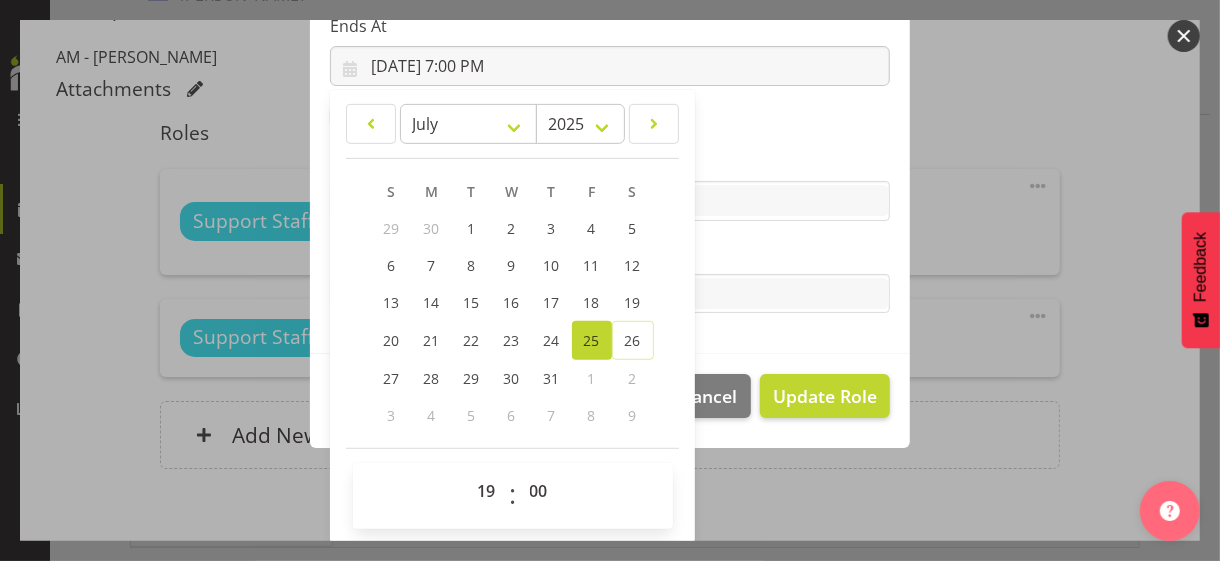 click on "Tasks" at bounding box center (610, 254) 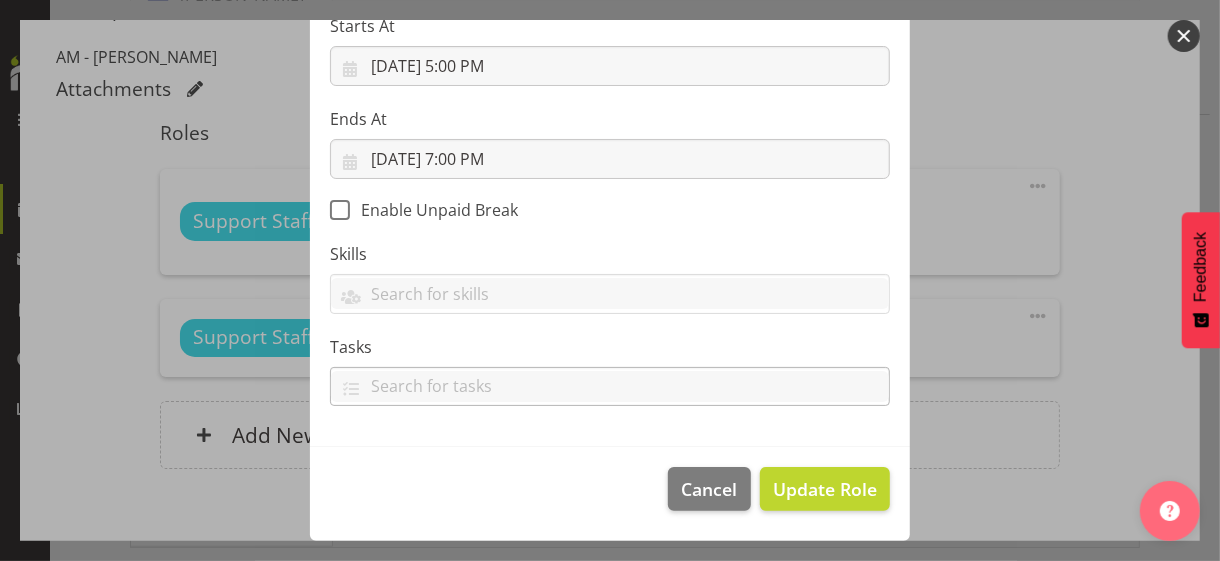 scroll, scrollTop: 346, scrollLeft: 0, axis: vertical 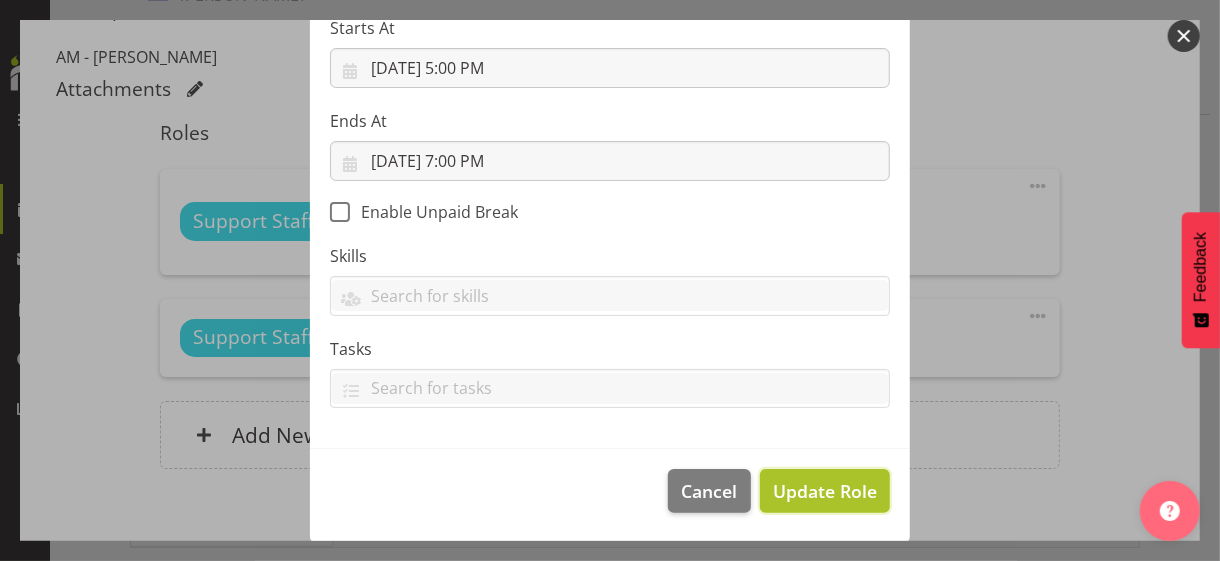 click on "Update Role" at bounding box center [825, 491] 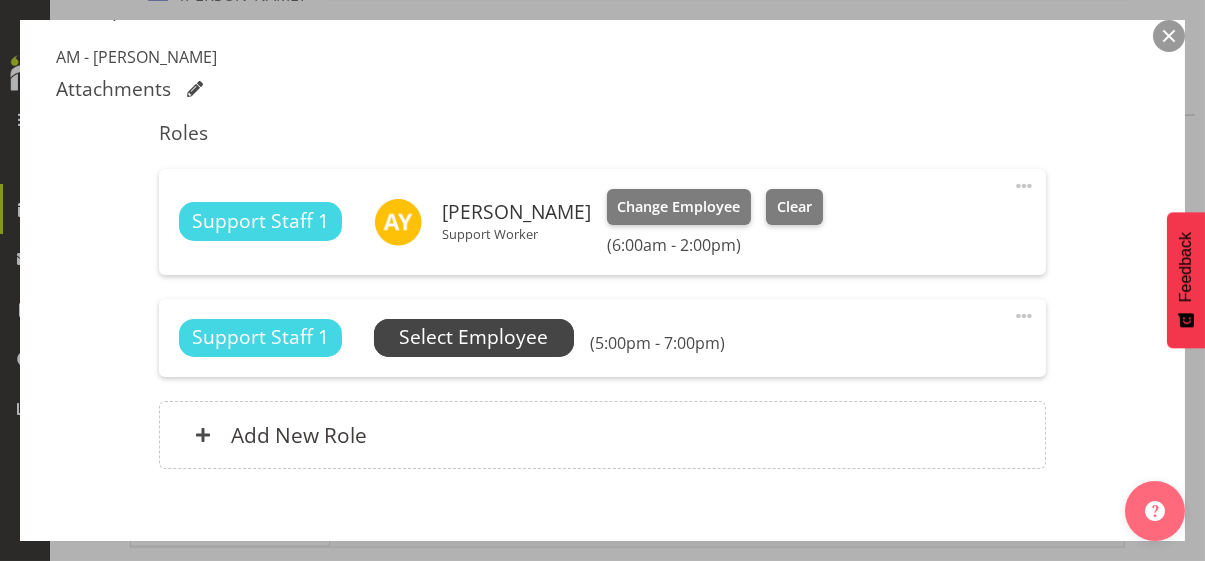 click on "Select Employee" at bounding box center [473, 337] 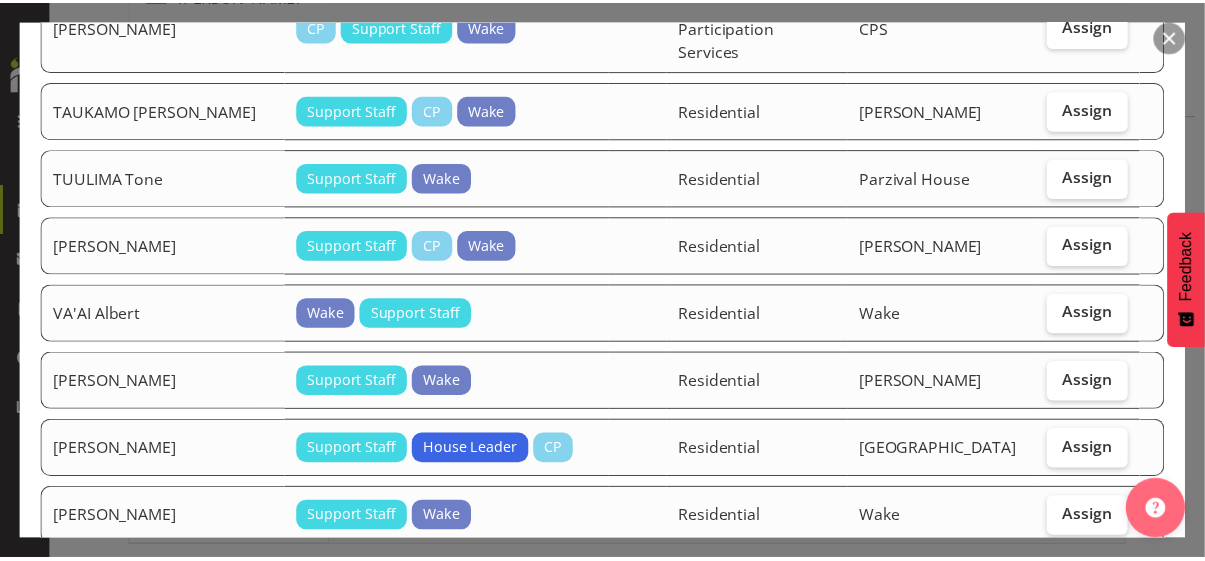 scroll, scrollTop: 3954, scrollLeft: 0, axis: vertical 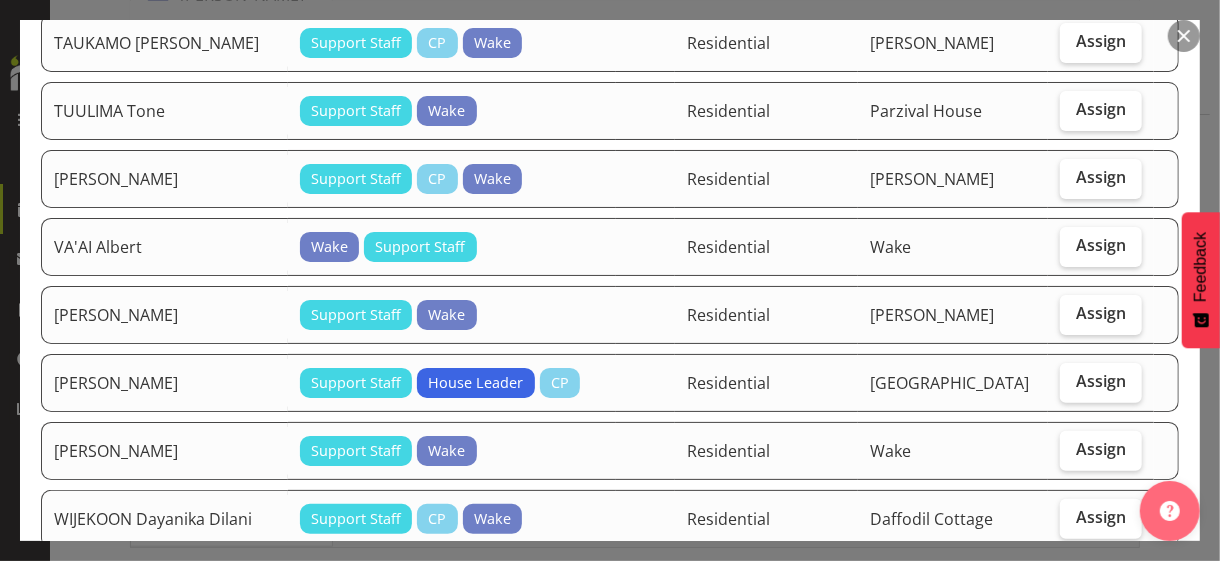 click on "Assign" at bounding box center (1101, 585) 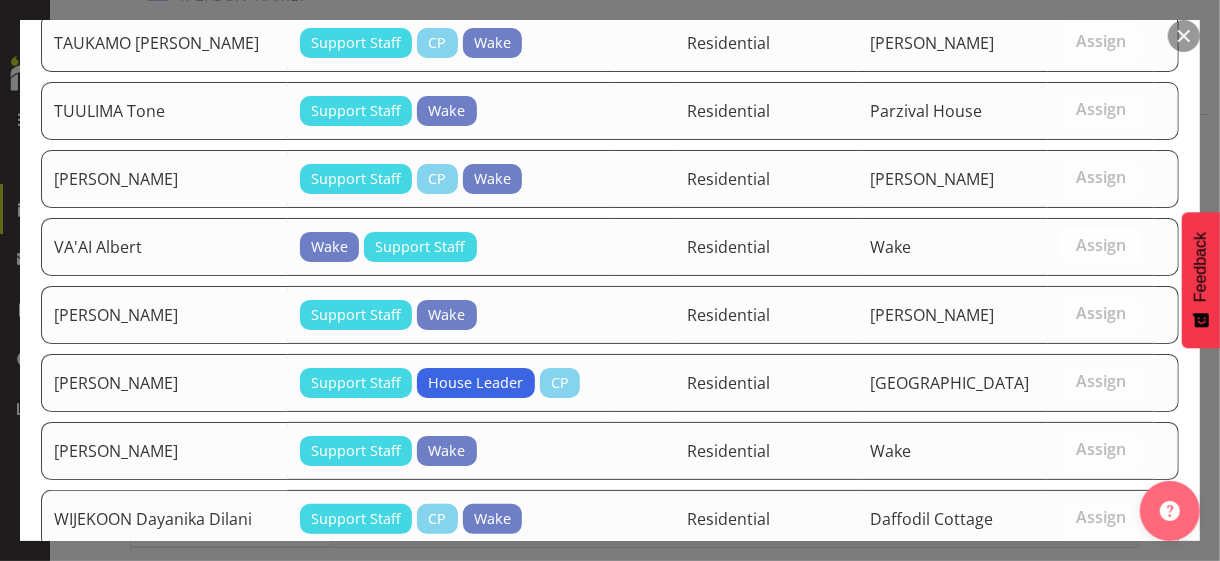 click on "Assign [PERSON_NAME]" at bounding box center (1066, 757) 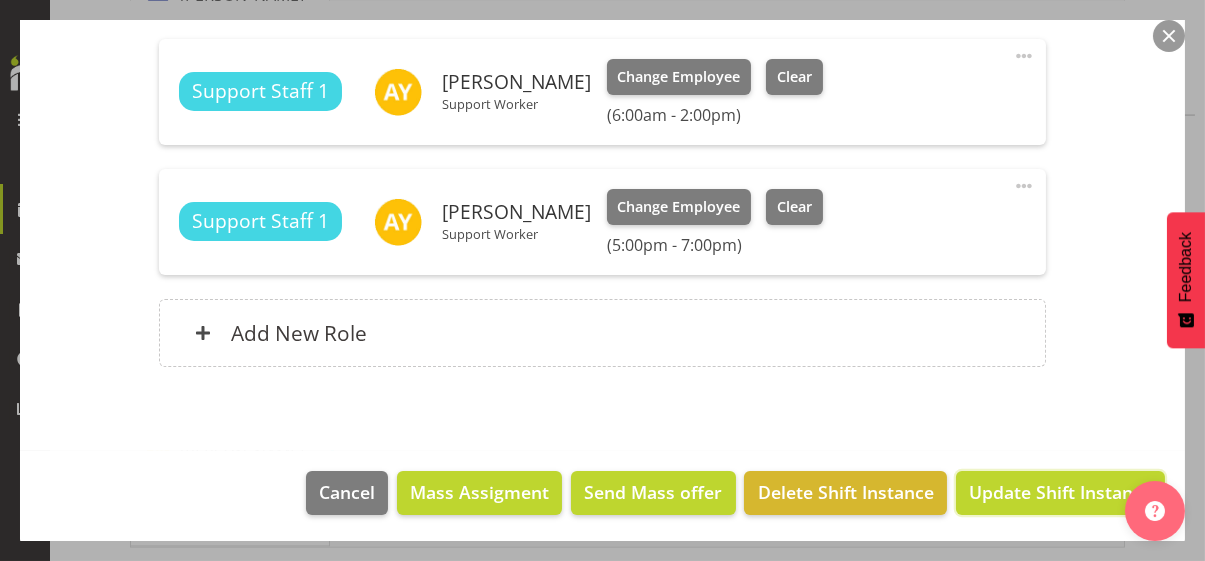 click on "Update Shift Instance" at bounding box center (1060, 492) 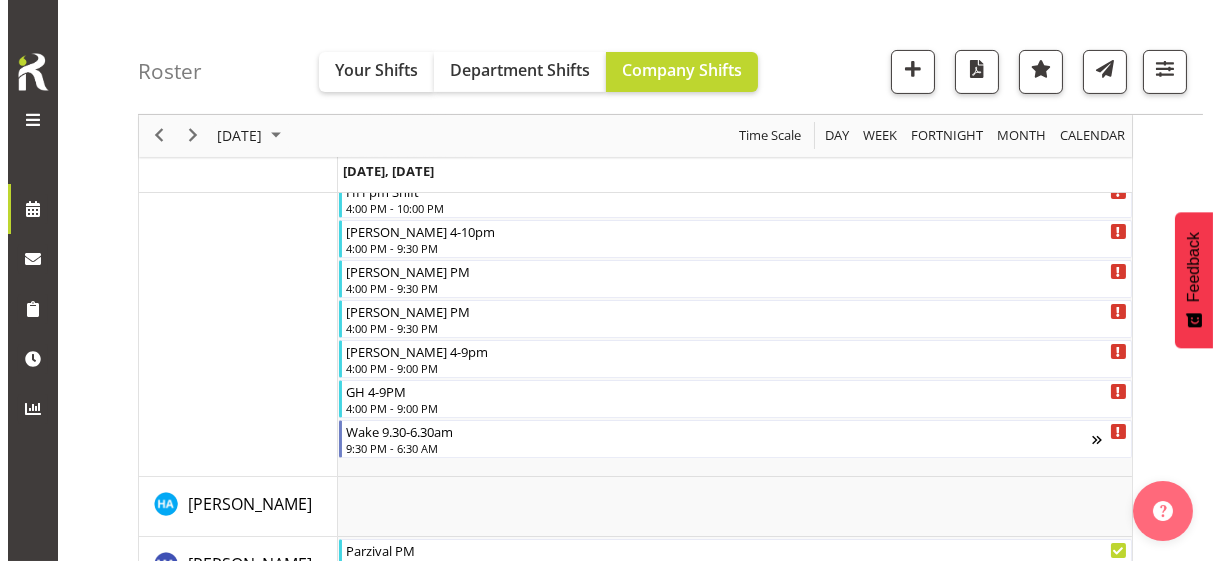 scroll, scrollTop: 963, scrollLeft: 0, axis: vertical 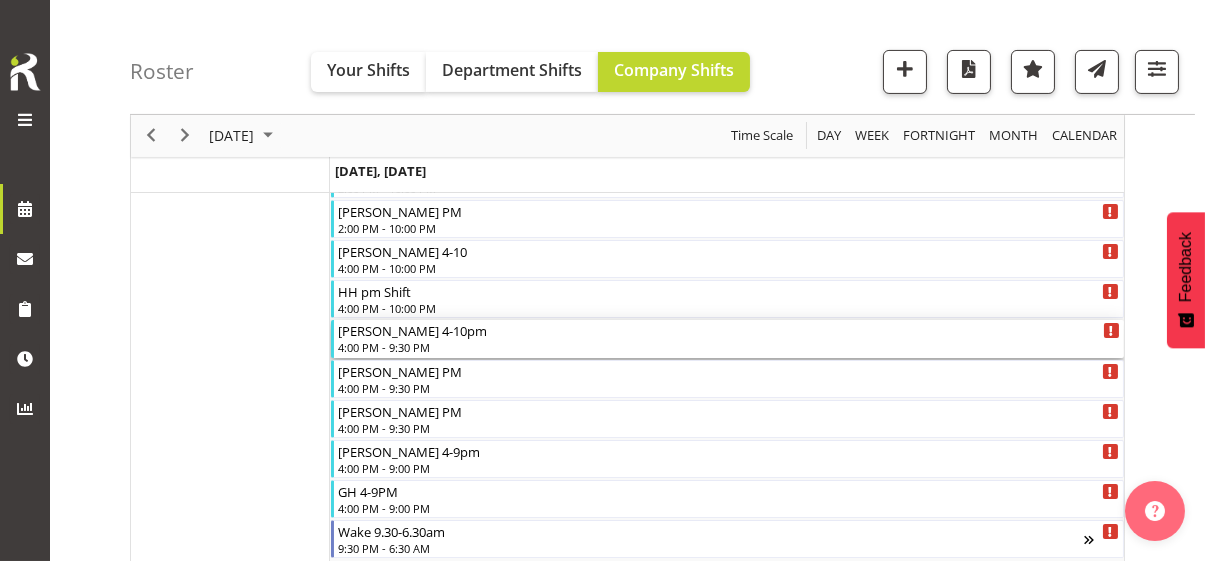 click on "4:00 PM - 9:30 PM" at bounding box center [729, 347] 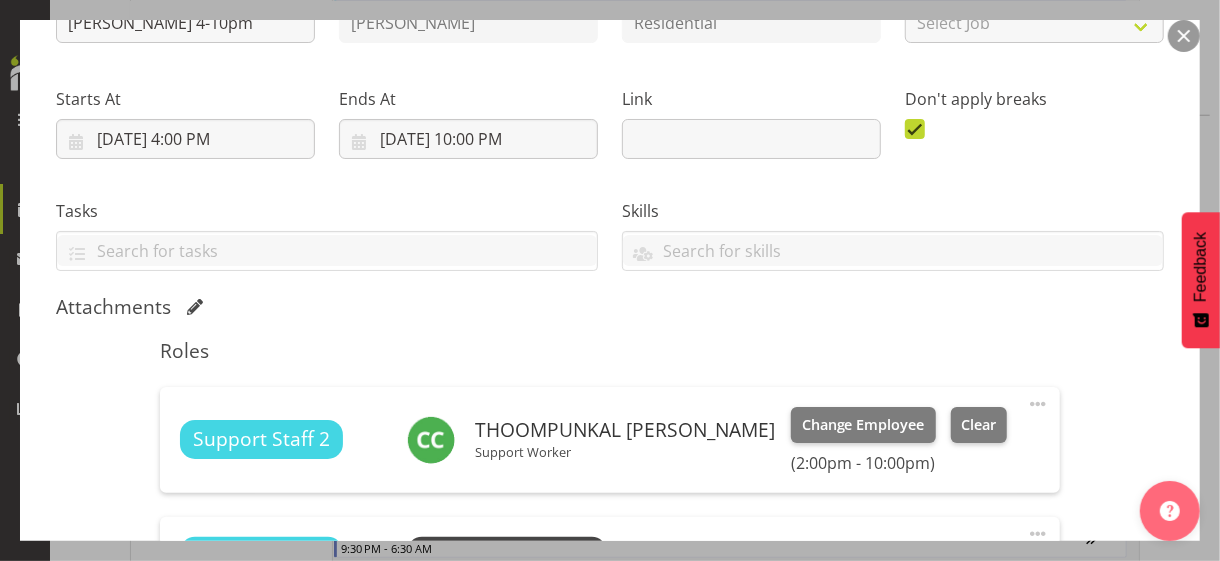 scroll, scrollTop: 584, scrollLeft: 0, axis: vertical 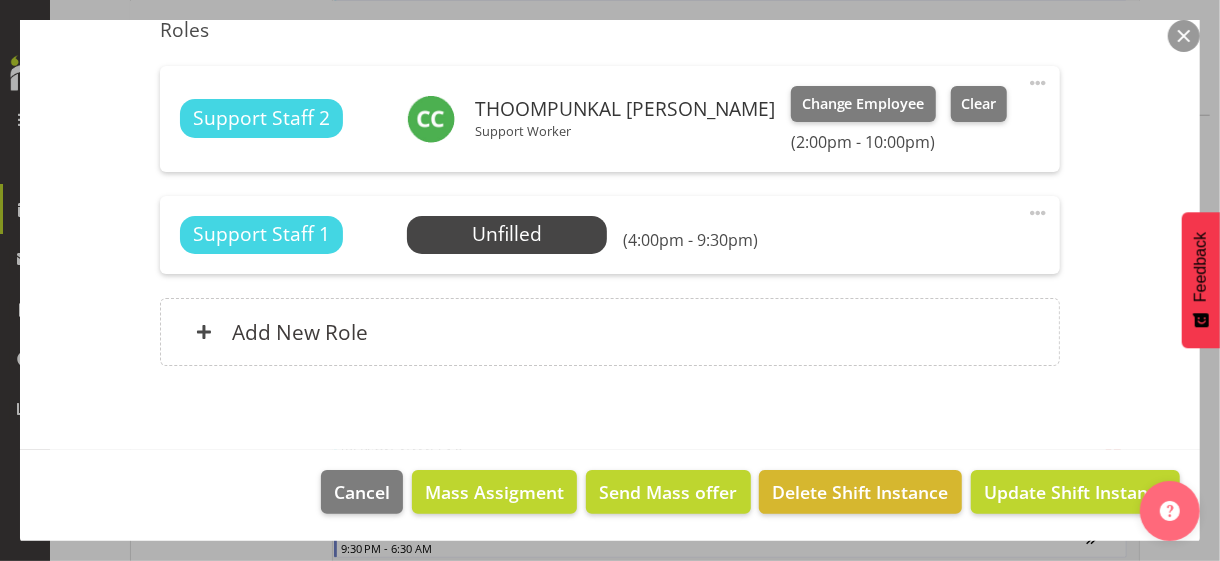 click at bounding box center (1038, 213) 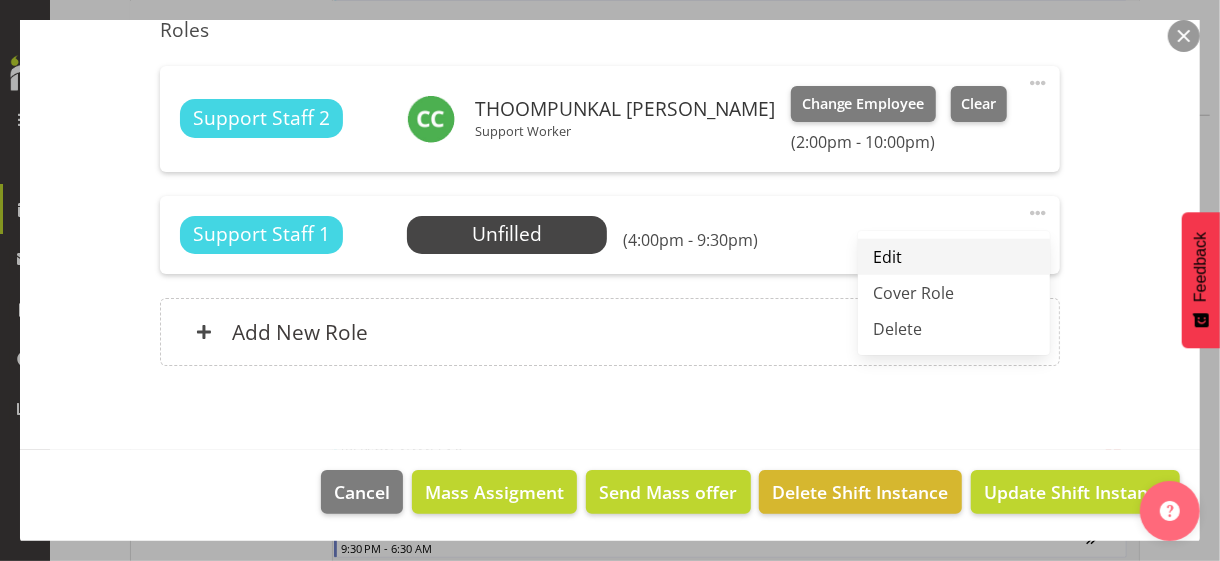 click on "Edit" at bounding box center [954, 257] 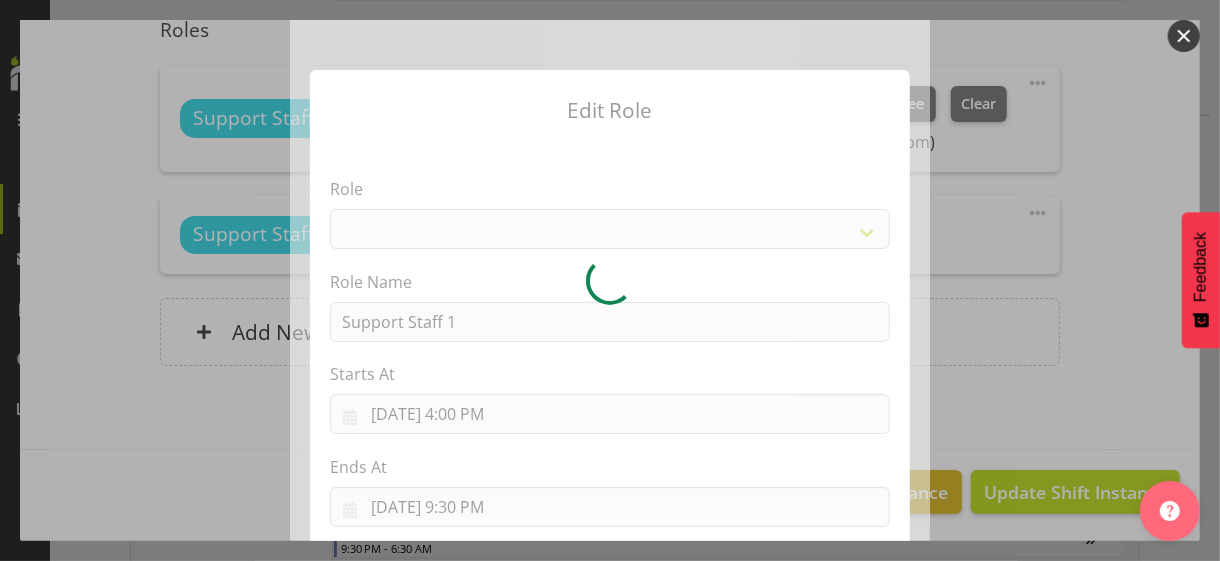 select on "1091" 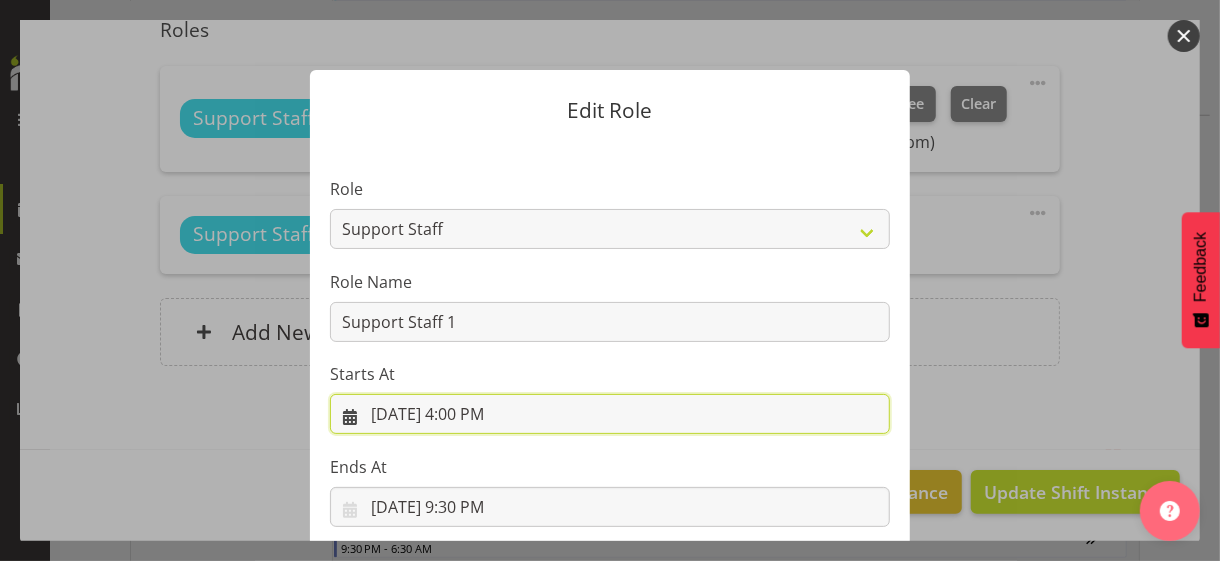 click on "[DATE] 4:00 PM" at bounding box center (610, 414) 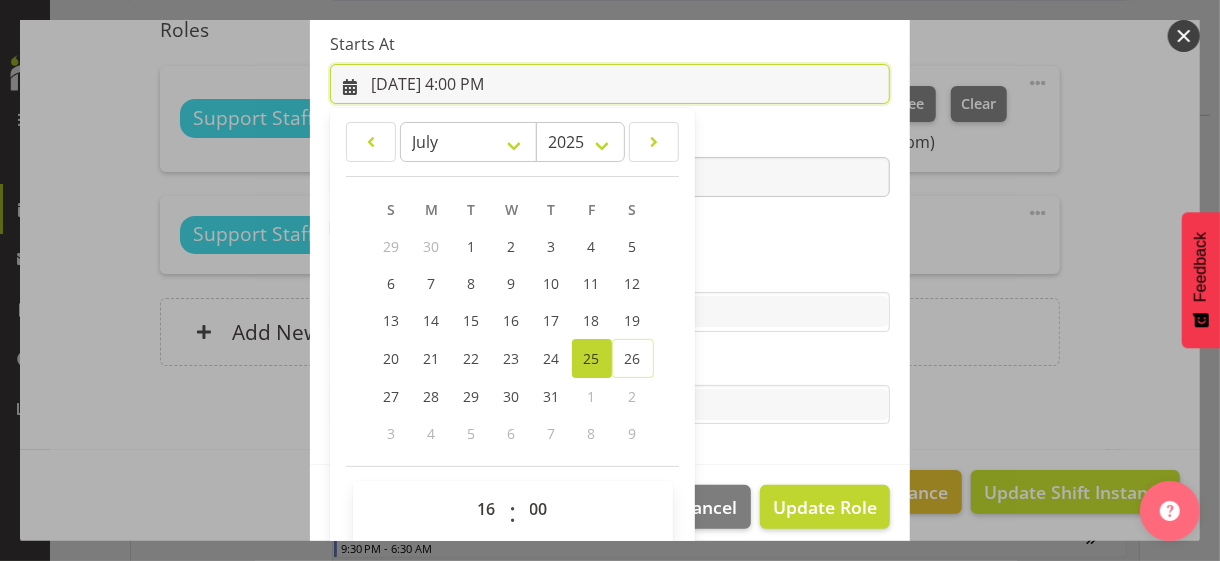 scroll, scrollTop: 347, scrollLeft: 0, axis: vertical 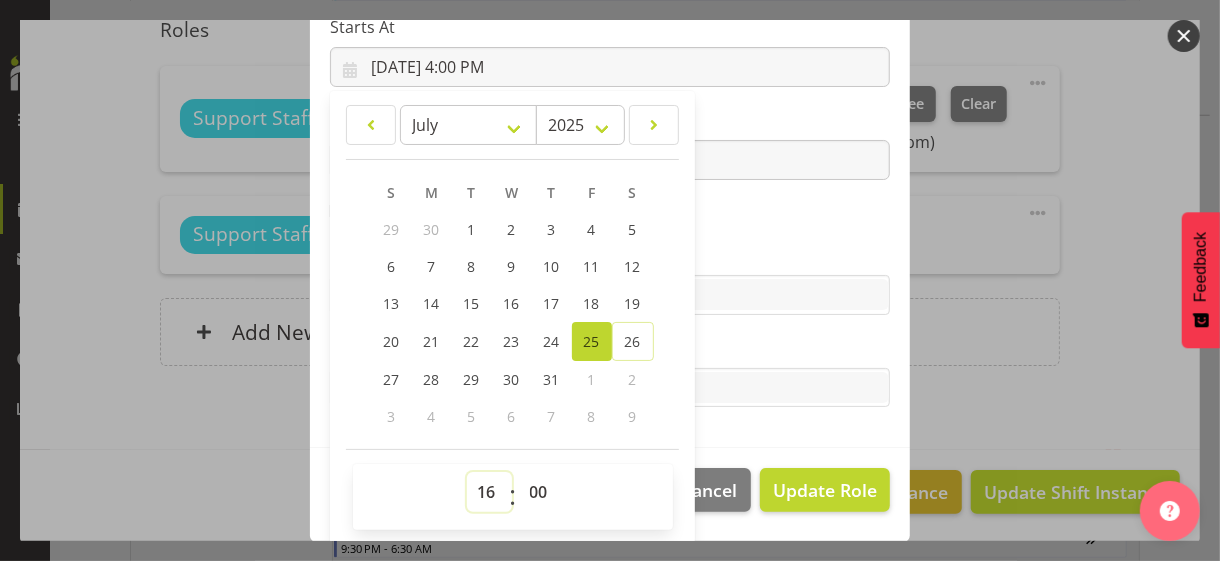 drag, startPoint x: 477, startPoint y: 486, endPoint x: 479, endPoint y: 476, distance: 10.198039 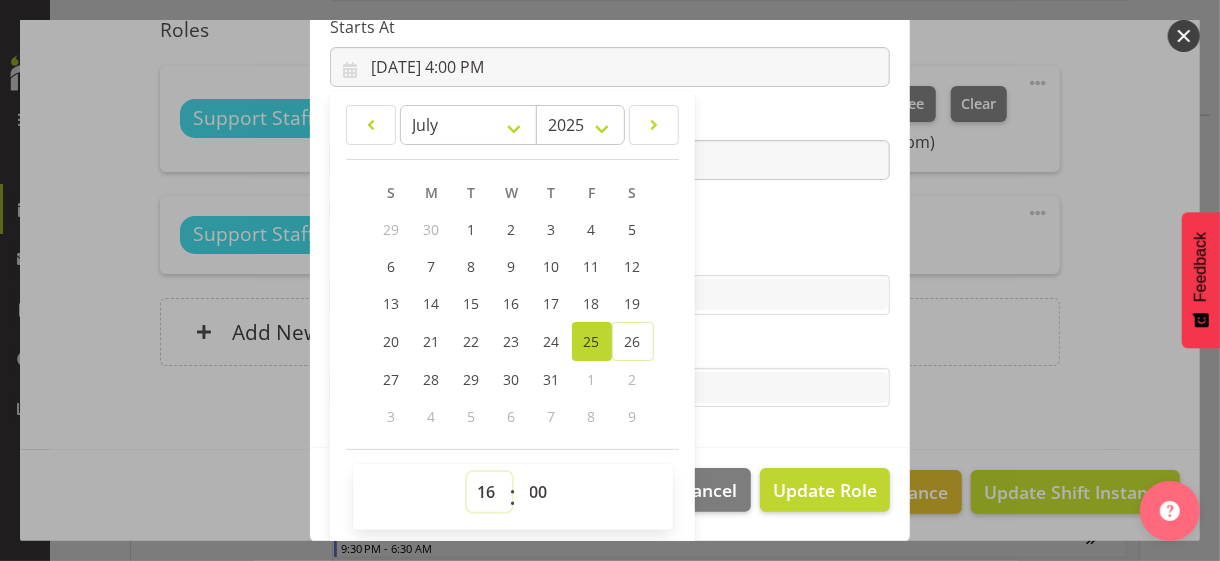 click on "00   01   02   03   04   05   06   07   08   09   10   11   12   13   14   15   16   17   18   19   20   21   22   23" at bounding box center (489, 492) 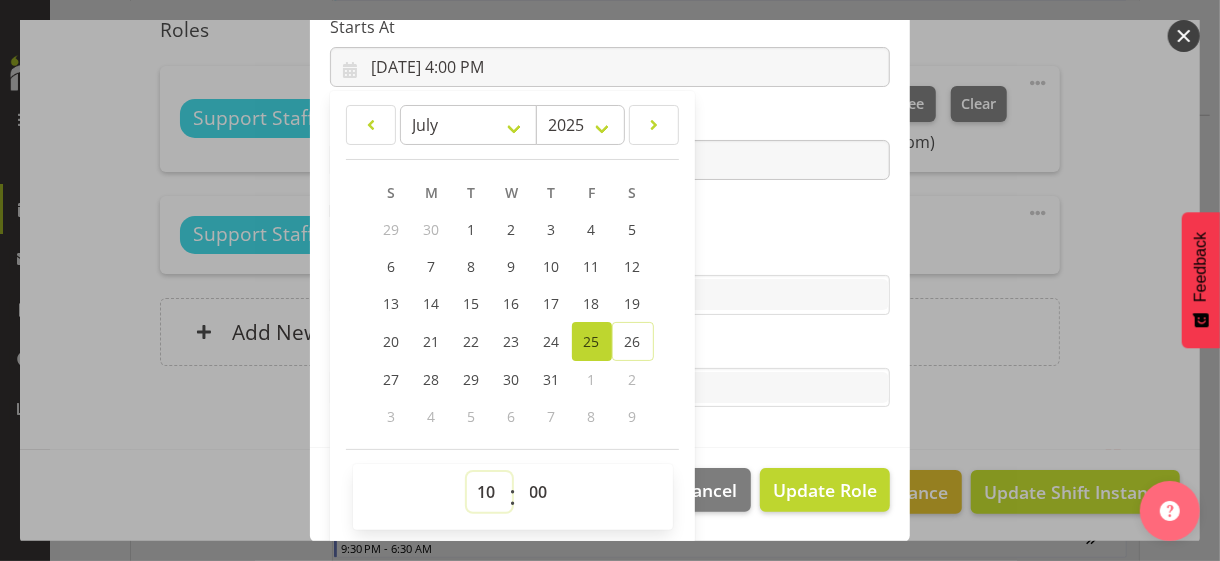 click on "00   01   02   03   04   05   06   07   08   09   10   11   12   13   14   15   16   17   18   19   20   21   22   23" at bounding box center [489, 492] 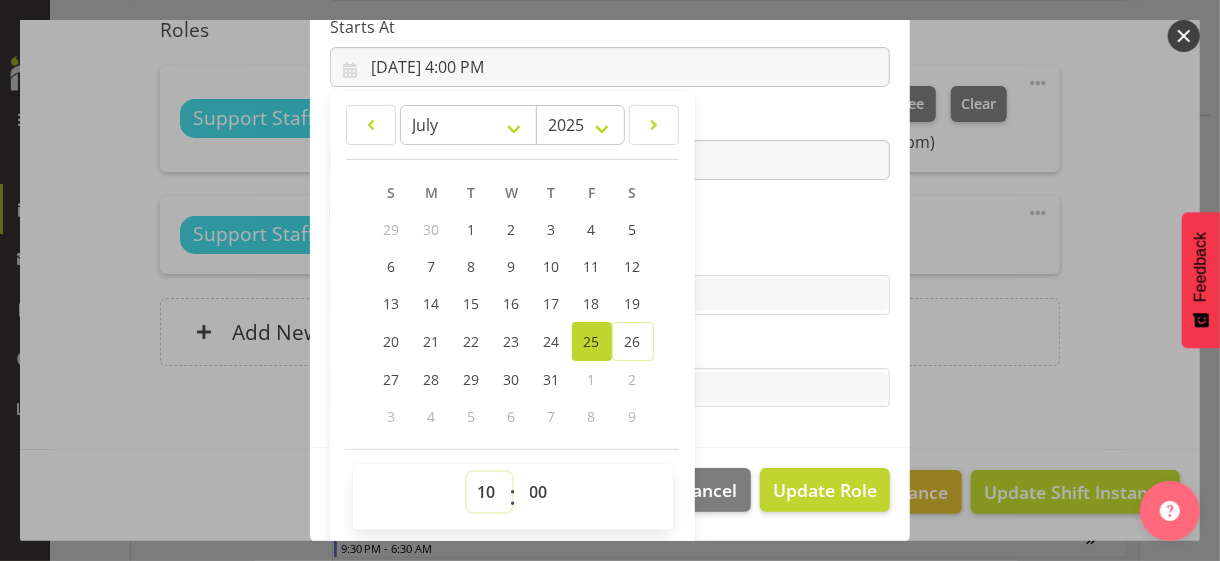 type on "[DATE] 10:00 AM" 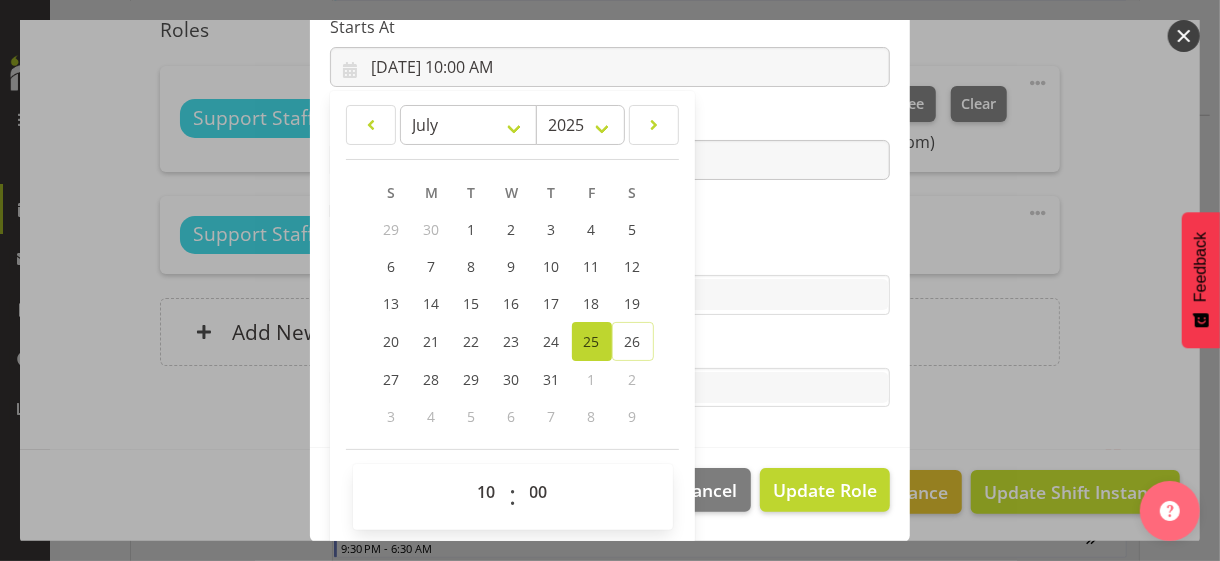 click on "Skills" at bounding box center [610, 255] 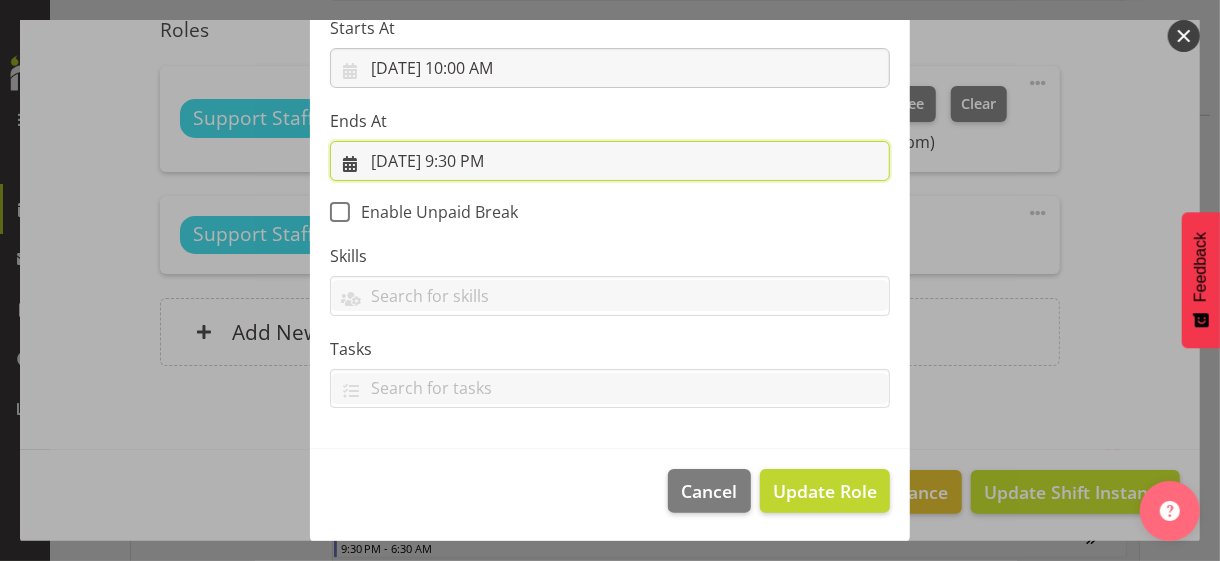 click on "[DATE] 9:30 PM" at bounding box center [610, 161] 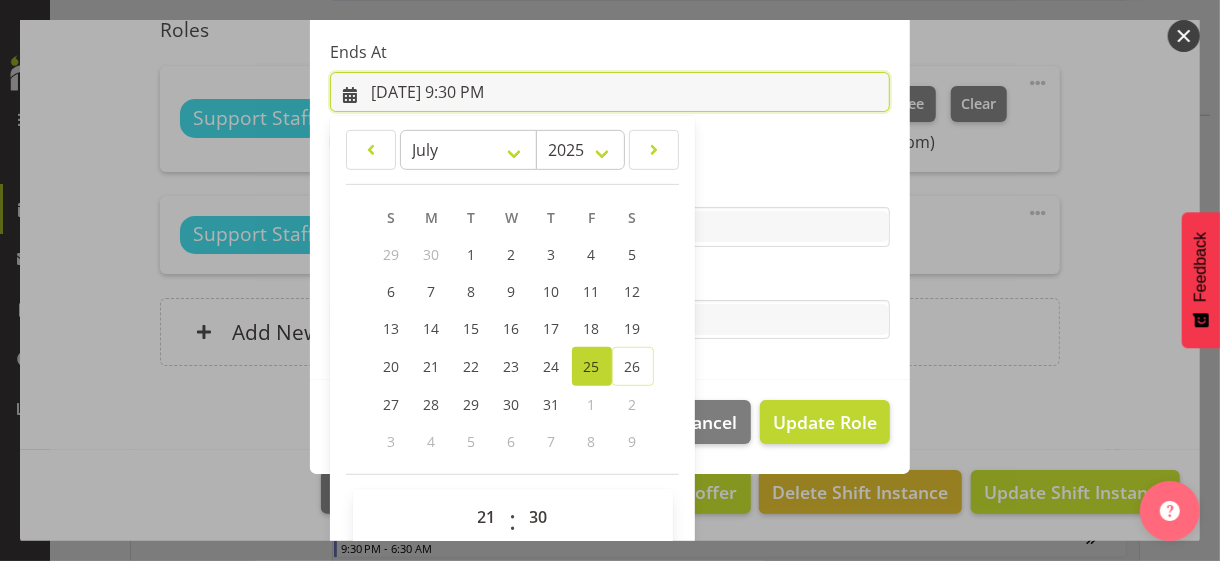 scroll, scrollTop: 441, scrollLeft: 0, axis: vertical 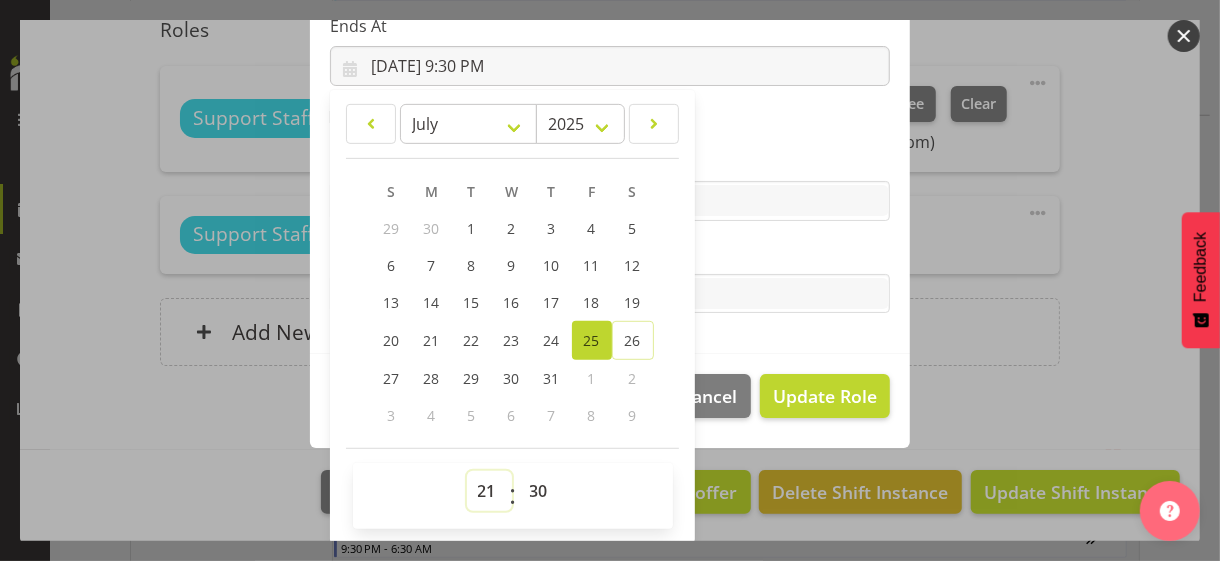 drag, startPoint x: 474, startPoint y: 481, endPoint x: 479, endPoint y: 471, distance: 11.18034 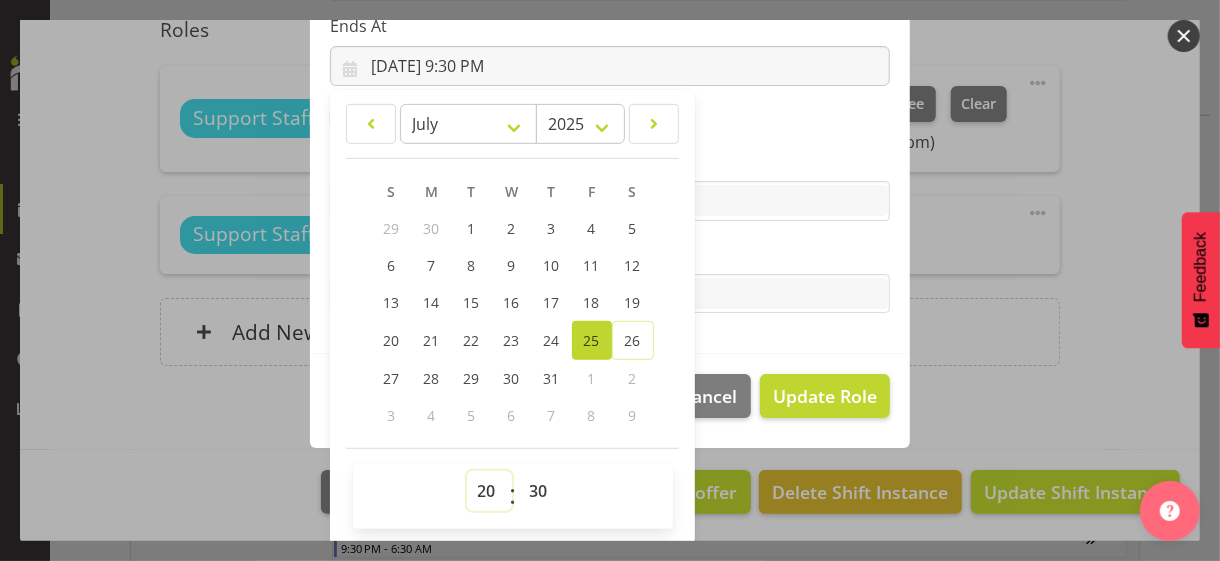 click on "00   01   02   03   04   05   06   07   08   09   10   11   12   13   14   15   16   17   18   19   20   21   22   23" at bounding box center [489, 491] 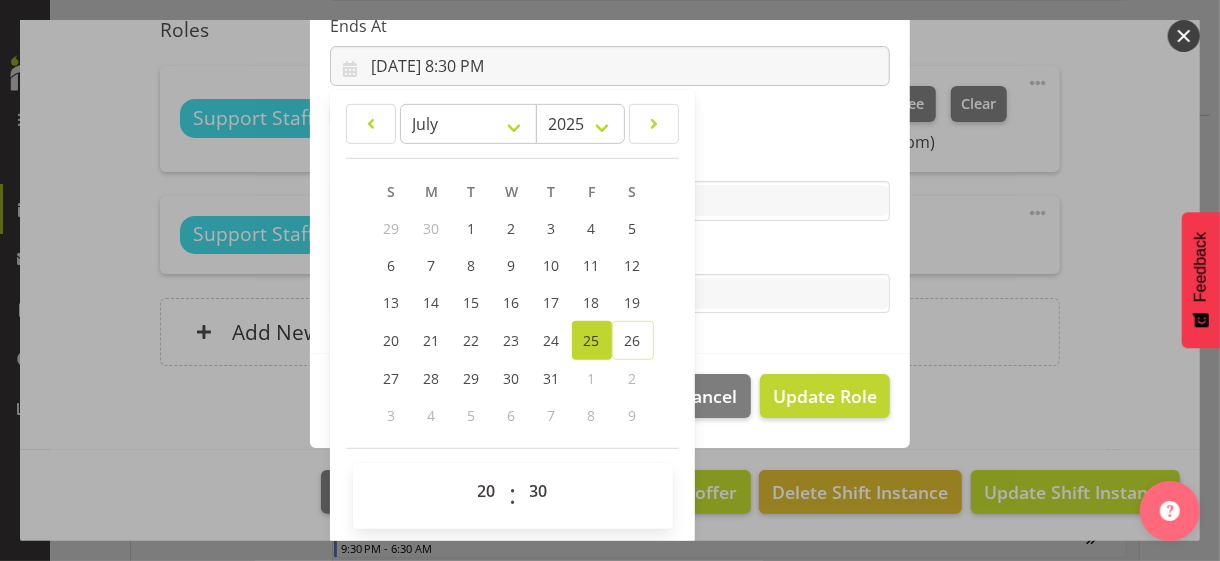 click on "Tasks" at bounding box center [610, 254] 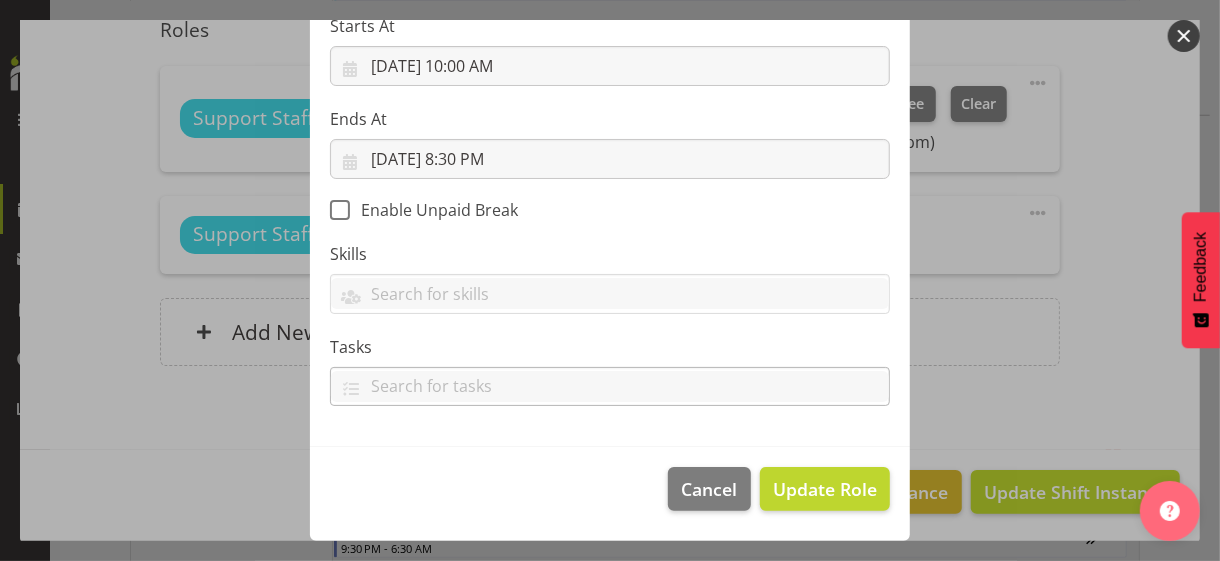 scroll, scrollTop: 346, scrollLeft: 0, axis: vertical 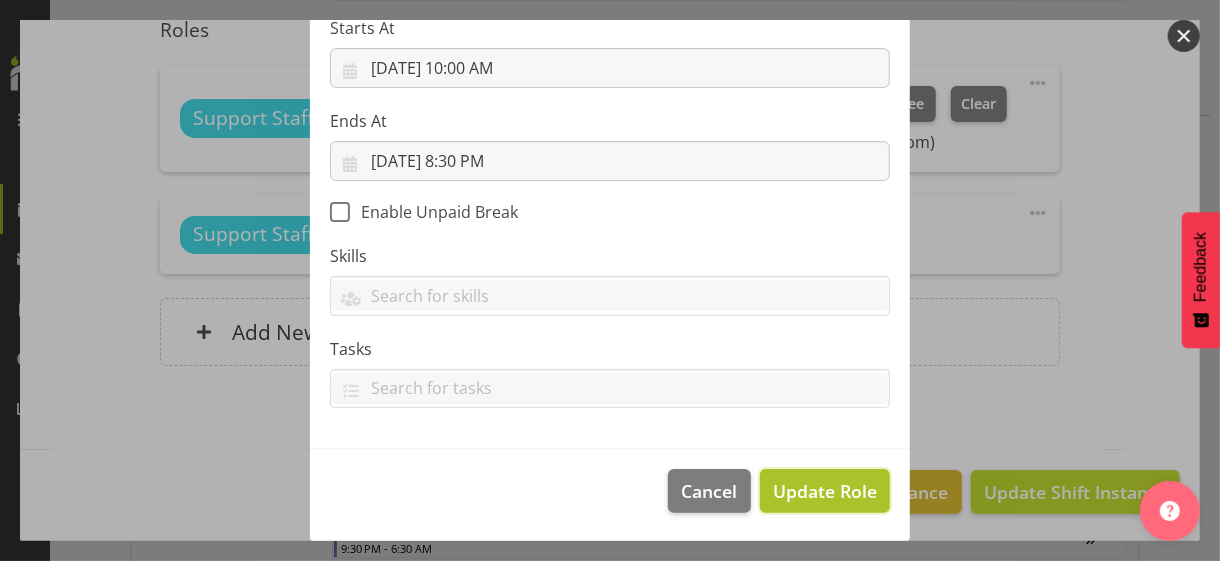 click on "Update Role" at bounding box center [825, 491] 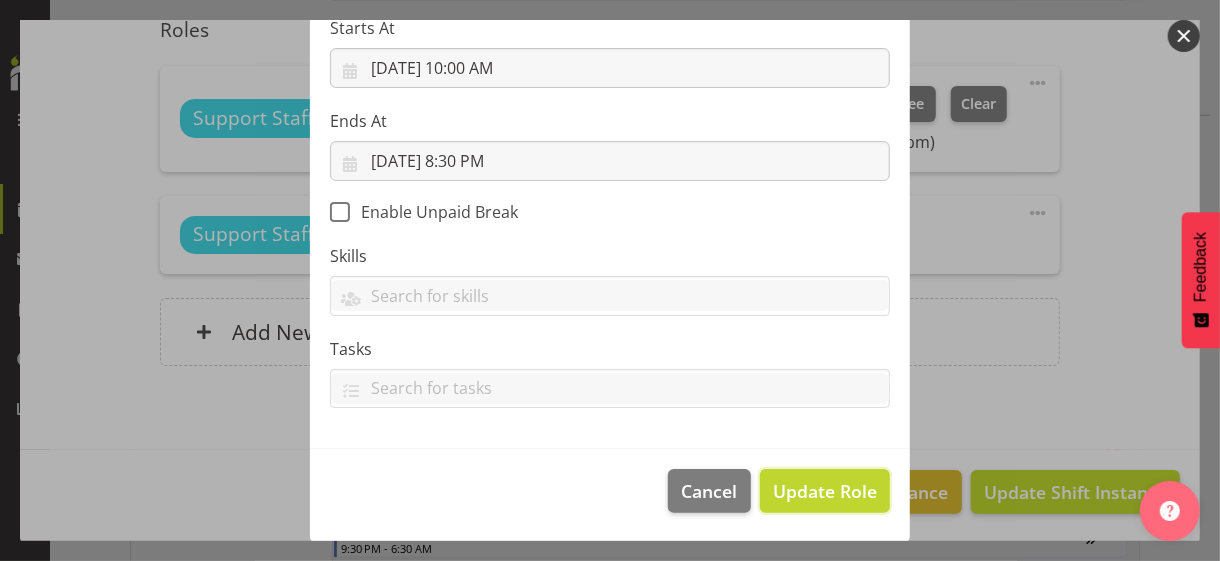 type 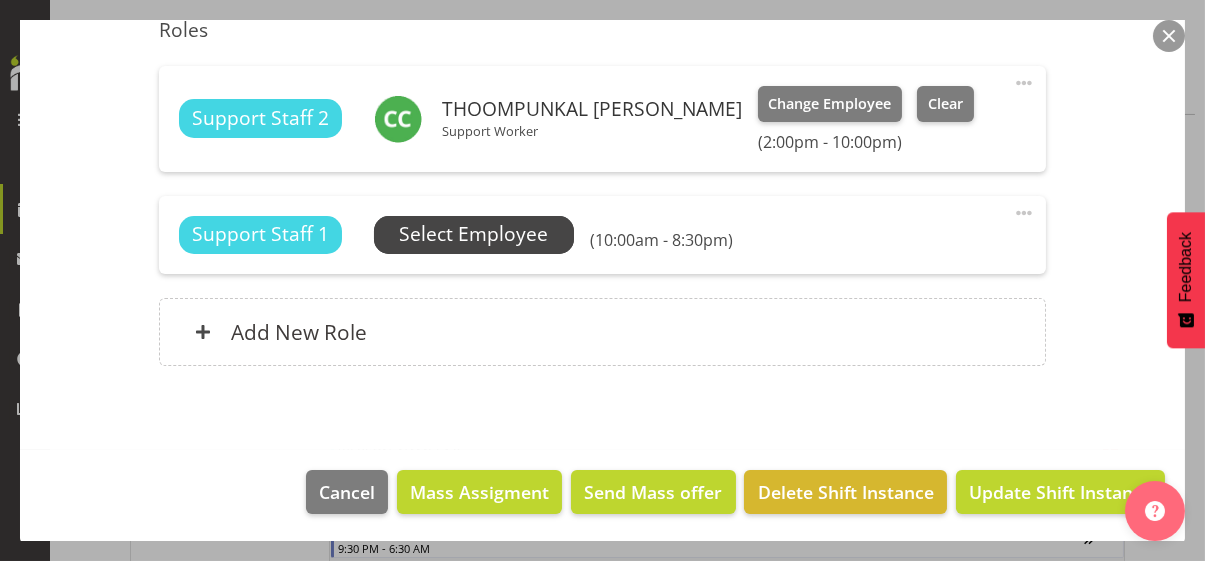 click on "Select Employee" at bounding box center (473, 234) 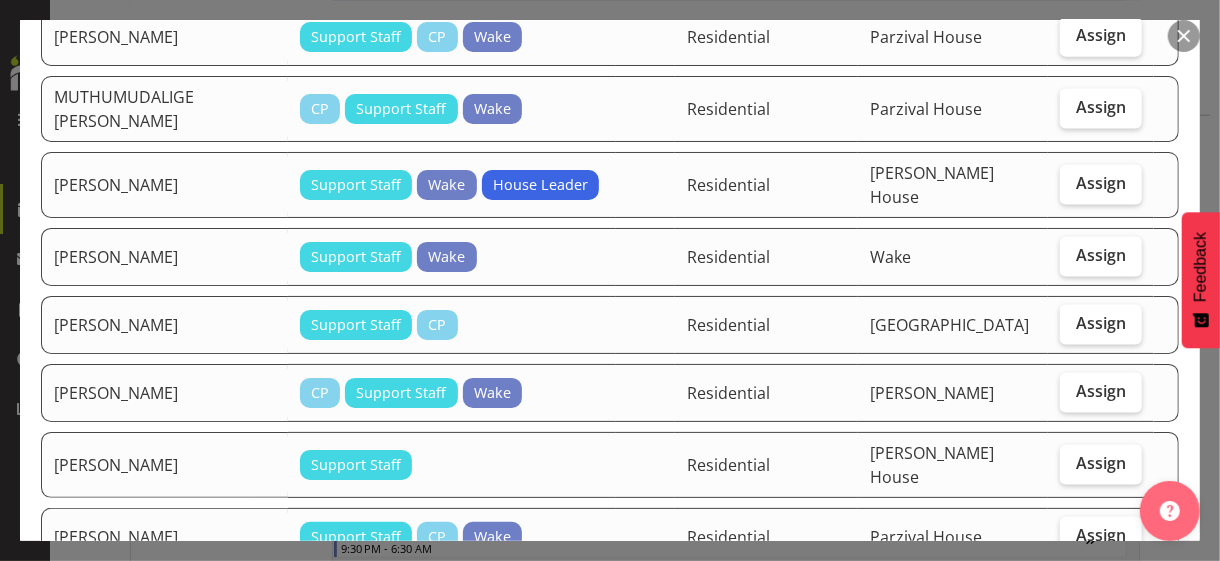 scroll, scrollTop: 1900, scrollLeft: 0, axis: vertical 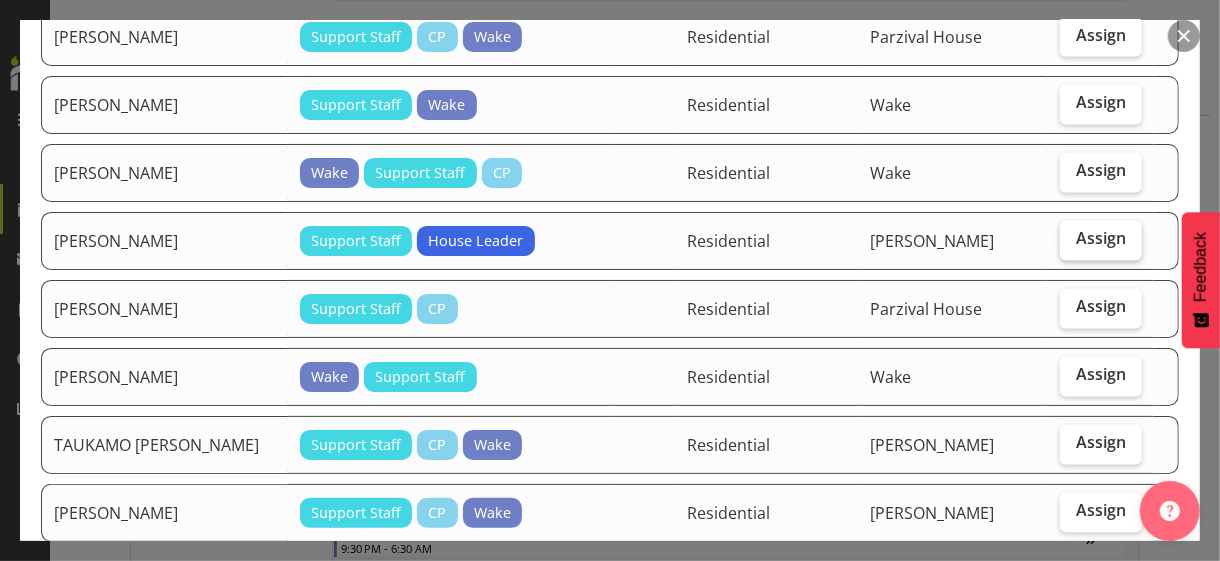 click on "Assign" at bounding box center [1101, 239] 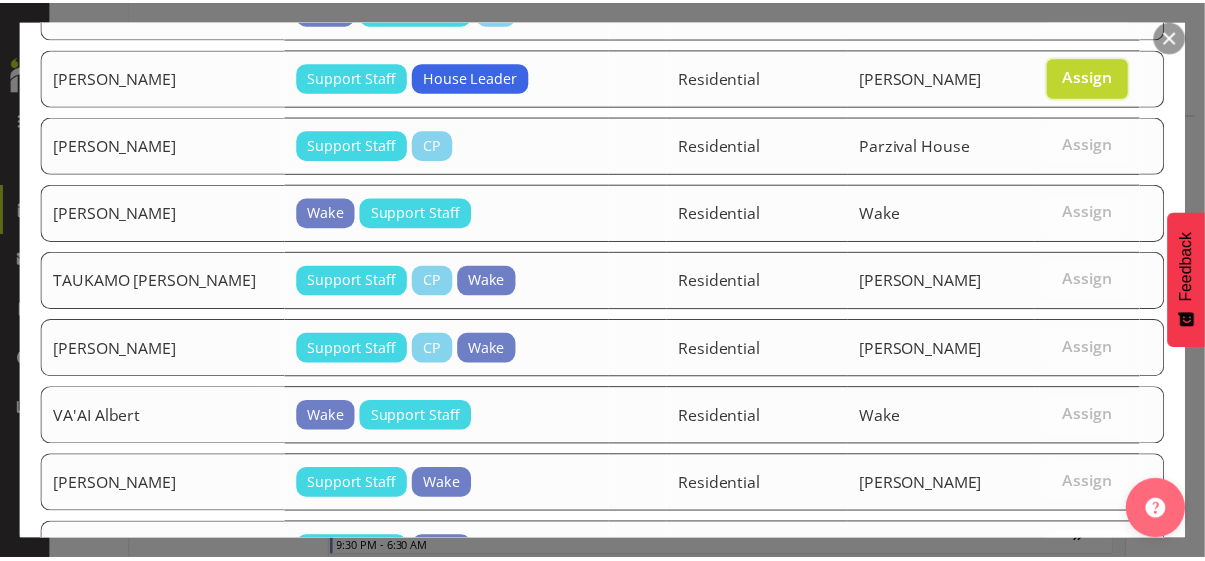 scroll, scrollTop: 2146, scrollLeft: 0, axis: vertical 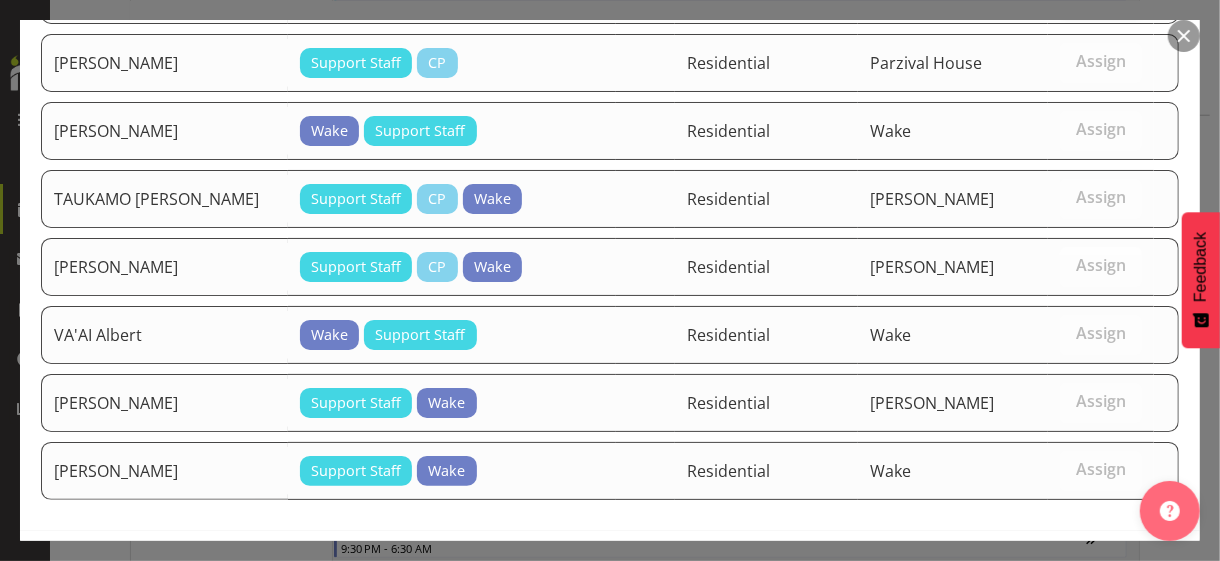 click on "Assign [PERSON_NAME]" at bounding box center (1066, 573) 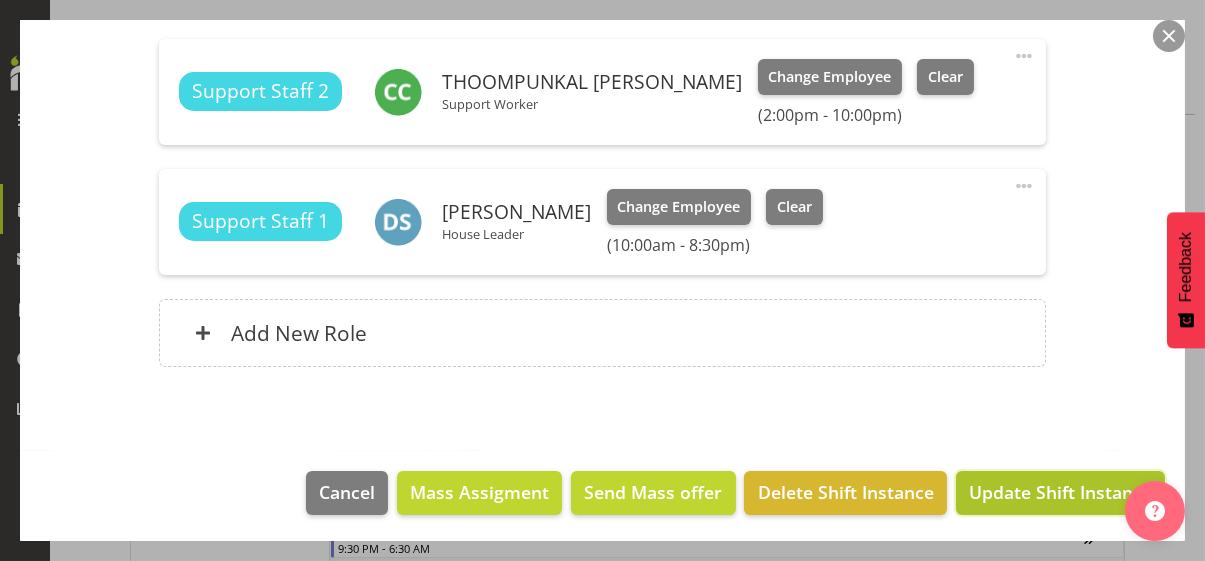 click on "Update Shift Instance" at bounding box center (1060, 492) 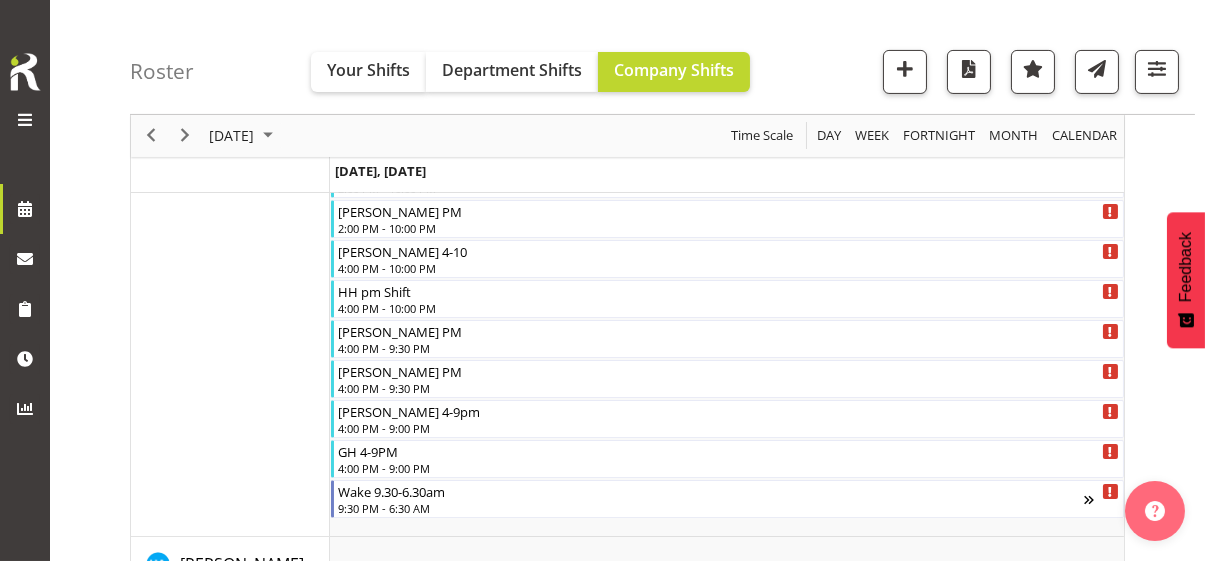 scroll, scrollTop: 2122, scrollLeft: 0, axis: vertical 